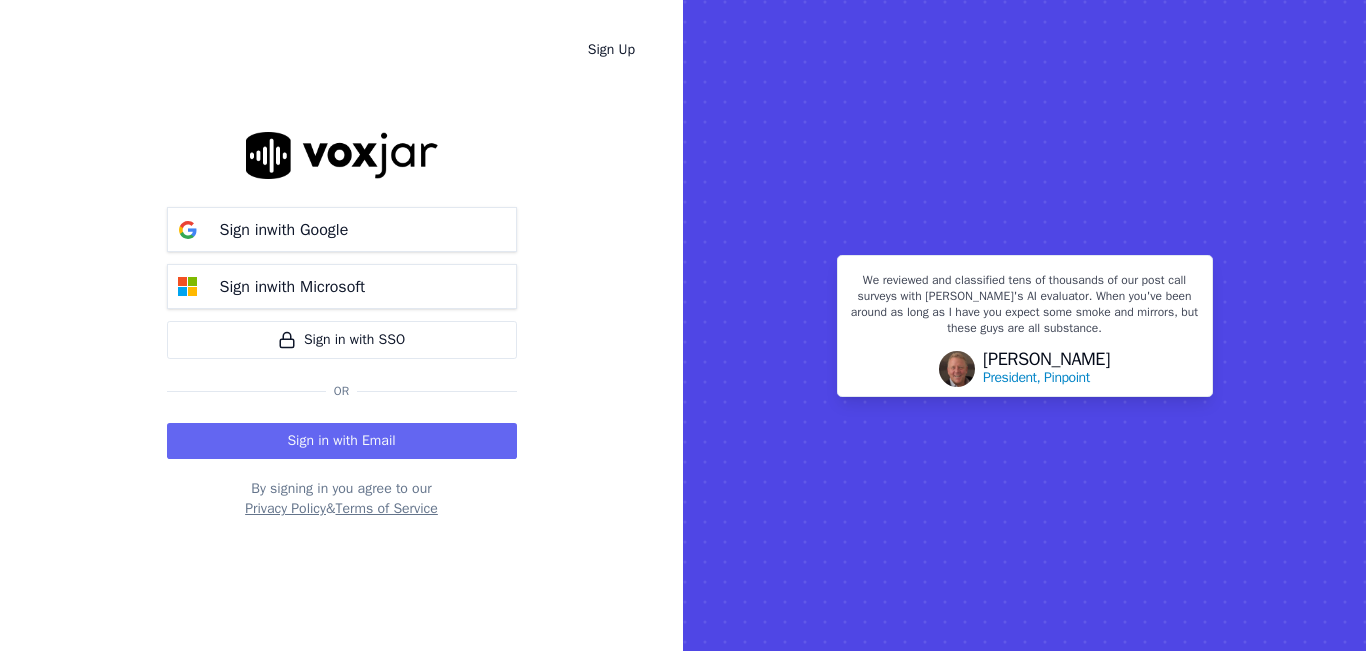 scroll, scrollTop: 0, scrollLeft: 0, axis: both 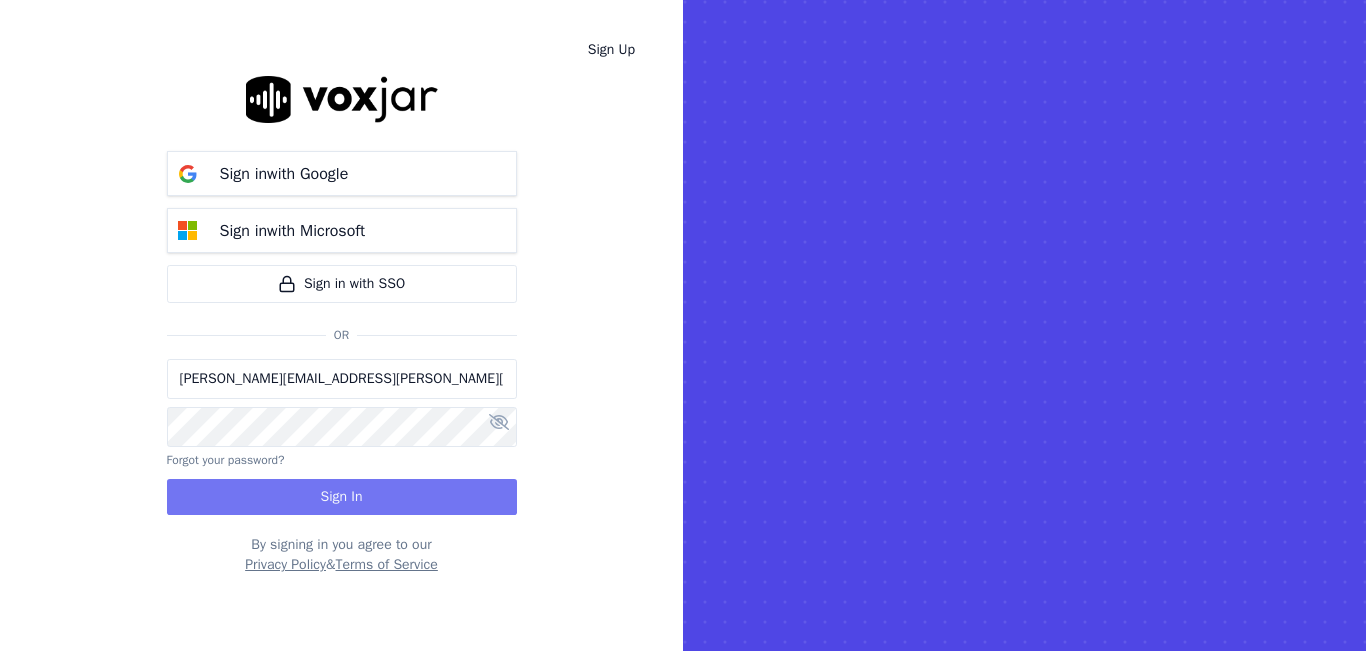 click on "Sign In" at bounding box center [342, 497] 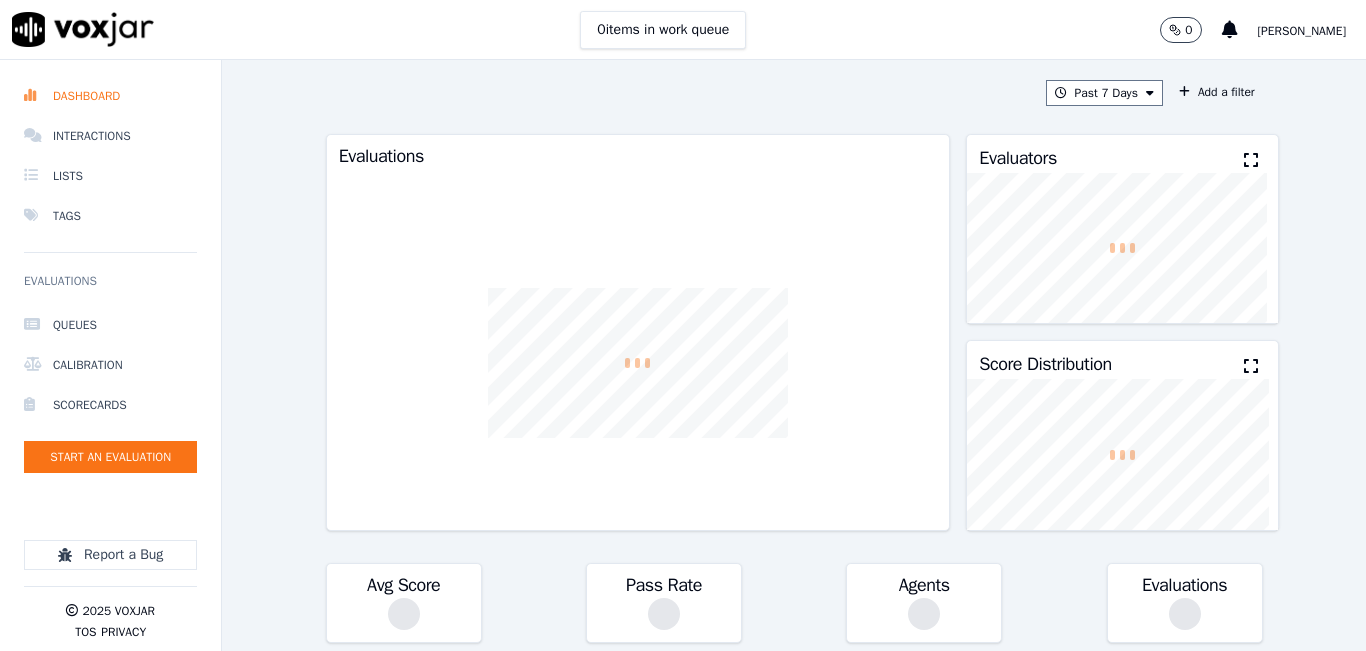 scroll, scrollTop: 0, scrollLeft: 0, axis: both 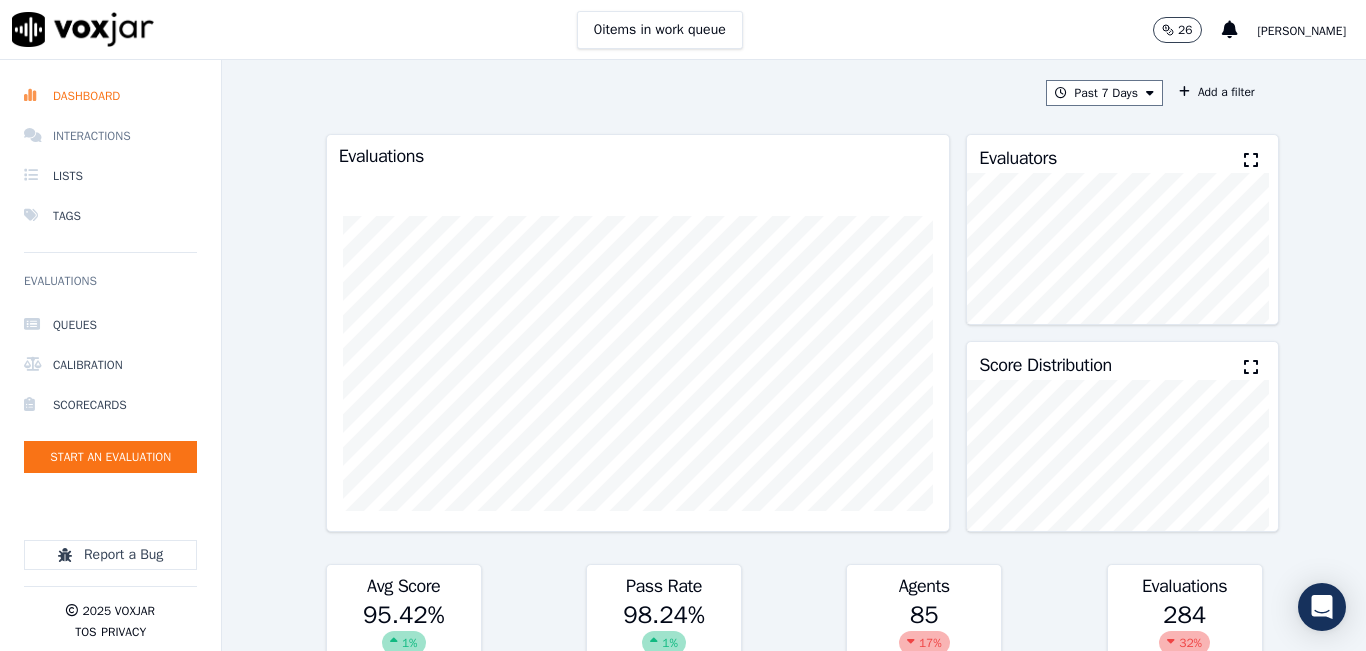 click on "Interactions" at bounding box center (110, 136) 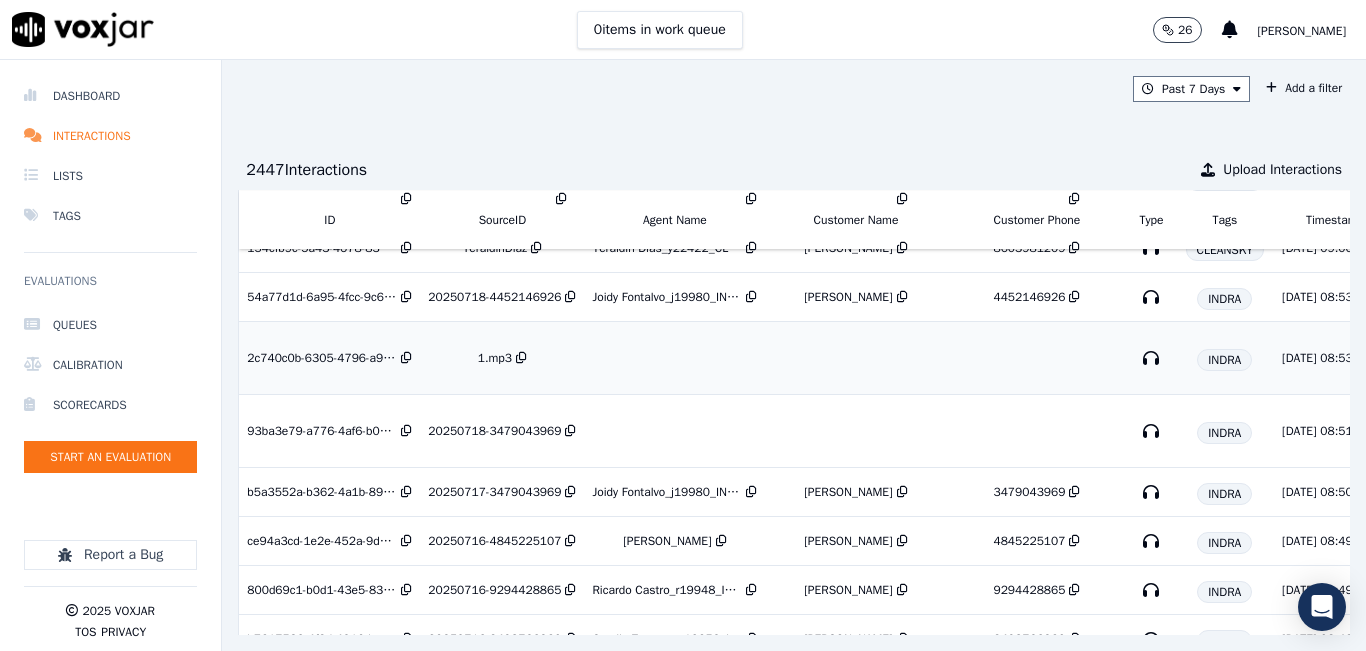 scroll, scrollTop: 1833, scrollLeft: 0, axis: vertical 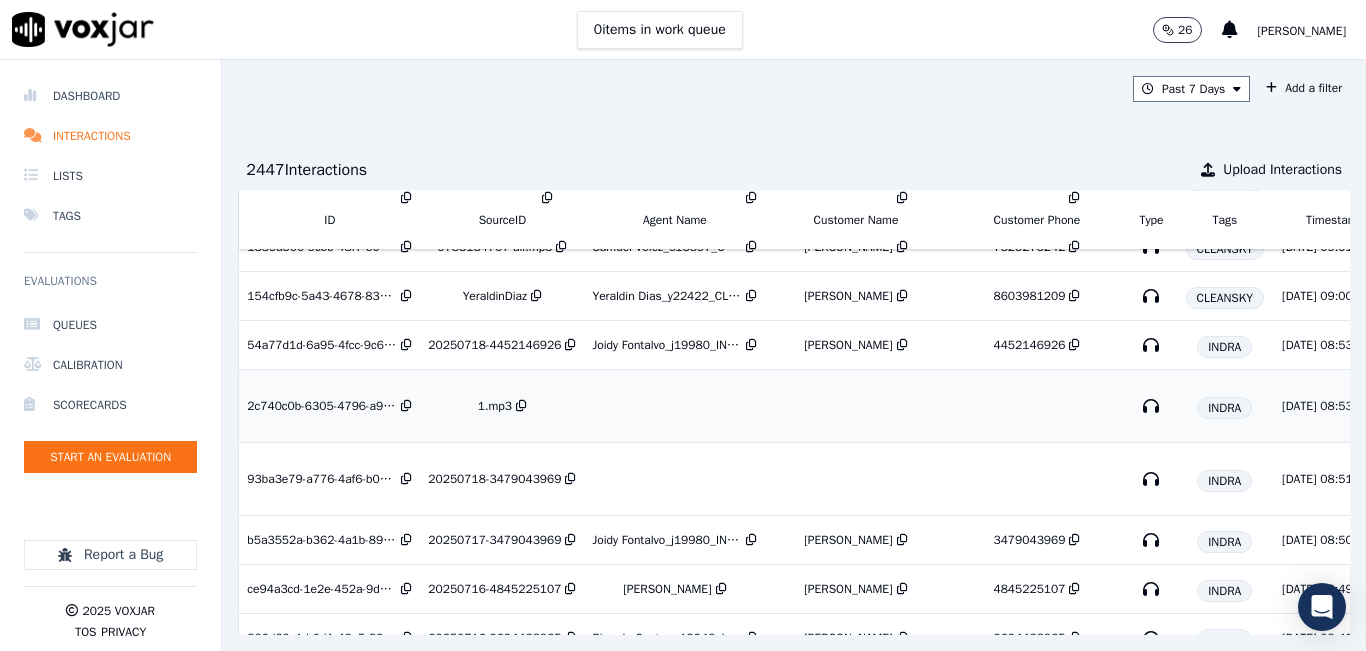 click on "1.mp3" at bounding box center [495, 406] 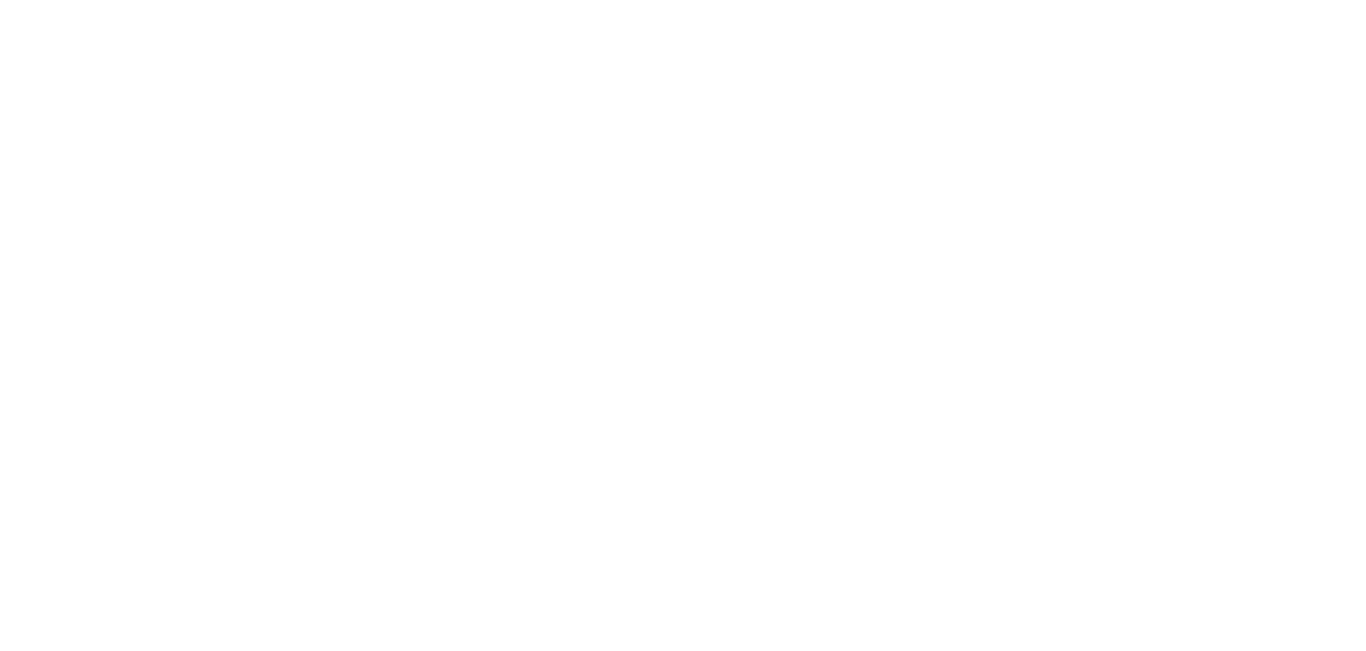 scroll, scrollTop: 0, scrollLeft: 0, axis: both 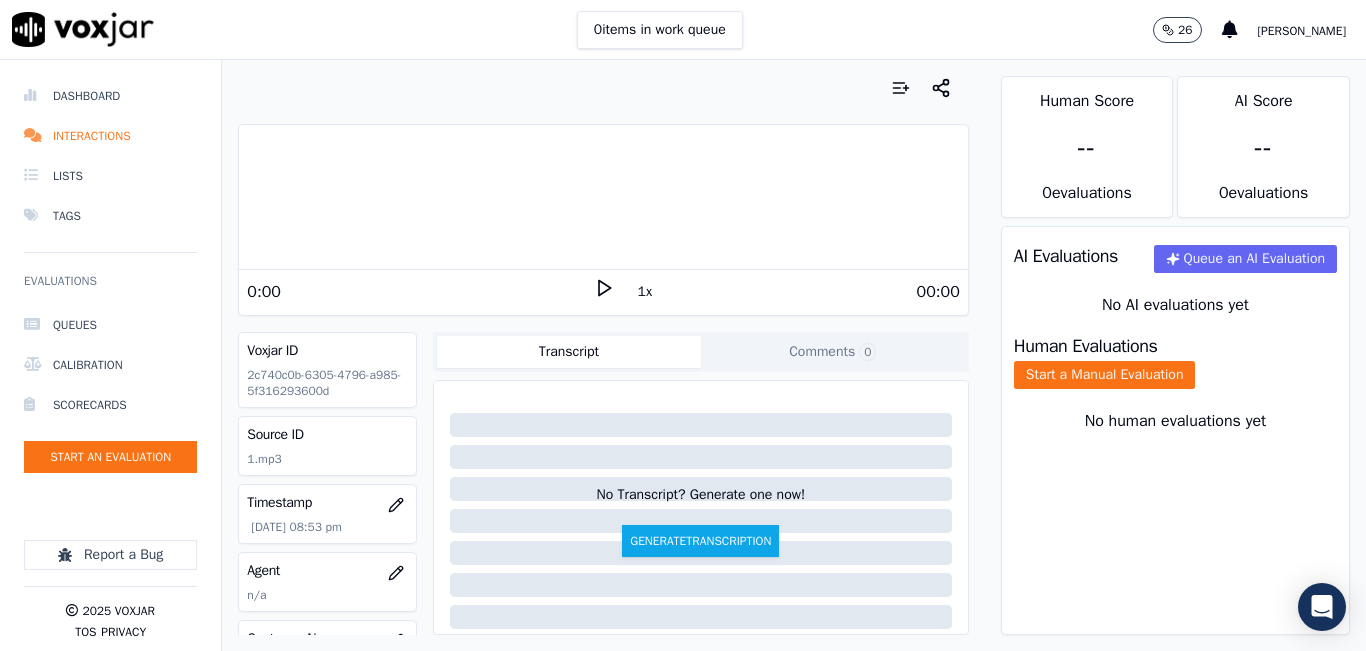 click on "0  items in work queue     26         [PERSON_NAME]" at bounding box center [683, 30] 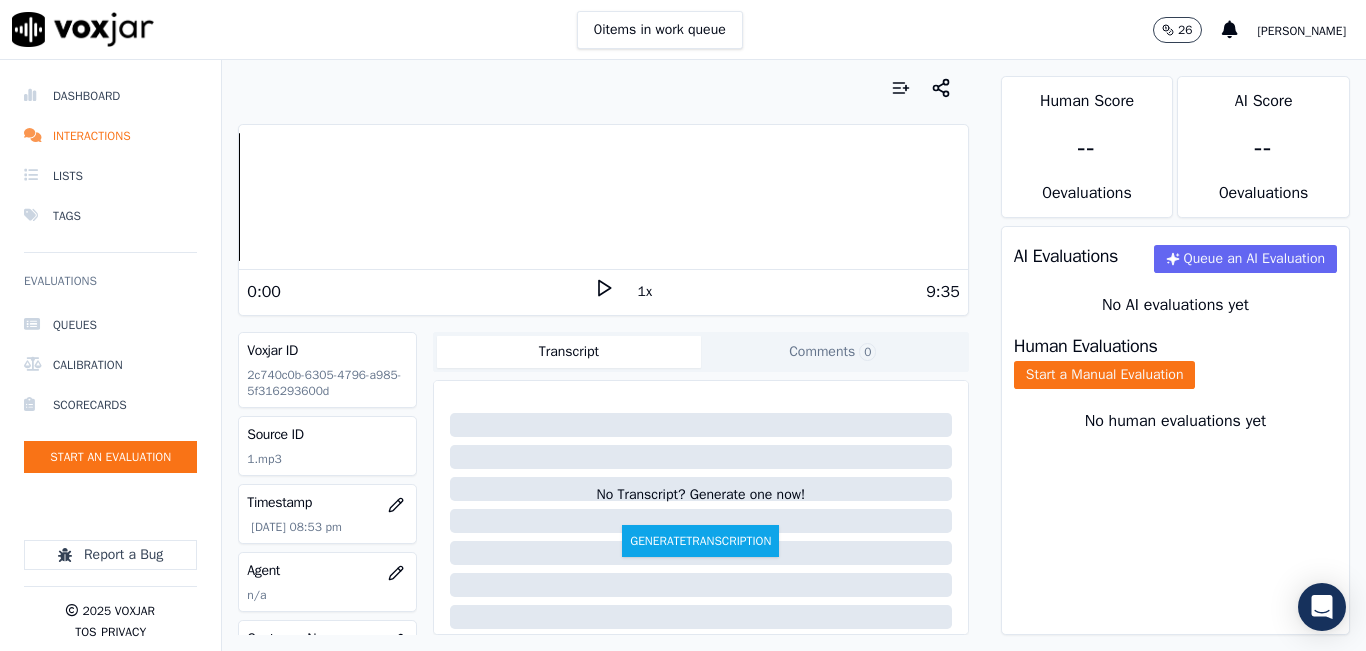 click 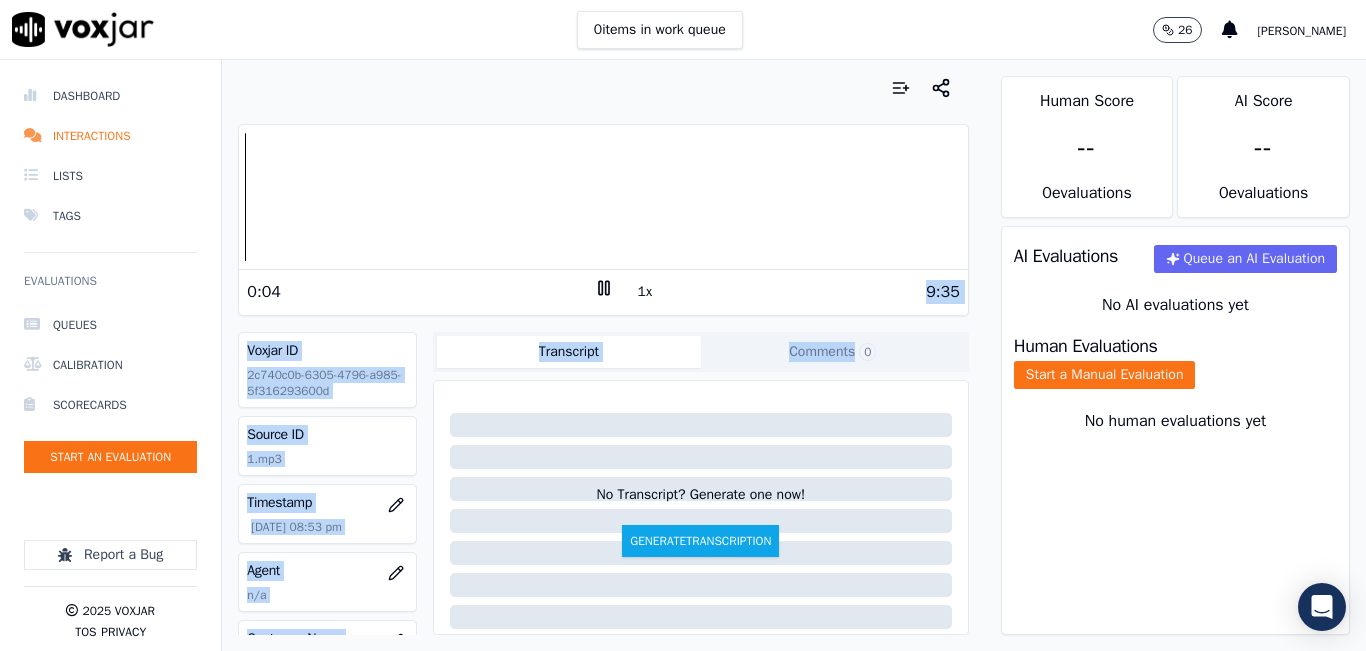 click on "Your browser does not support the audio element.   0:04     1x   9:35   Voxjar ID   2c740c0b-6305-4796-a985-5f316293600d   Source ID   1.mp3   Timestamp
07/24/2025 08:53 pm     Agent
n/a     Customer Name     n/a     Customer Phone     n/a     Tags
INDRA     Source     manualUpload   Type     AUDIO       Transcript   Comments  0   No Transcript? Generate one now!   Generate  Transcription         Add Comment" at bounding box center [603, 355] 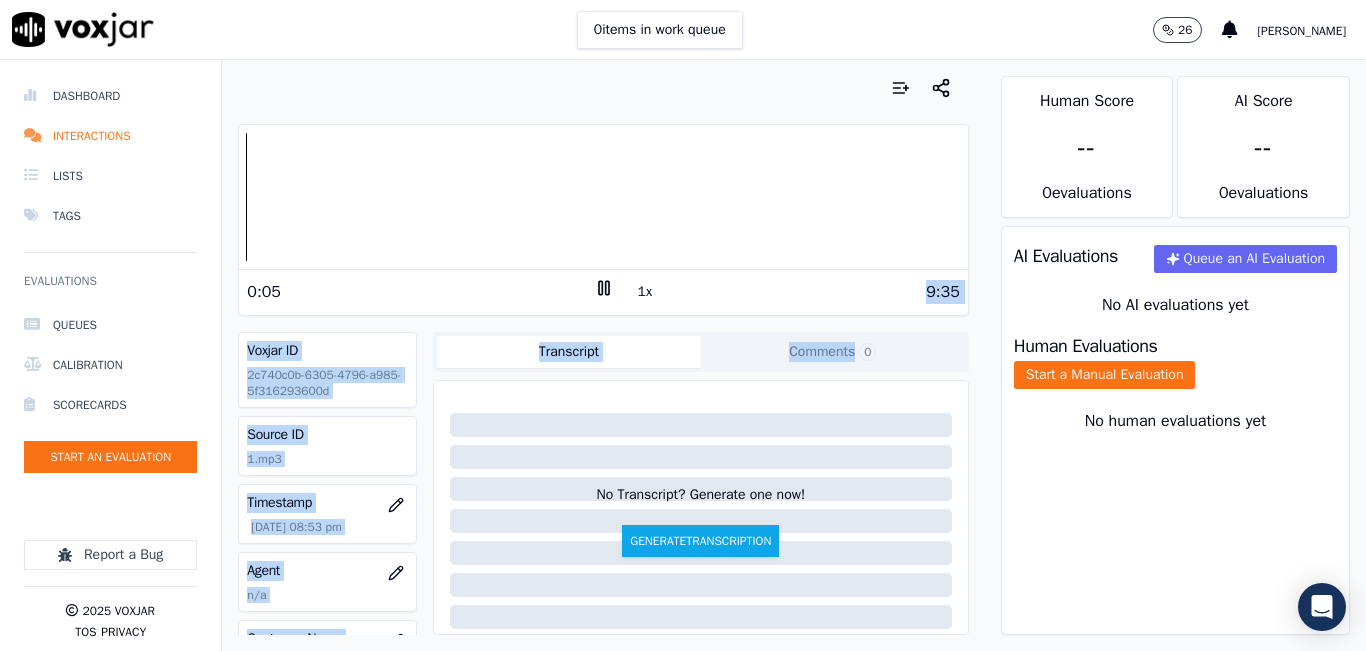click on "Transcript   Comments  0" at bounding box center [701, 352] 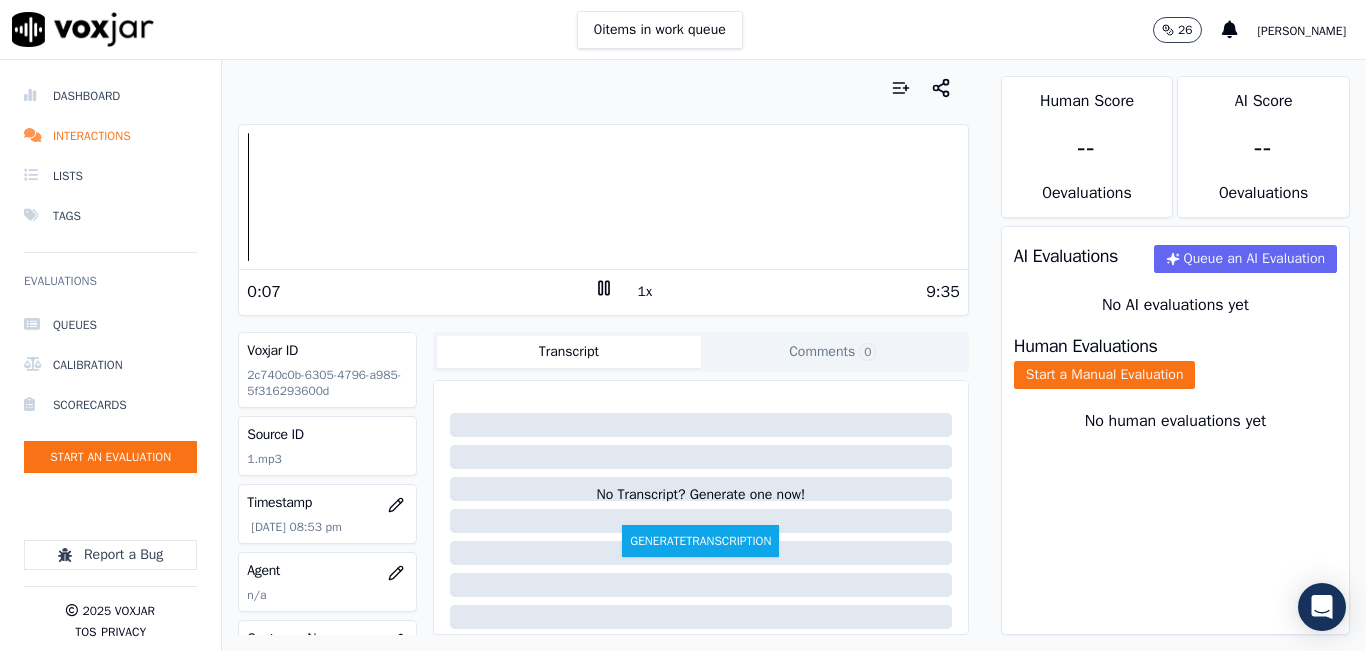 click 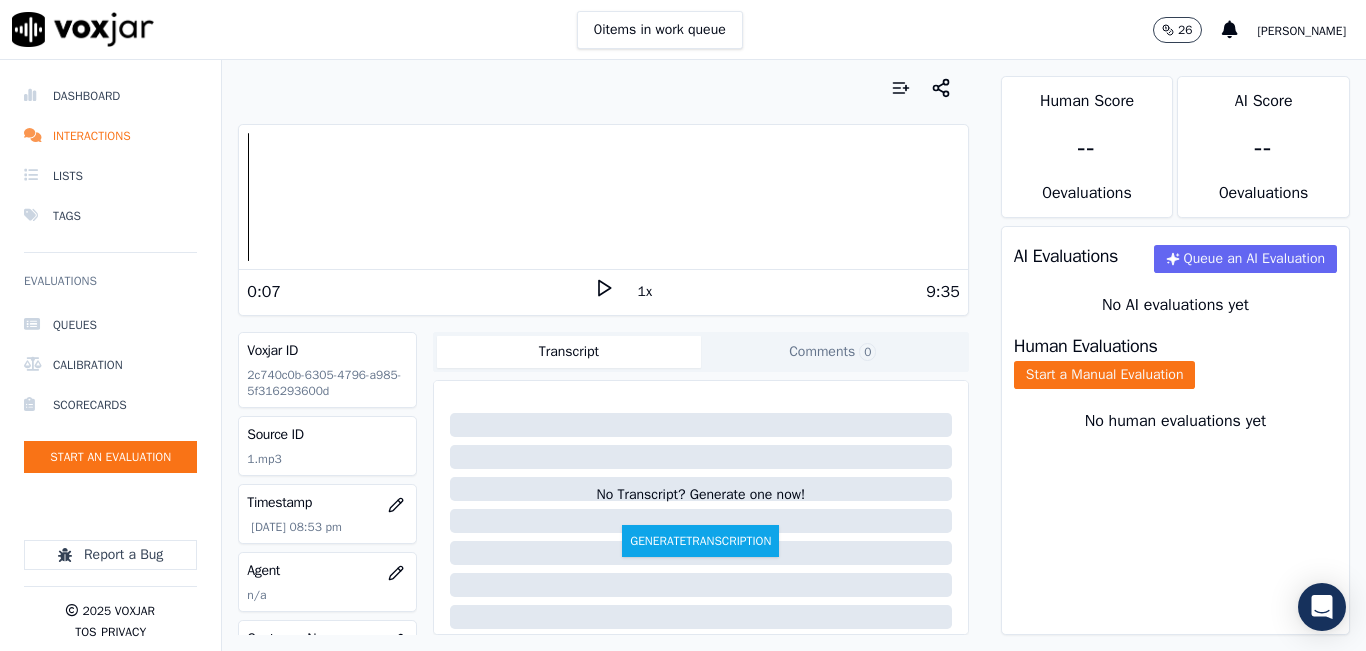 click 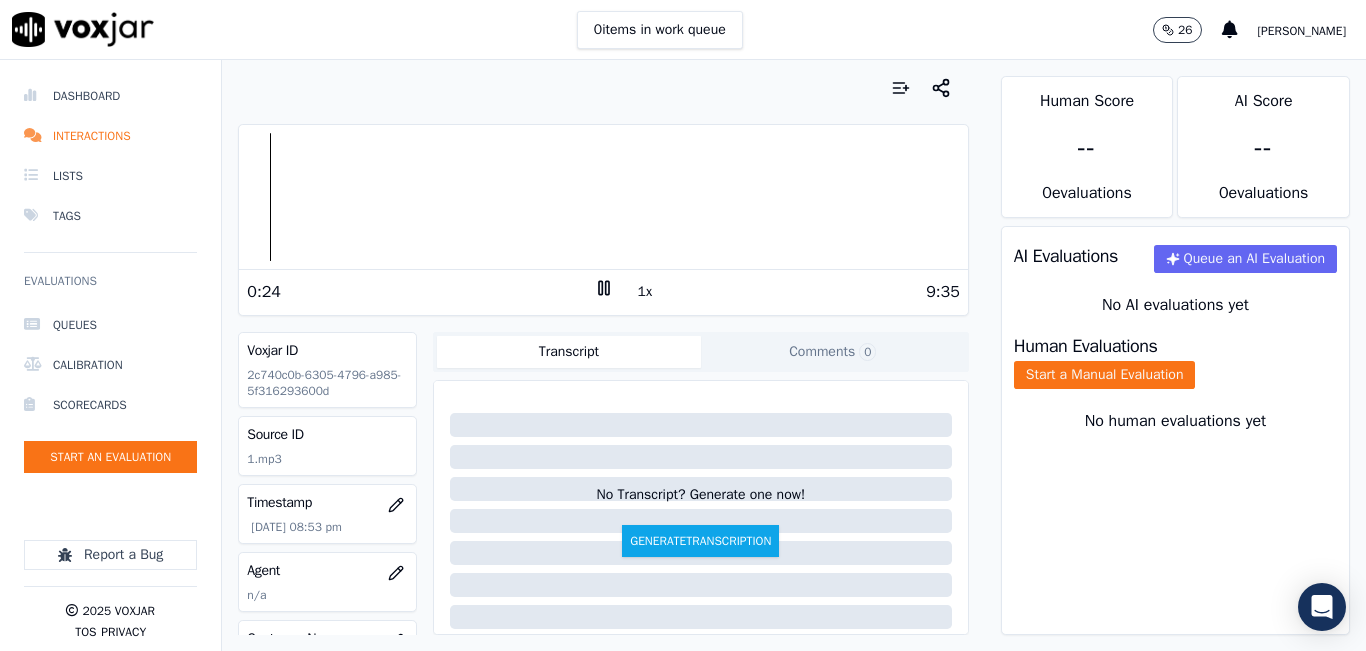click on "Comments  0" 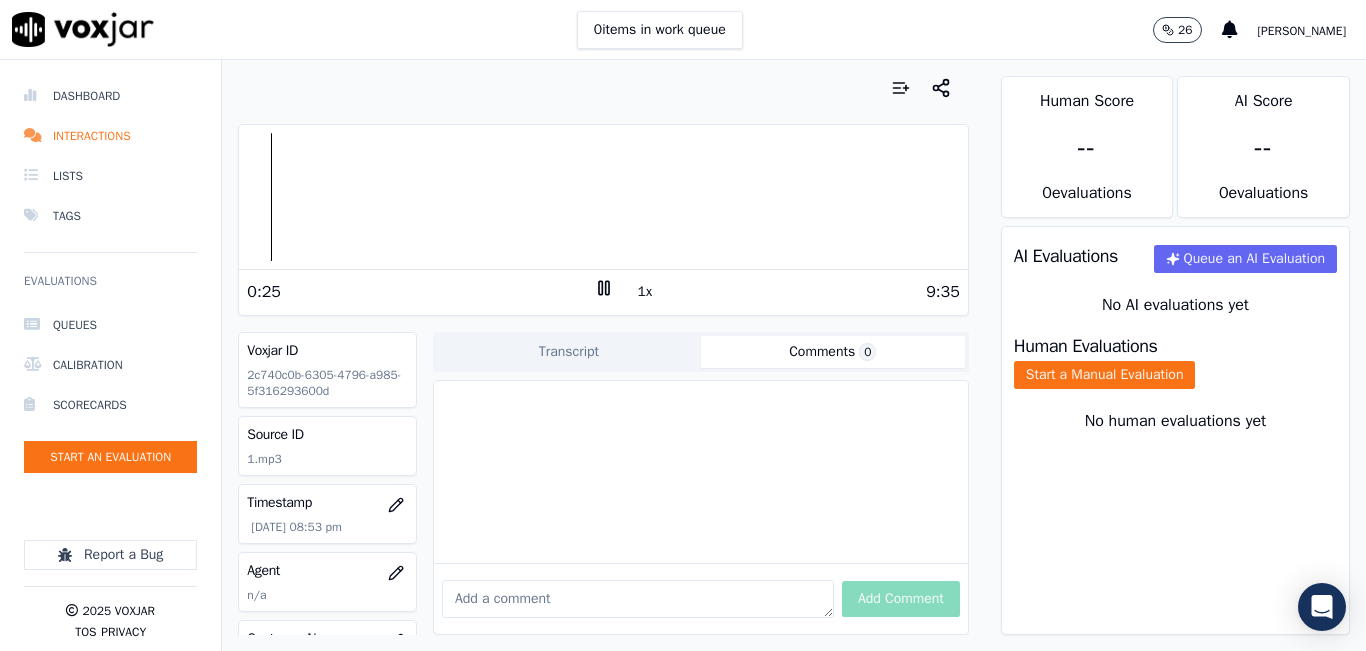 click on "Add Comment" at bounding box center (701, 598) 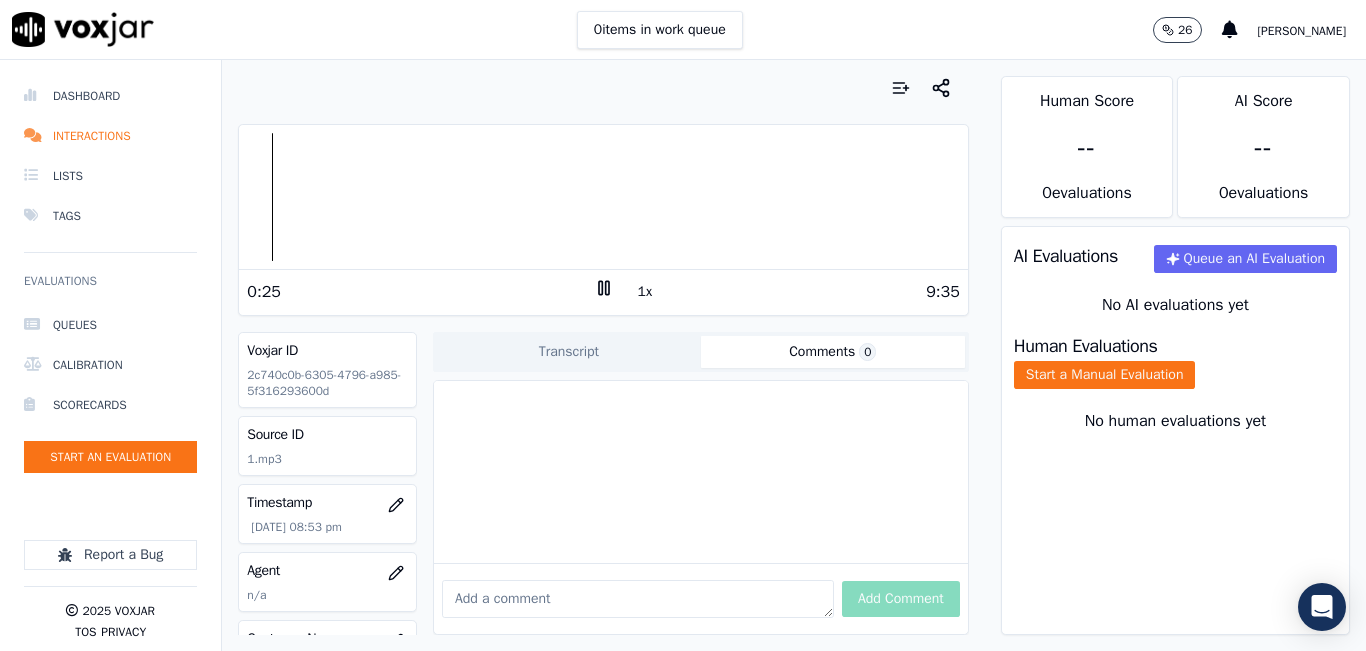 click at bounding box center [638, 599] 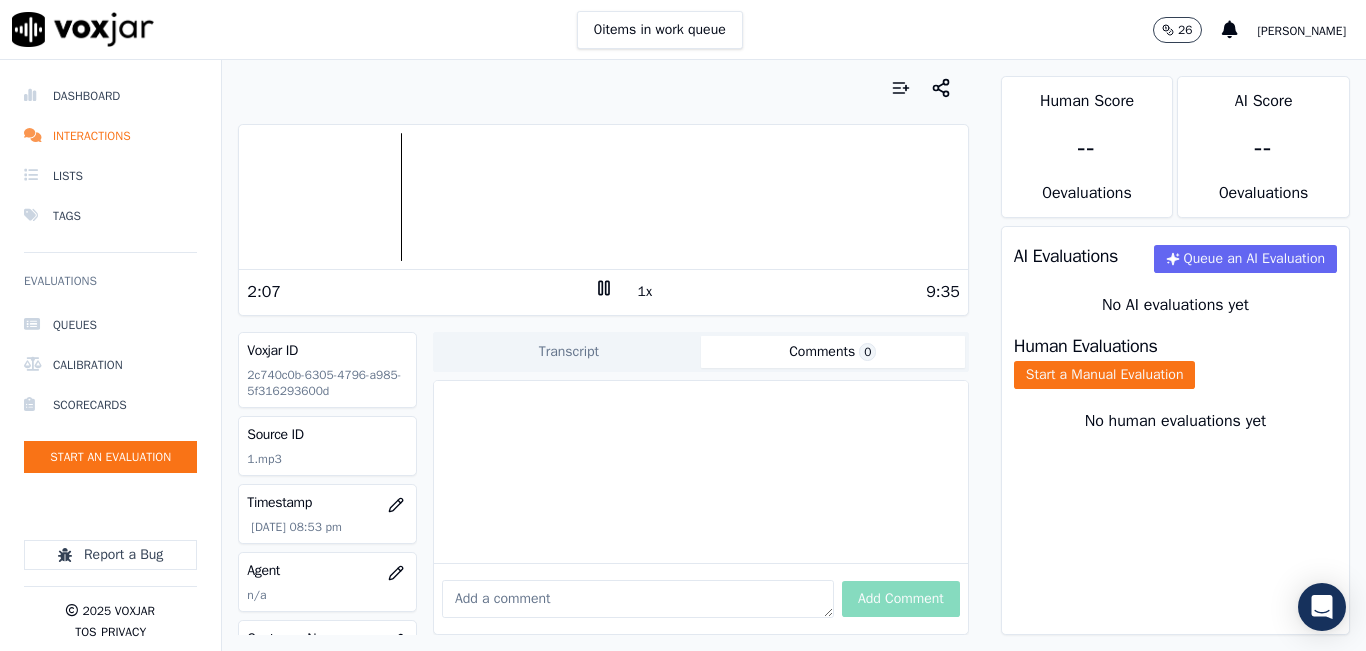 click at bounding box center (638, 599) 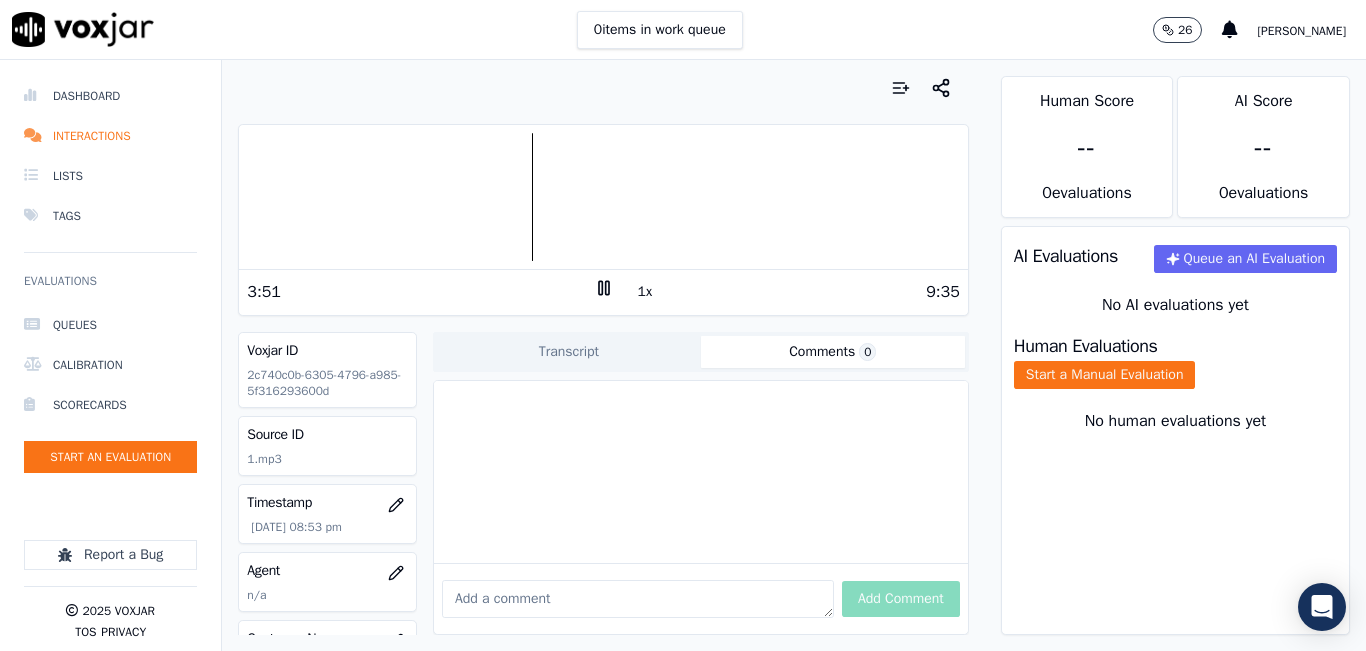 click at bounding box center [603, 197] 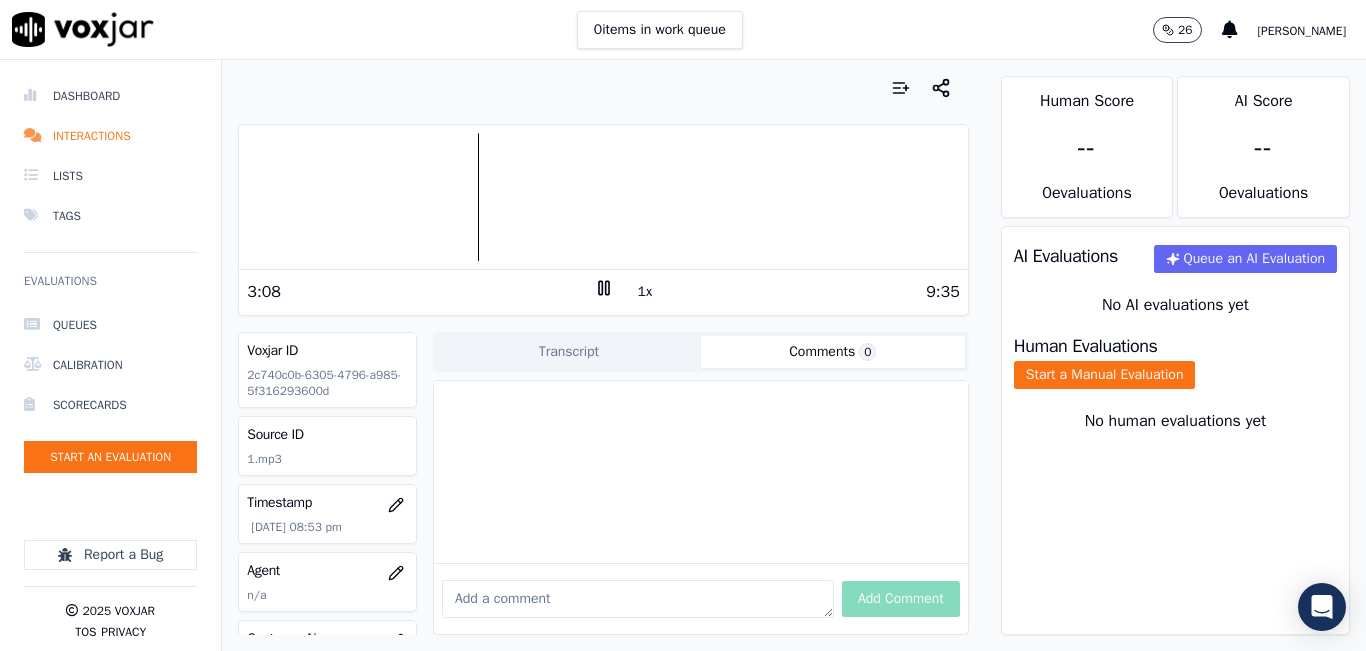 click at bounding box center [603, 197] 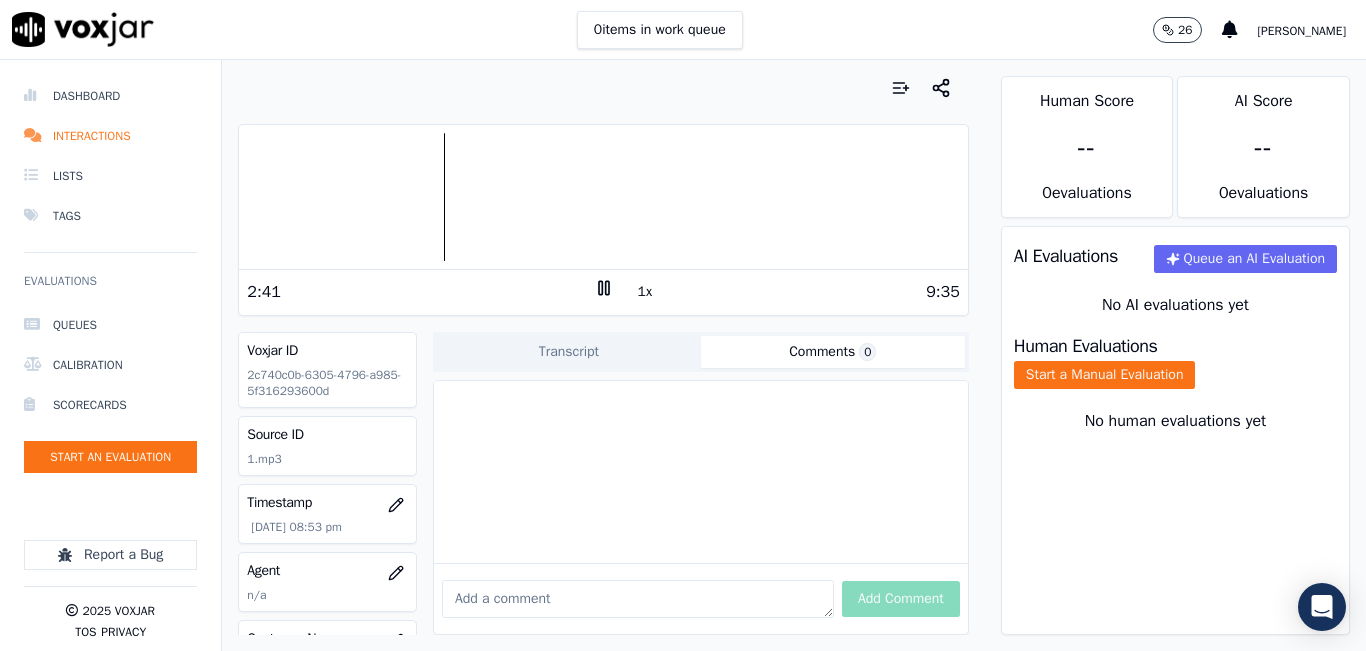 click at bounding box center [638, 599] 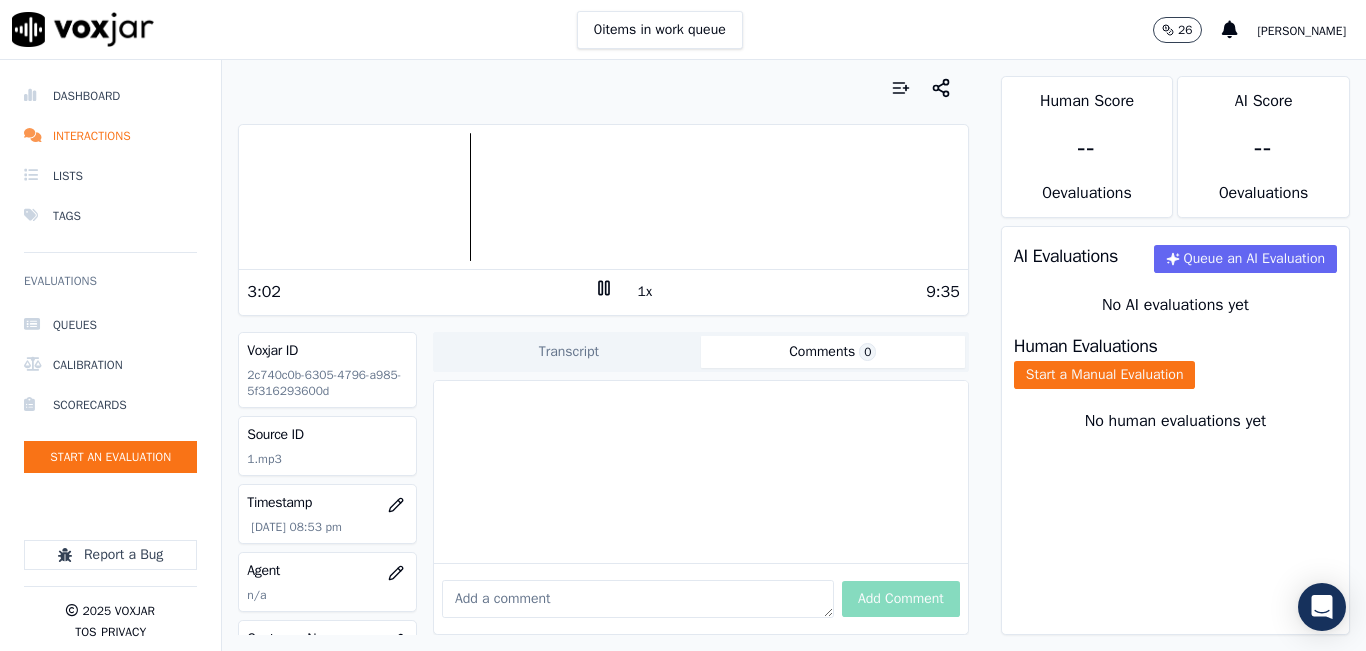 click at bounding box center [638, 599] 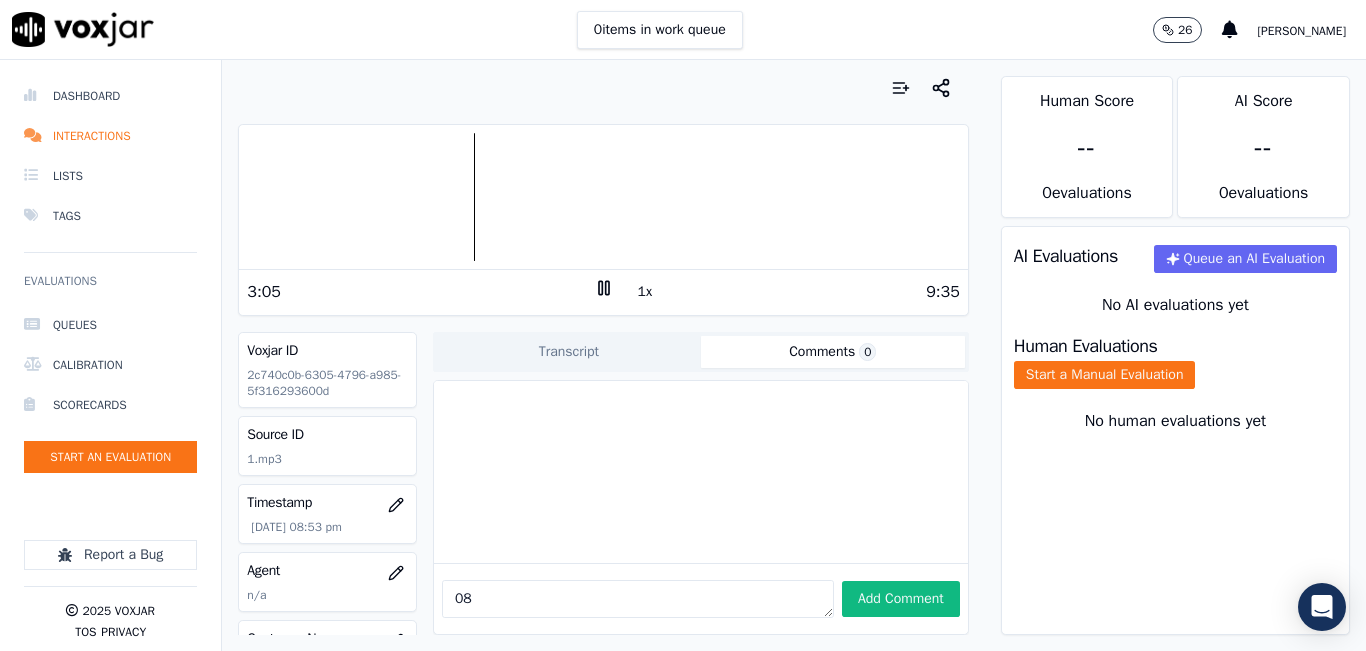 click at bounding box center [603, 197] 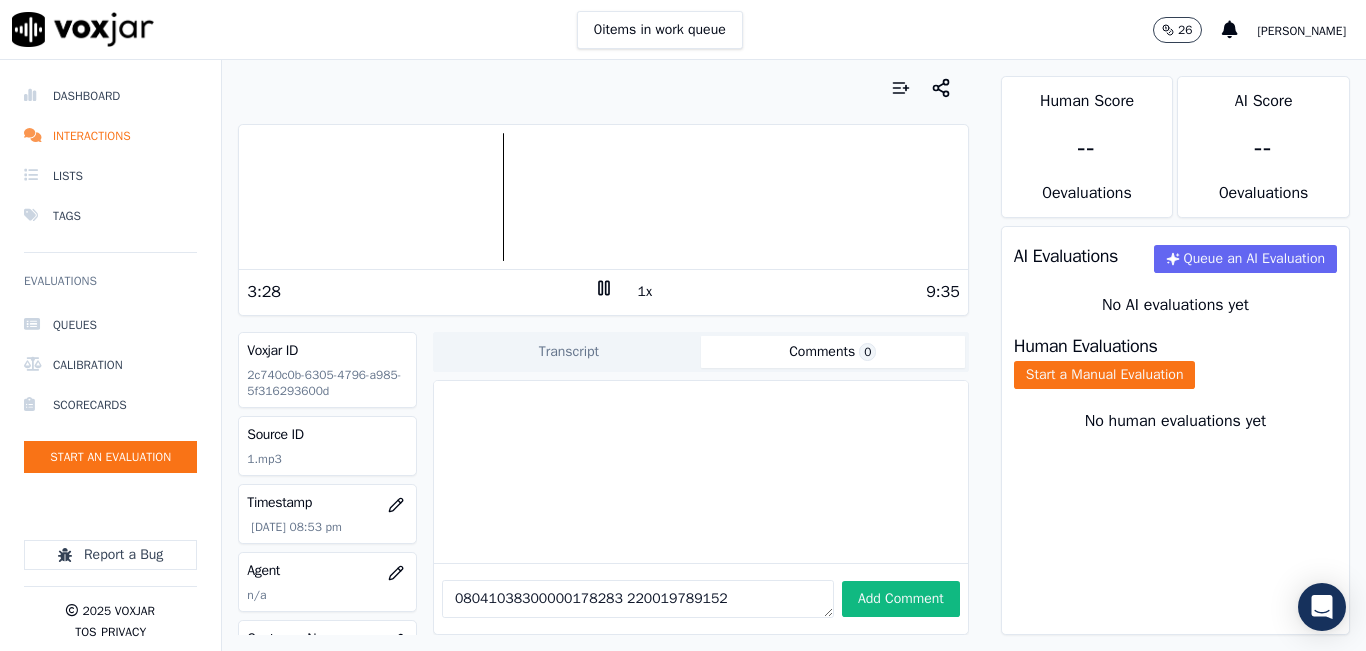 click 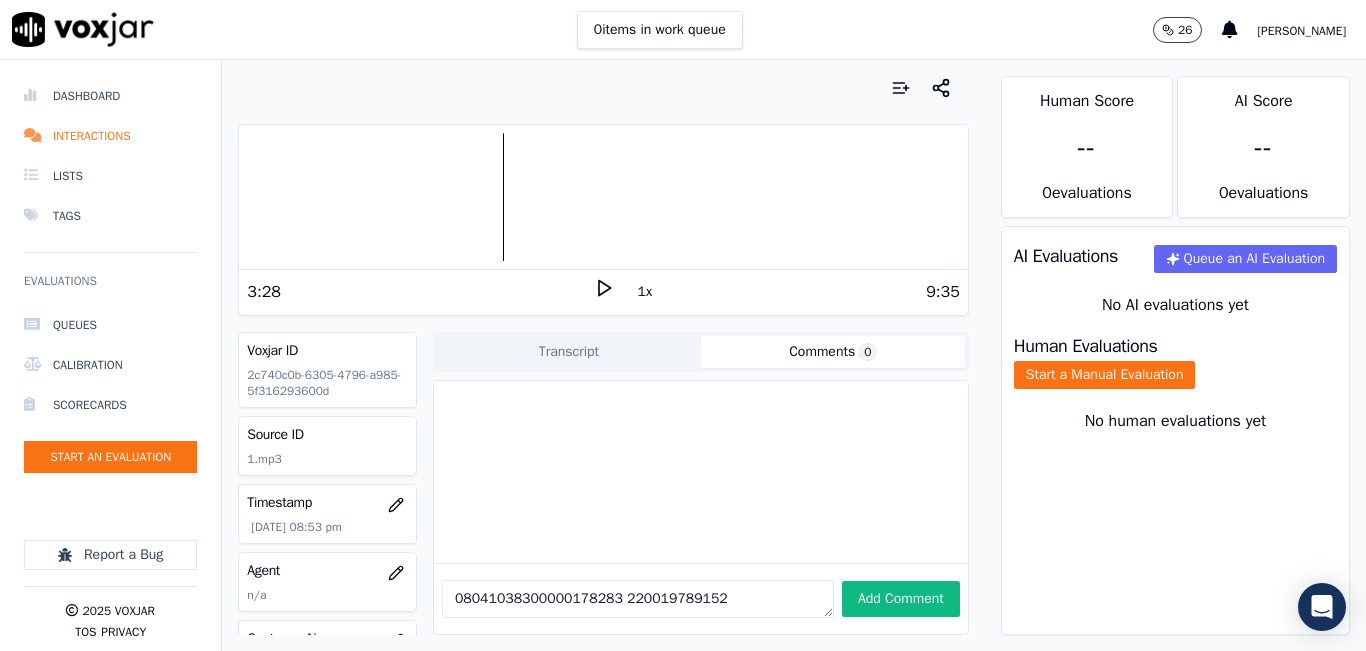 click on "08041038300000178283 220019789152" at bounding box center [638, 599] 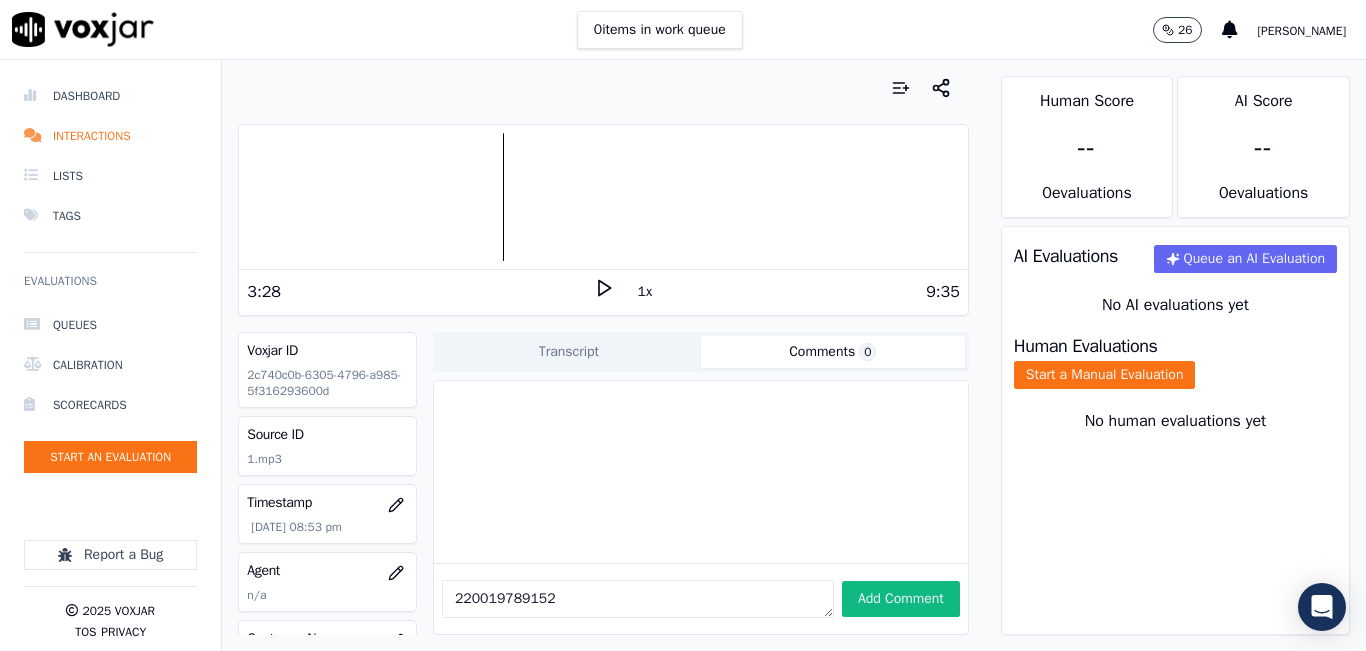 drag, startPoint x: 512, startPoint y: 566, endPoint x: 365, endPoint y: 595, distance: 149.83324 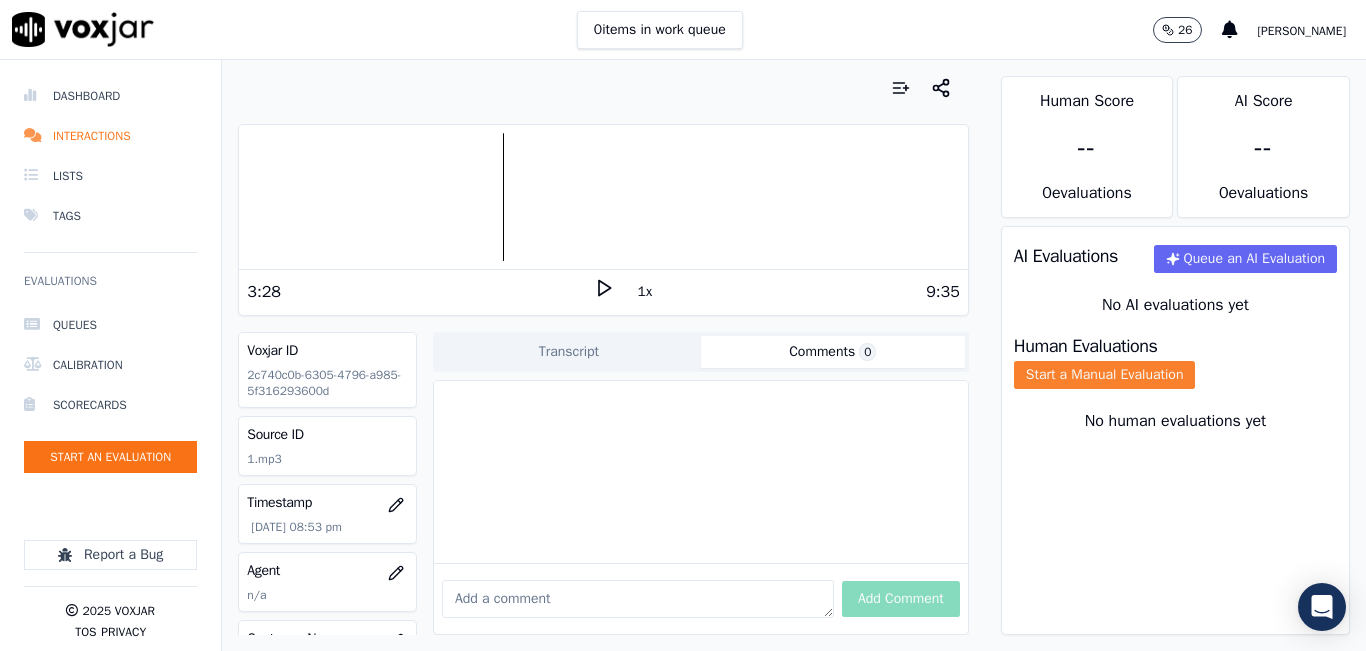 type 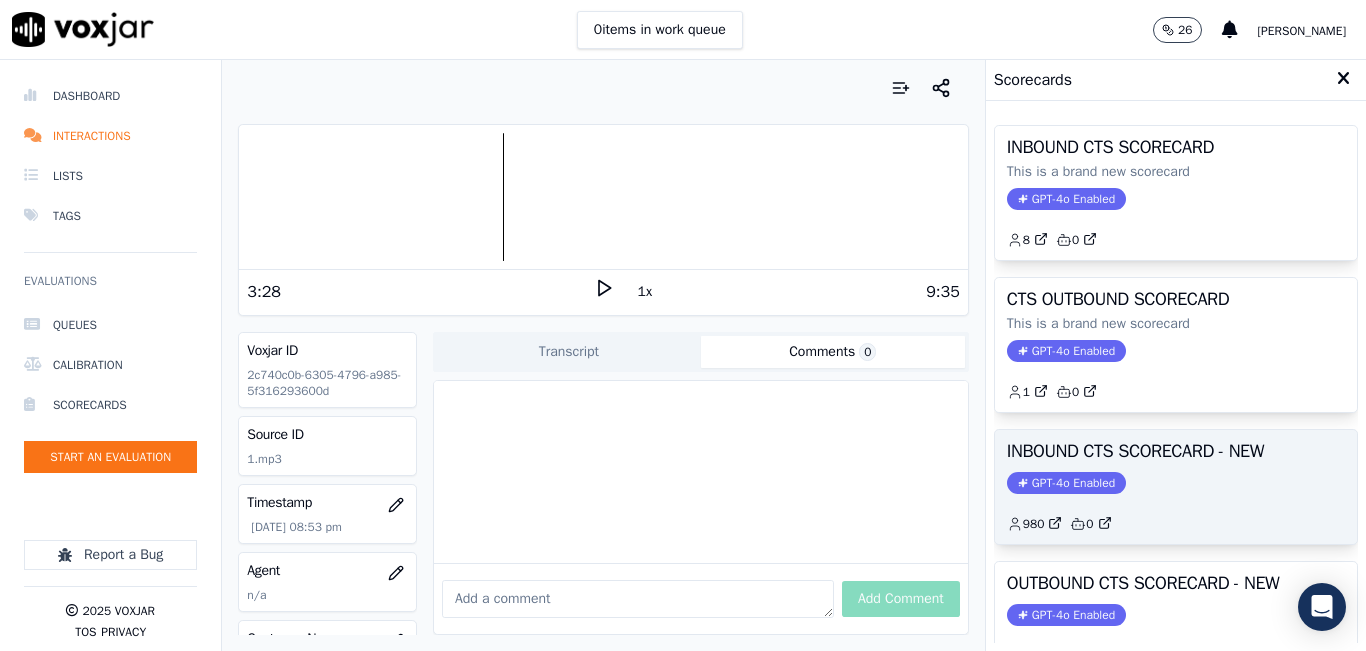 click on "GPT-4o Enabled" 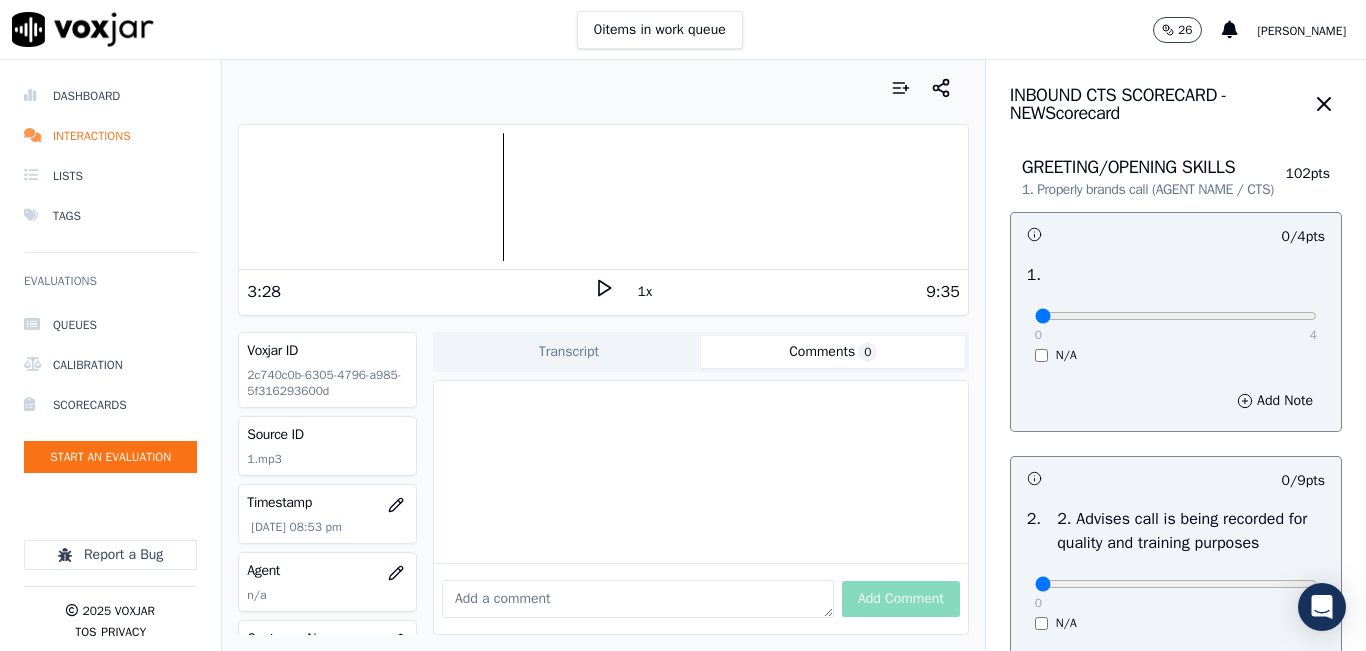click on "0   4" at bounding box center (1176, 315) 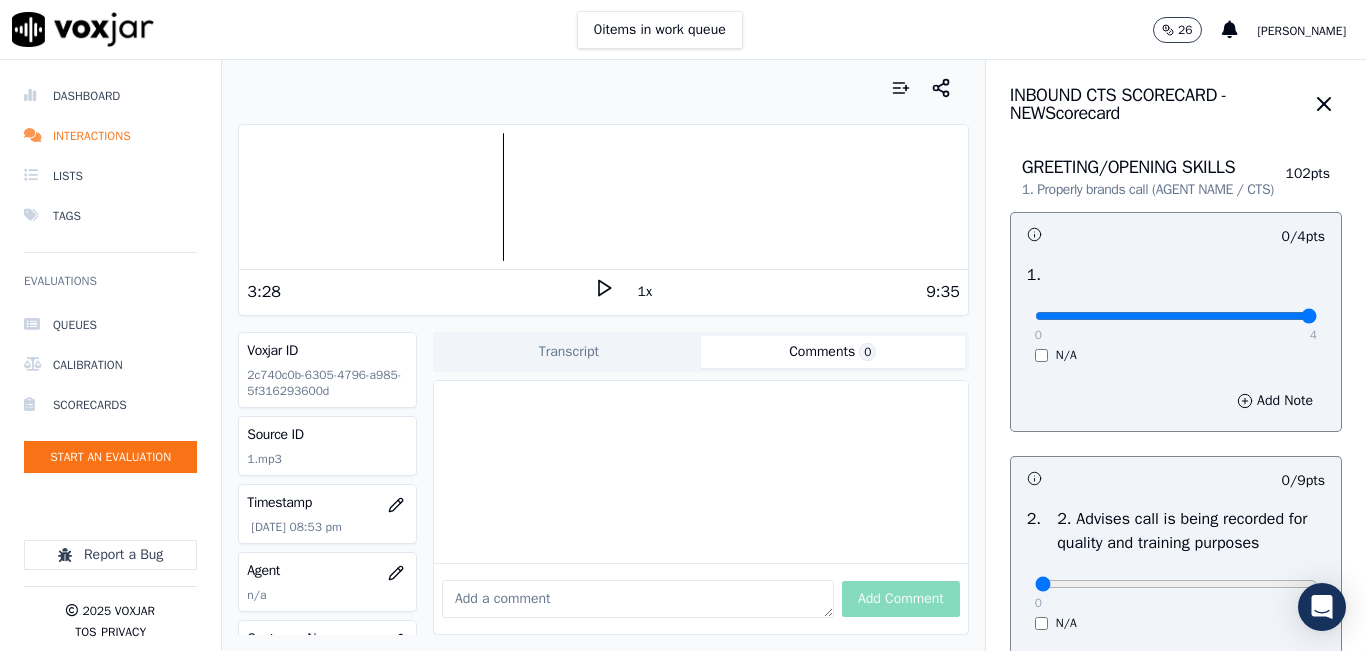 type on "4" 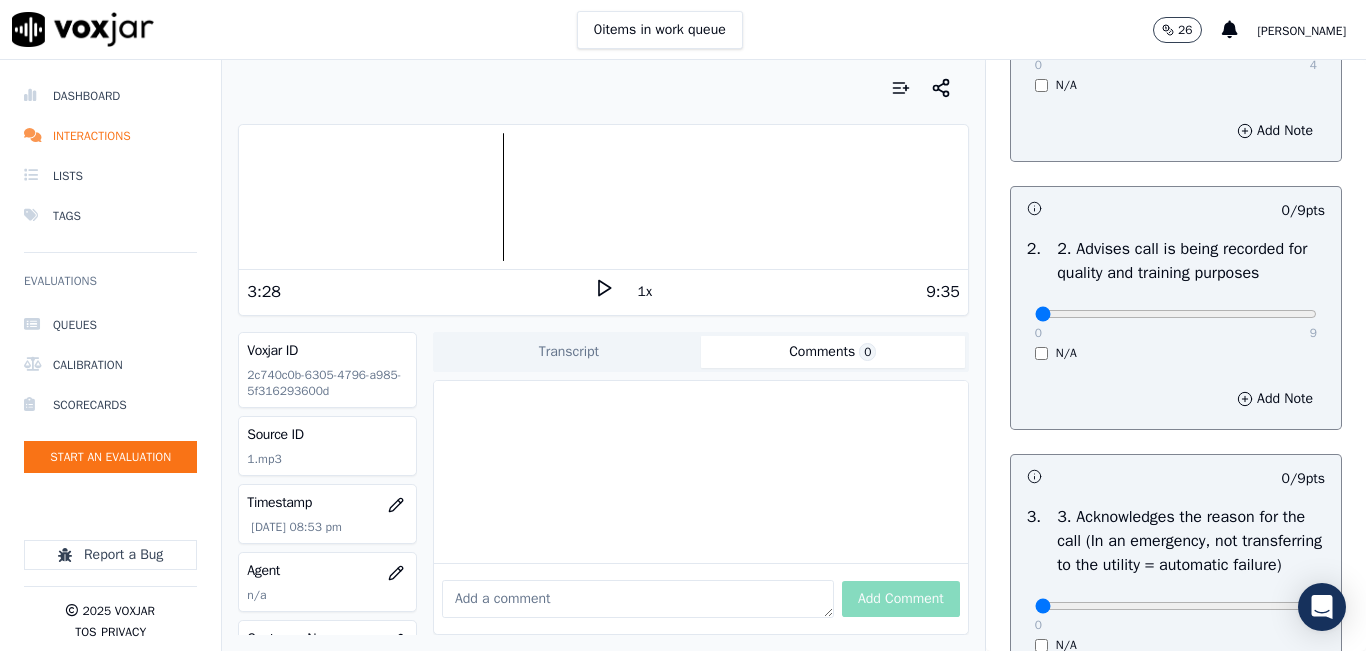 scroll, scrollTop: 300, scrollLeft: 0, axis: vertical 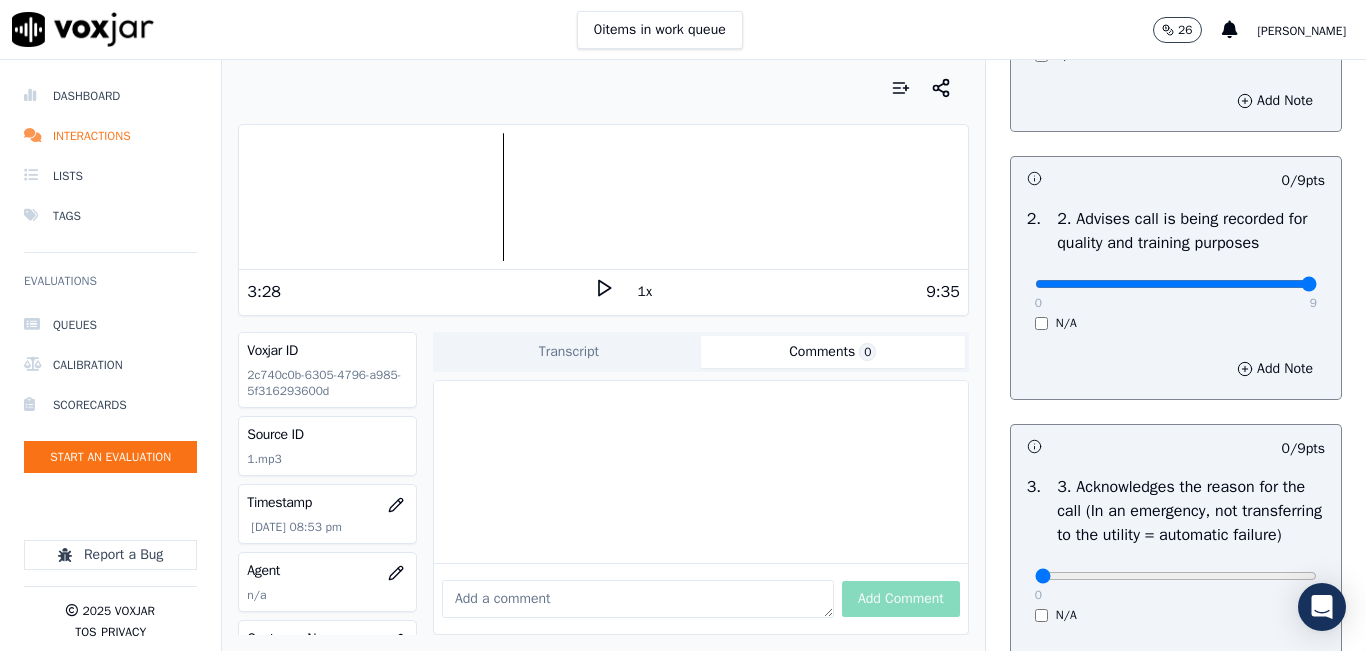 type on "9" 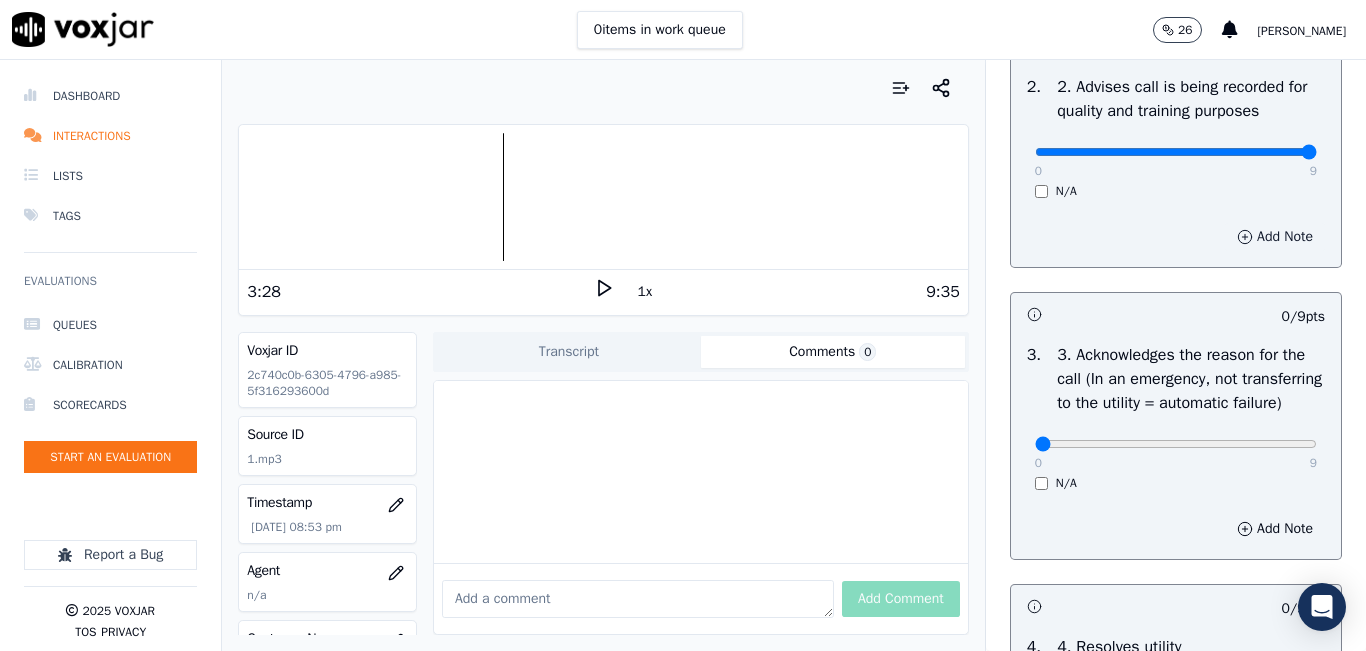 scroll, scrollTop: 700, scrollLeft: 0, axis: vertical 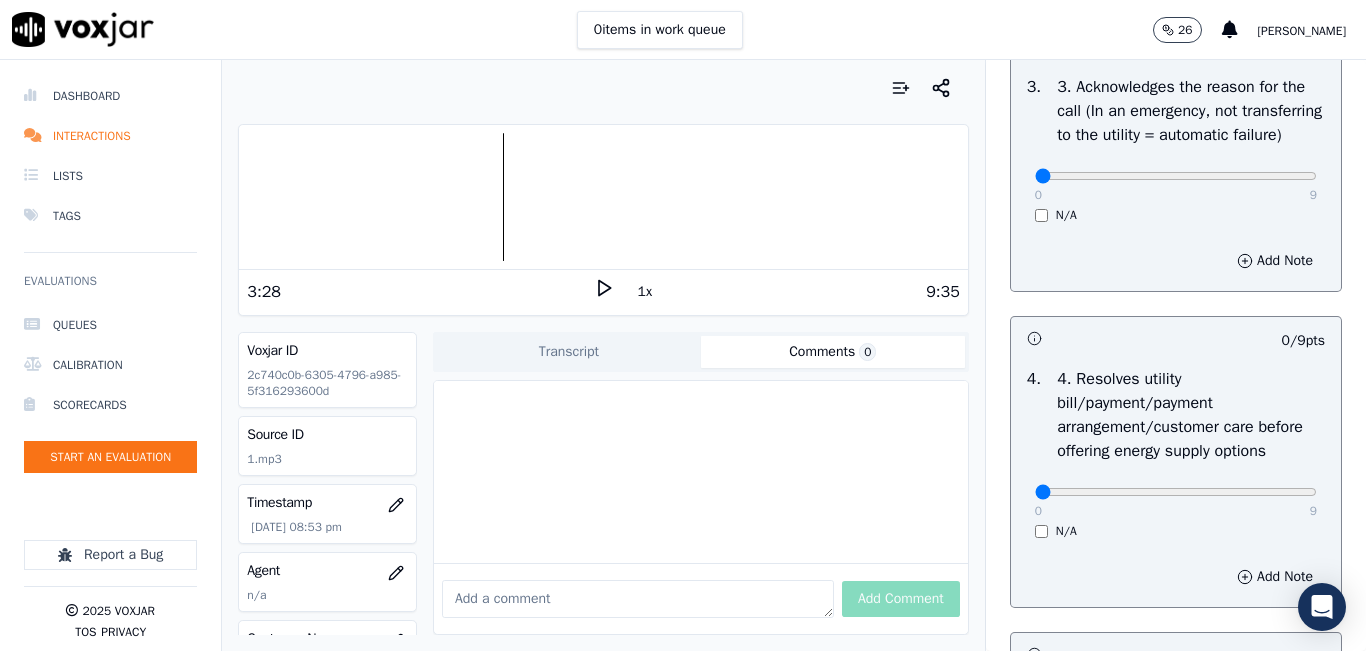 click on "0   9     N/A" at bounding box center [1176, 185] 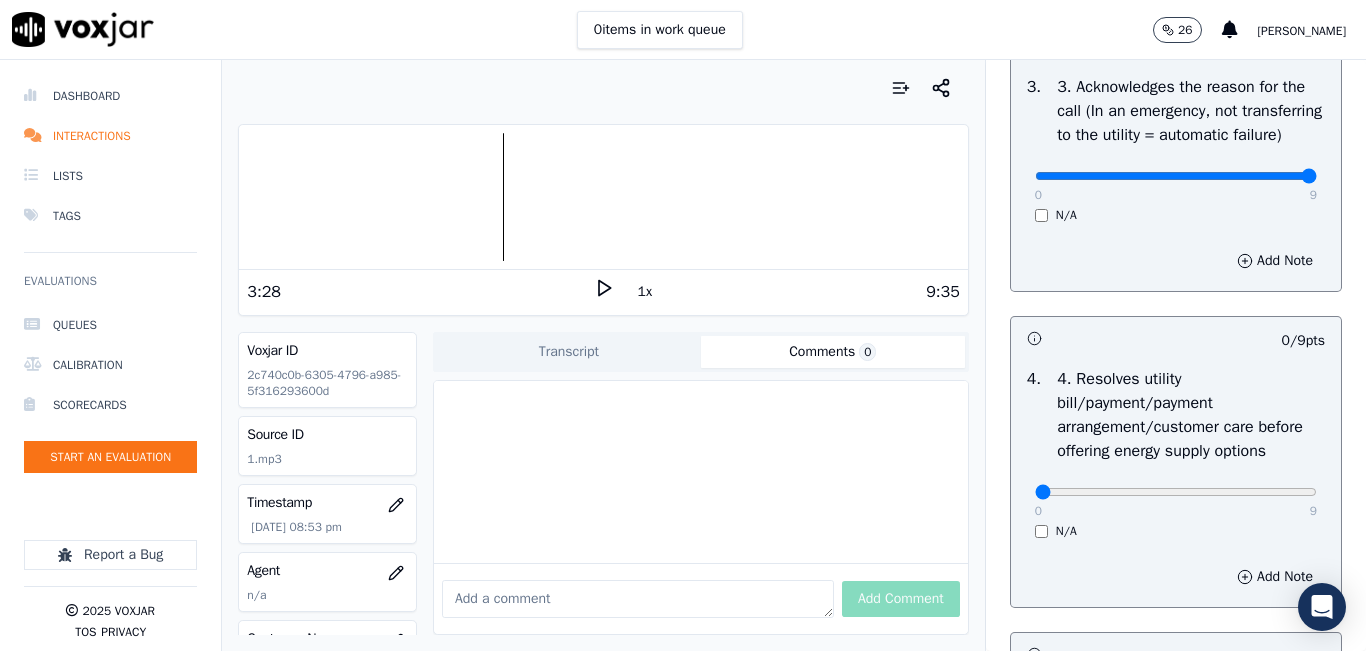 type on "9" 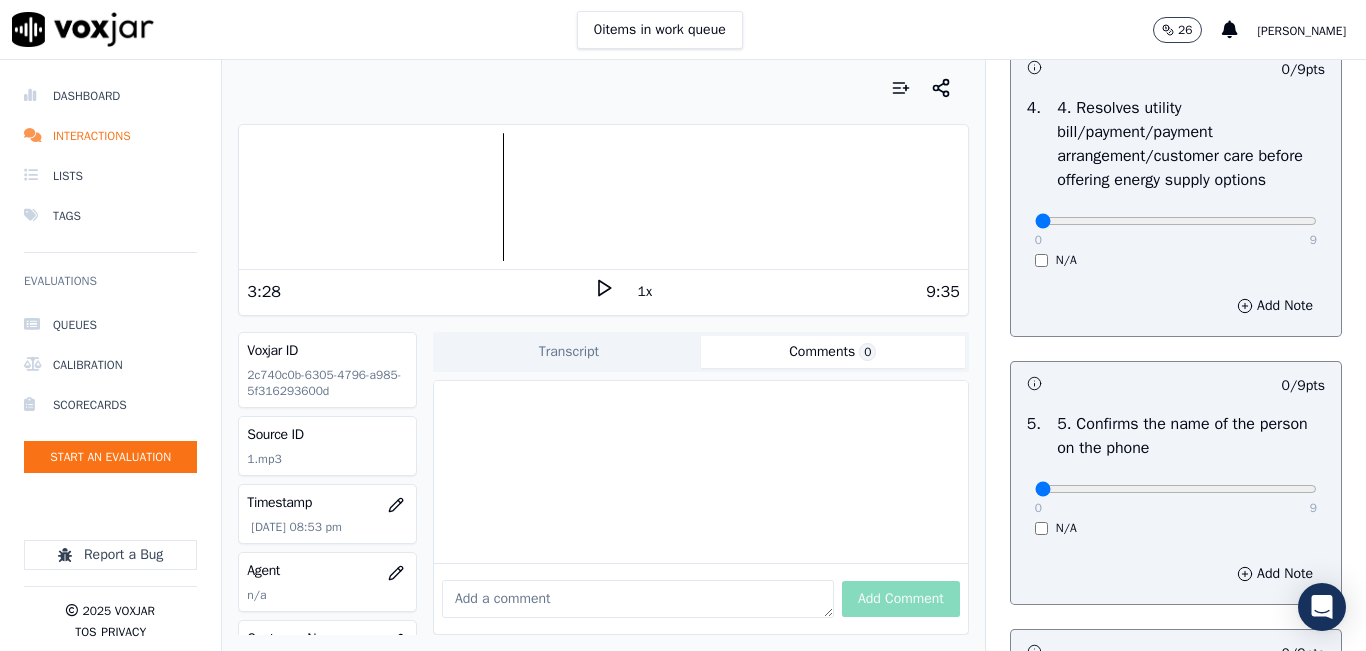 scroll, scrollTop: 1000, scrollLeft: 0, axis: vertical 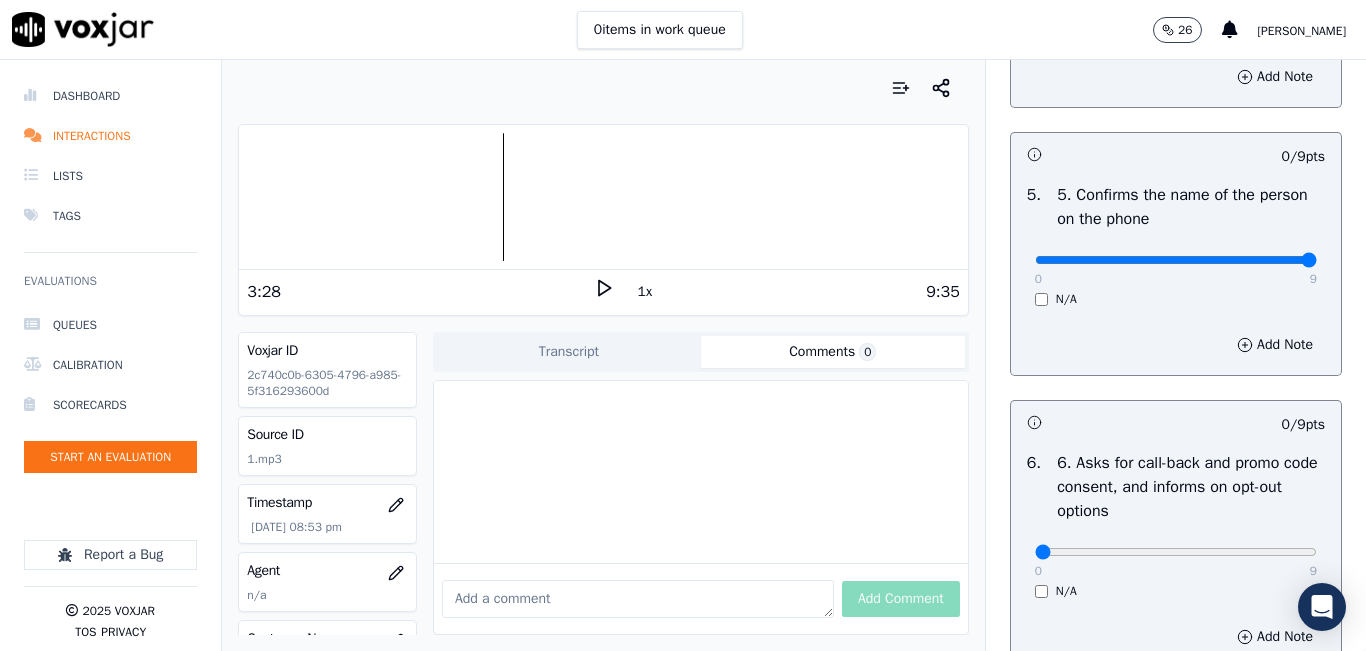 type on "9" 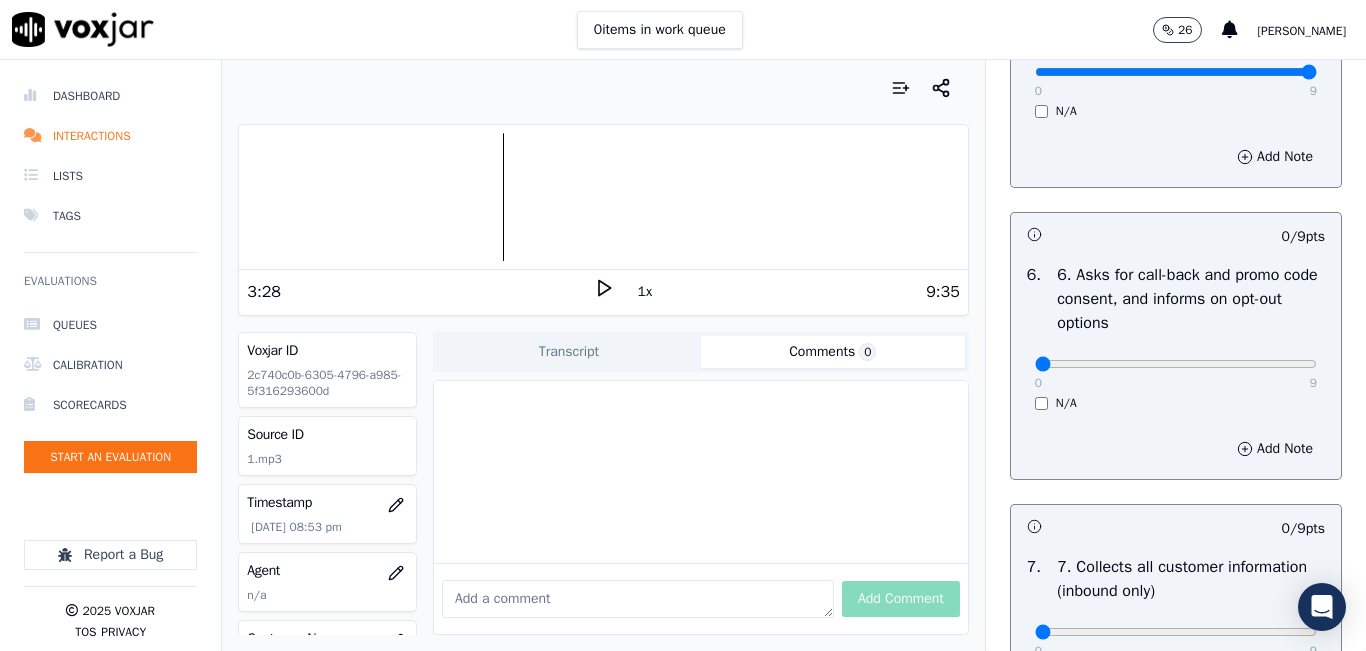 scroll, scrollTop: 1400, scrollLeft: 0, axis: vertical 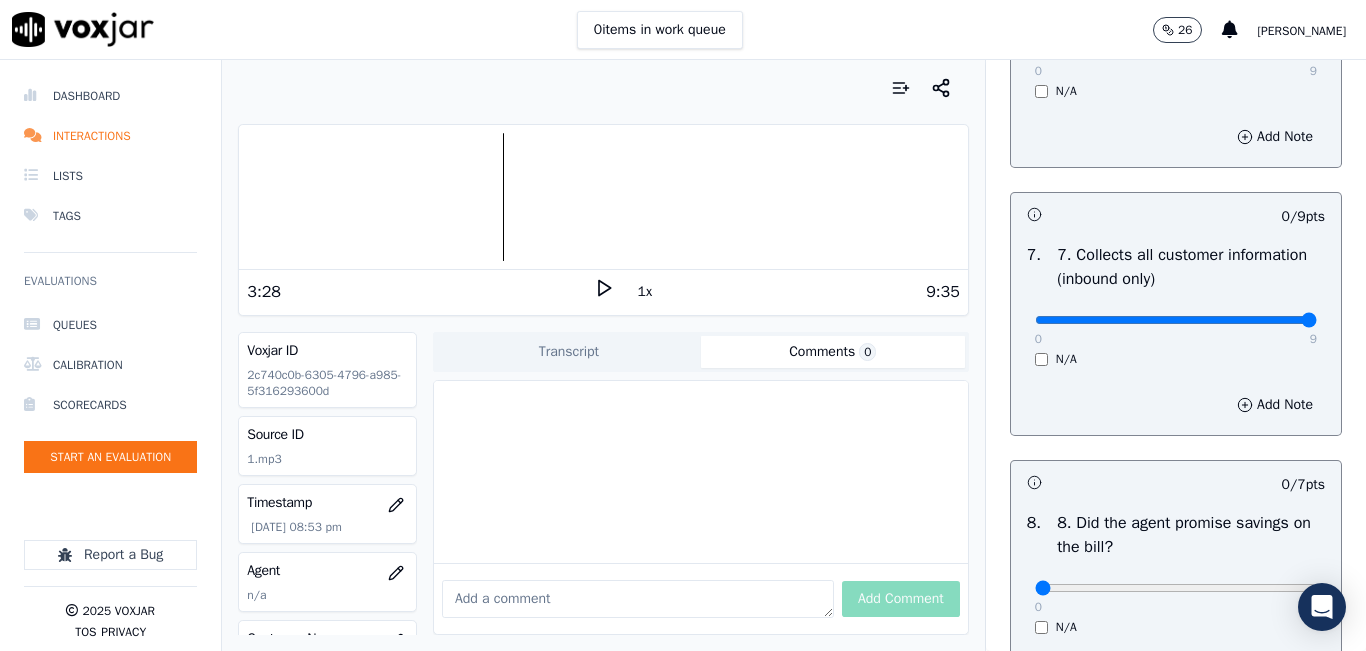 type on "9" 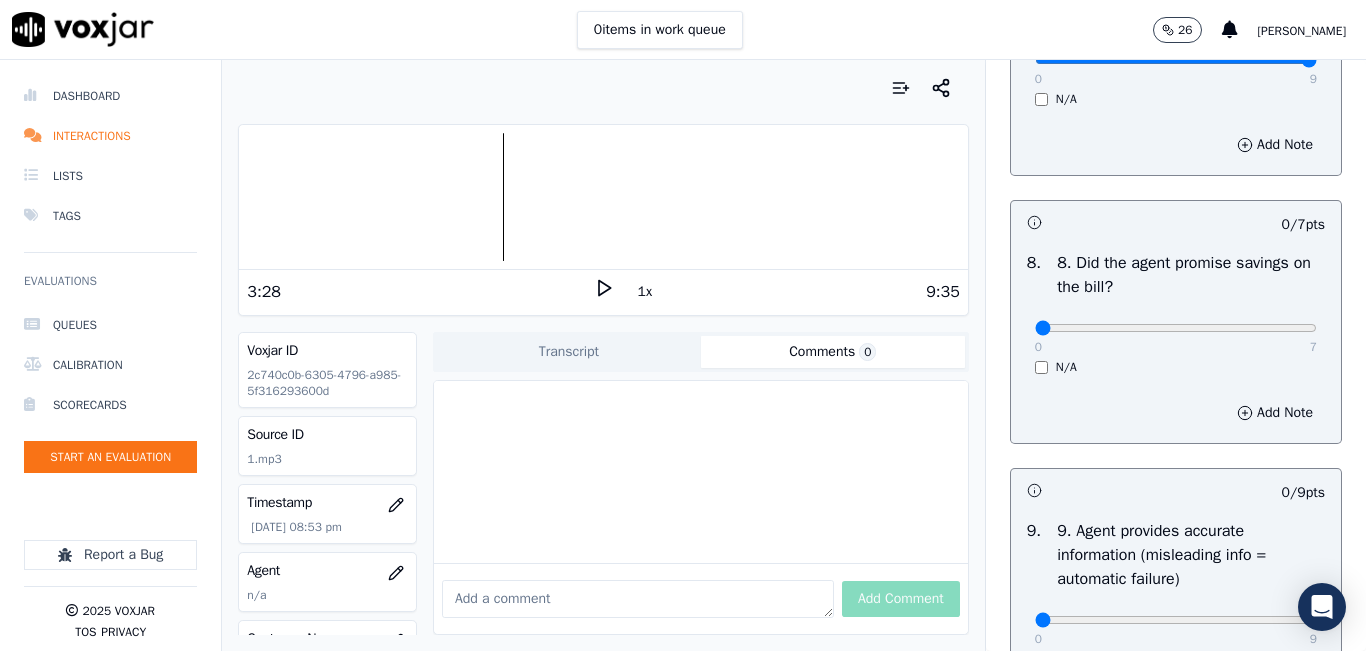 scroll, scrollTop: 2000, scrollLeft: 0, axis: vertical 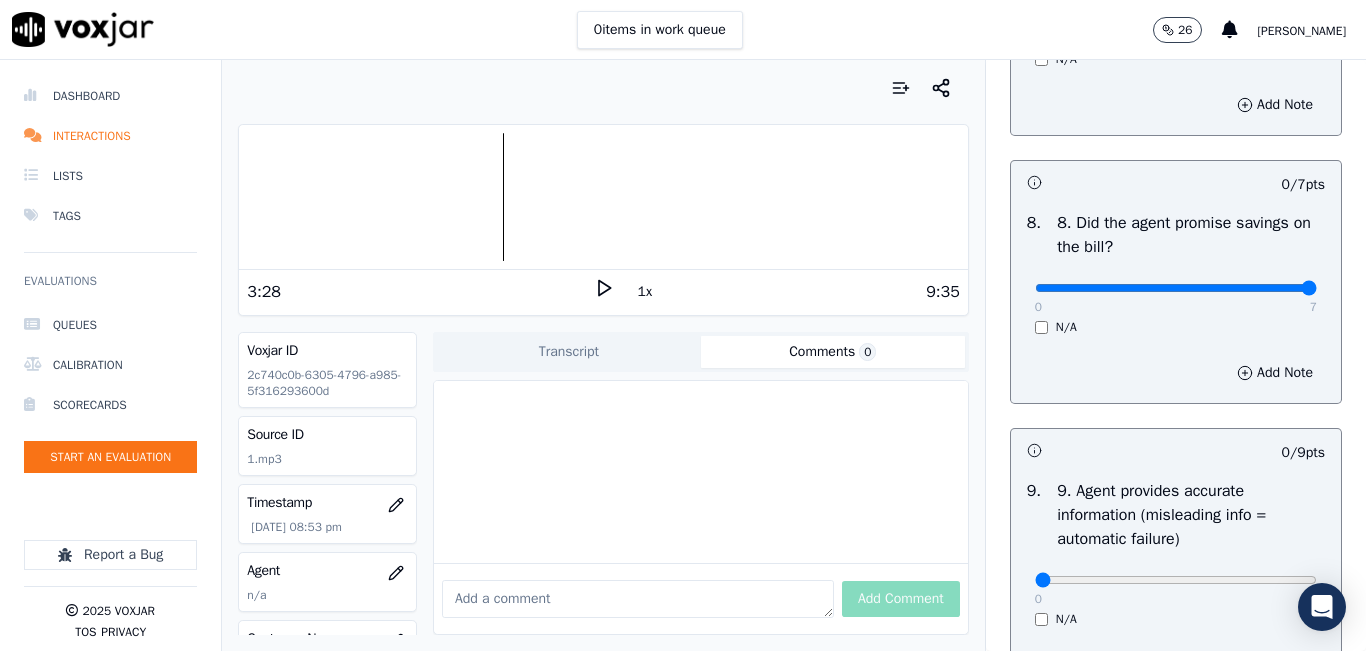 type on "7" 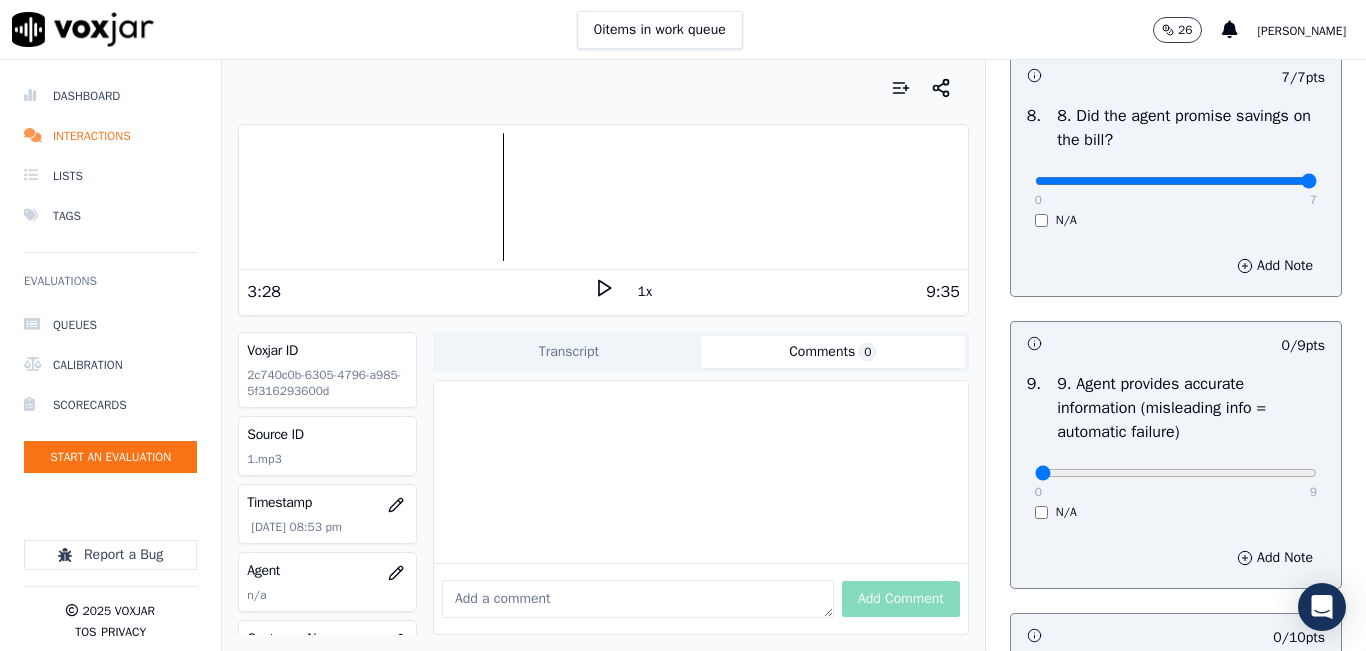 scroll, scrollTop: 2300, scrollLeft: 0, axis: vertical 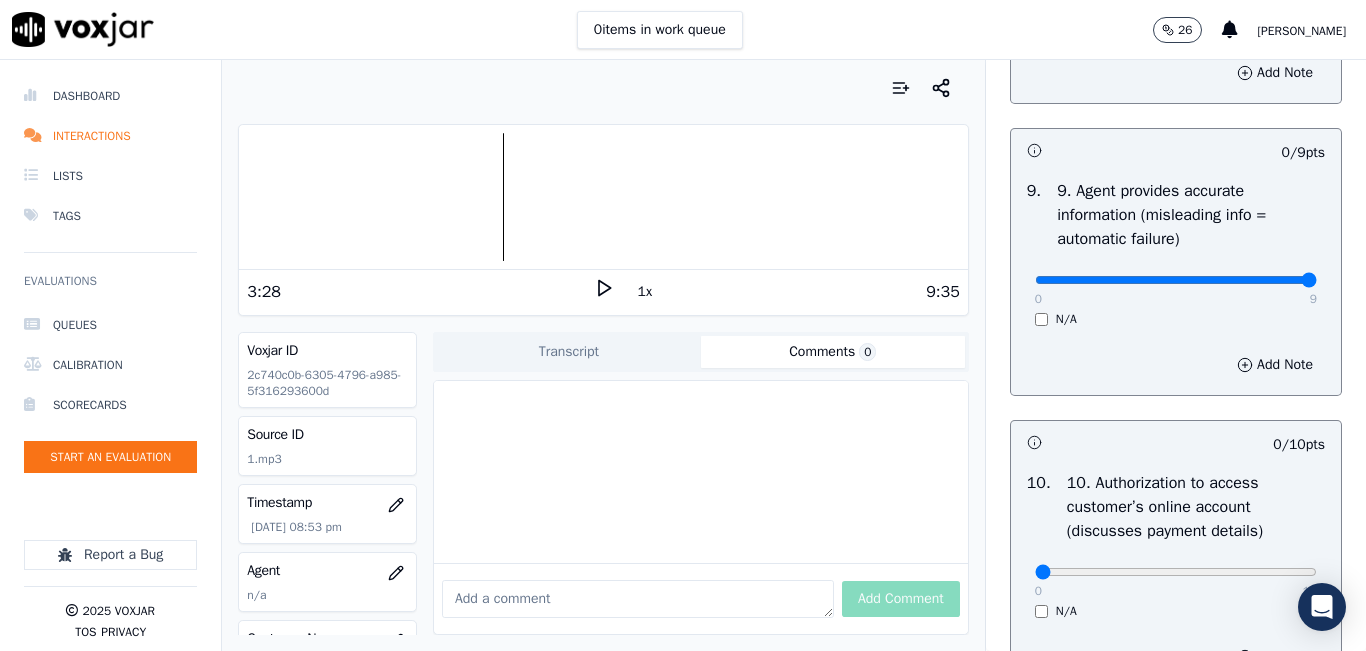 type on "9" 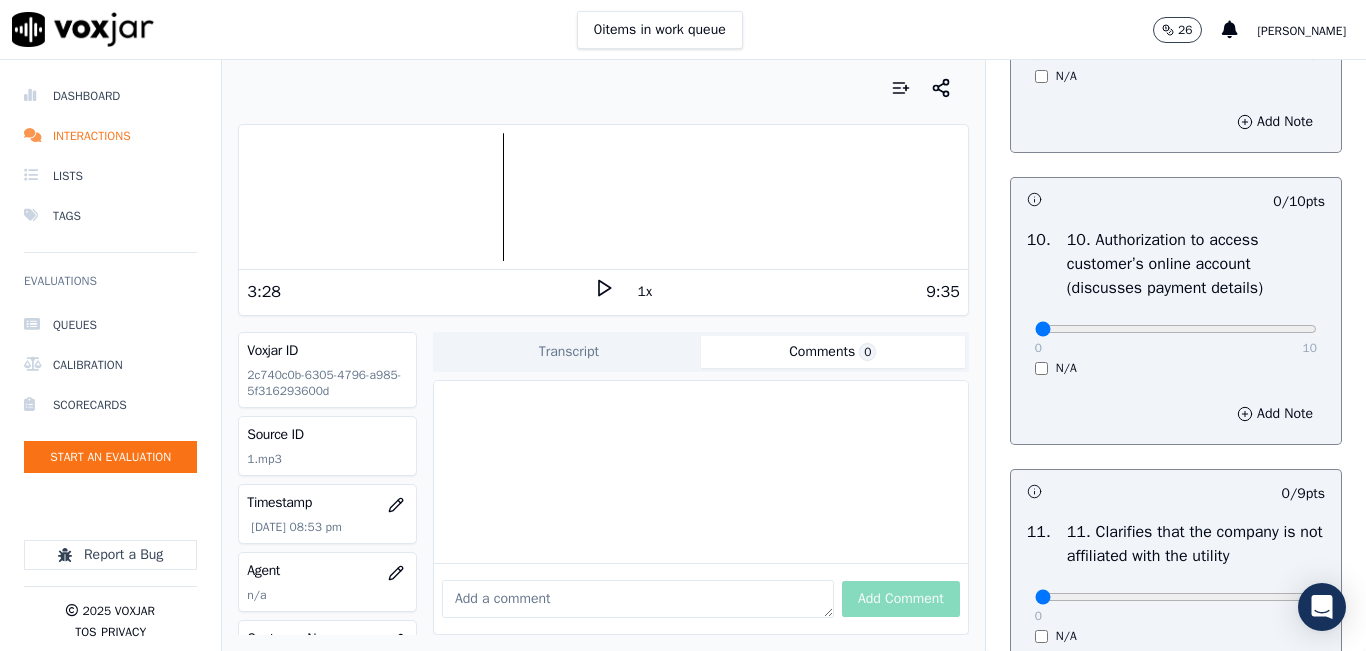 scroll, scrollTop: 2600, scrollLeft: 0, axis: vertical 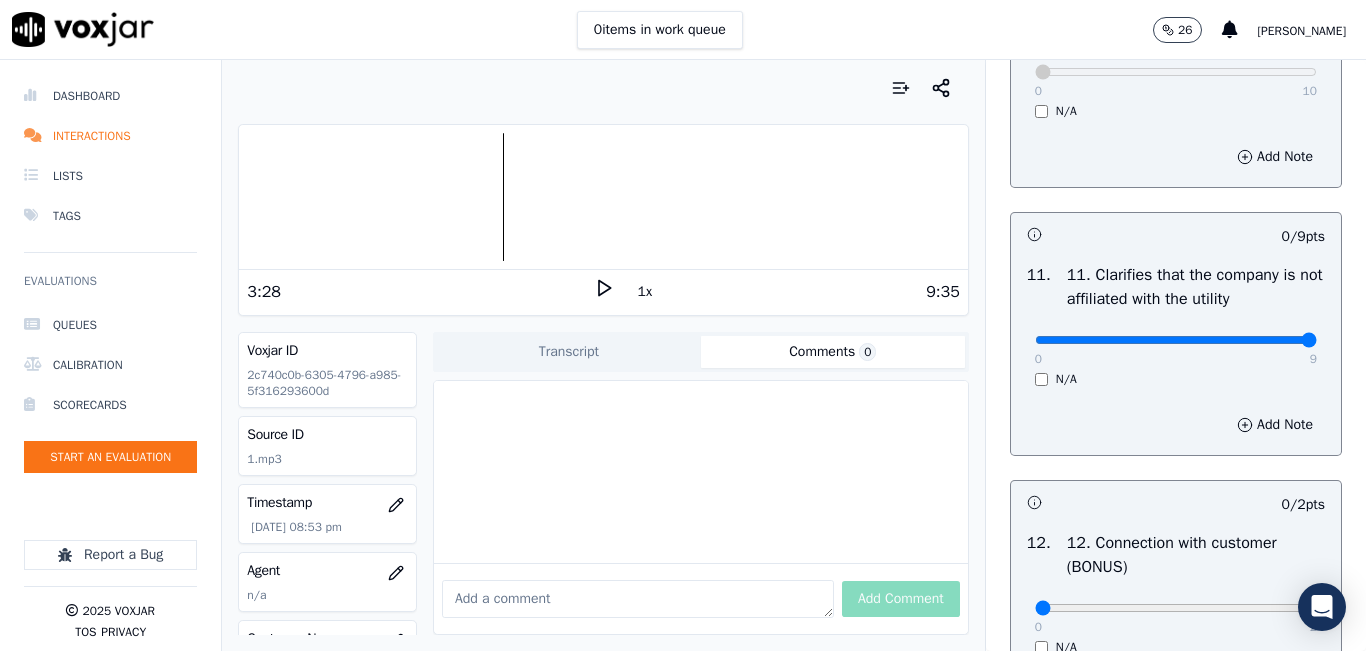 type on "9" 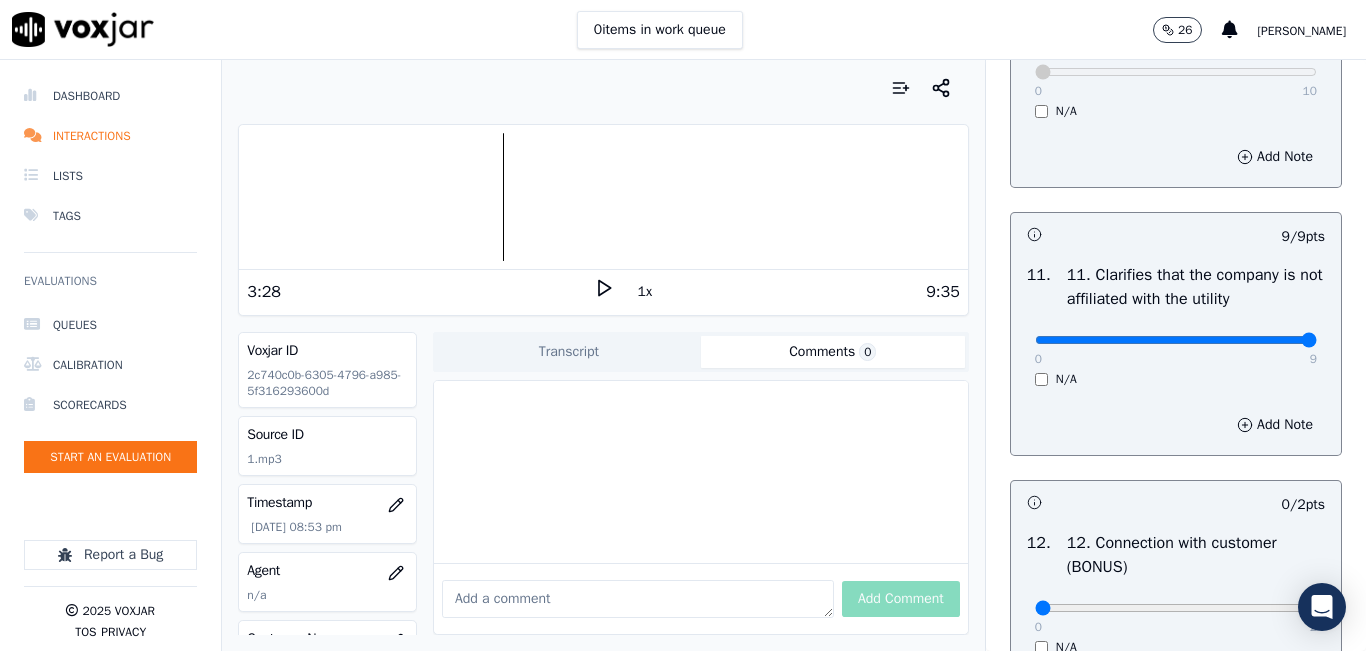 scroll, scrollTop: 3100, scrollLeft: 0, axis: vertical 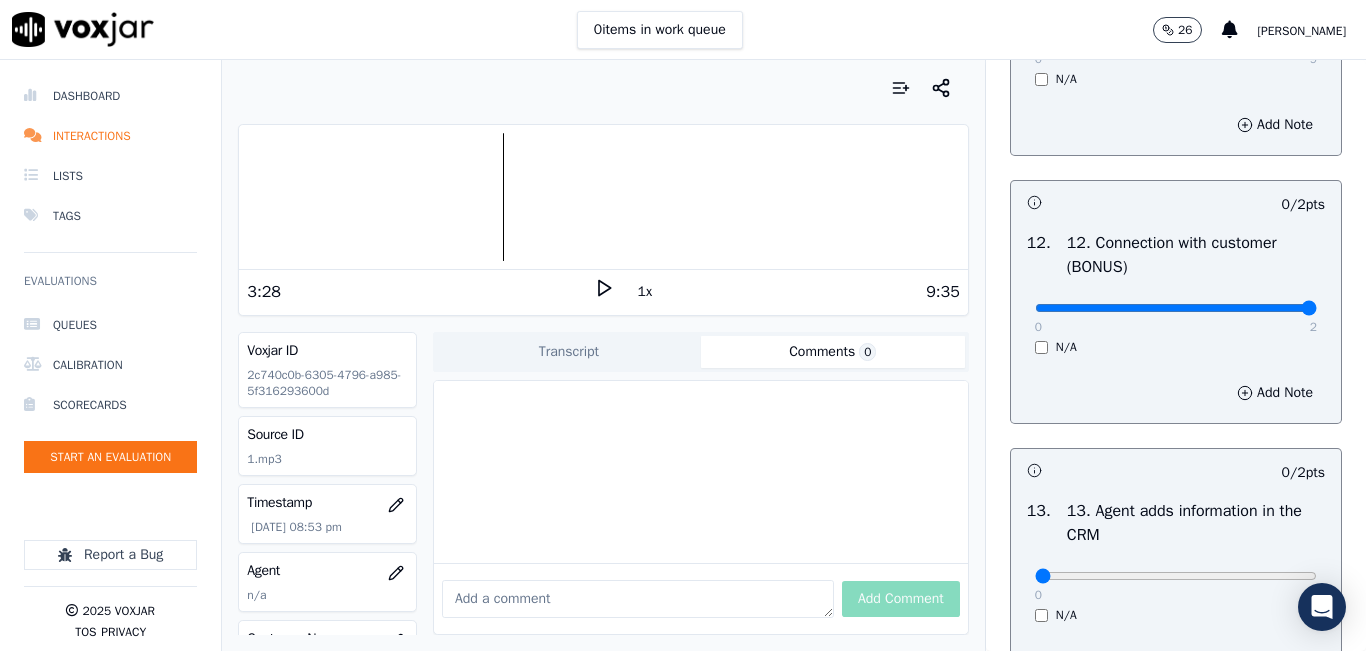 type on "2" 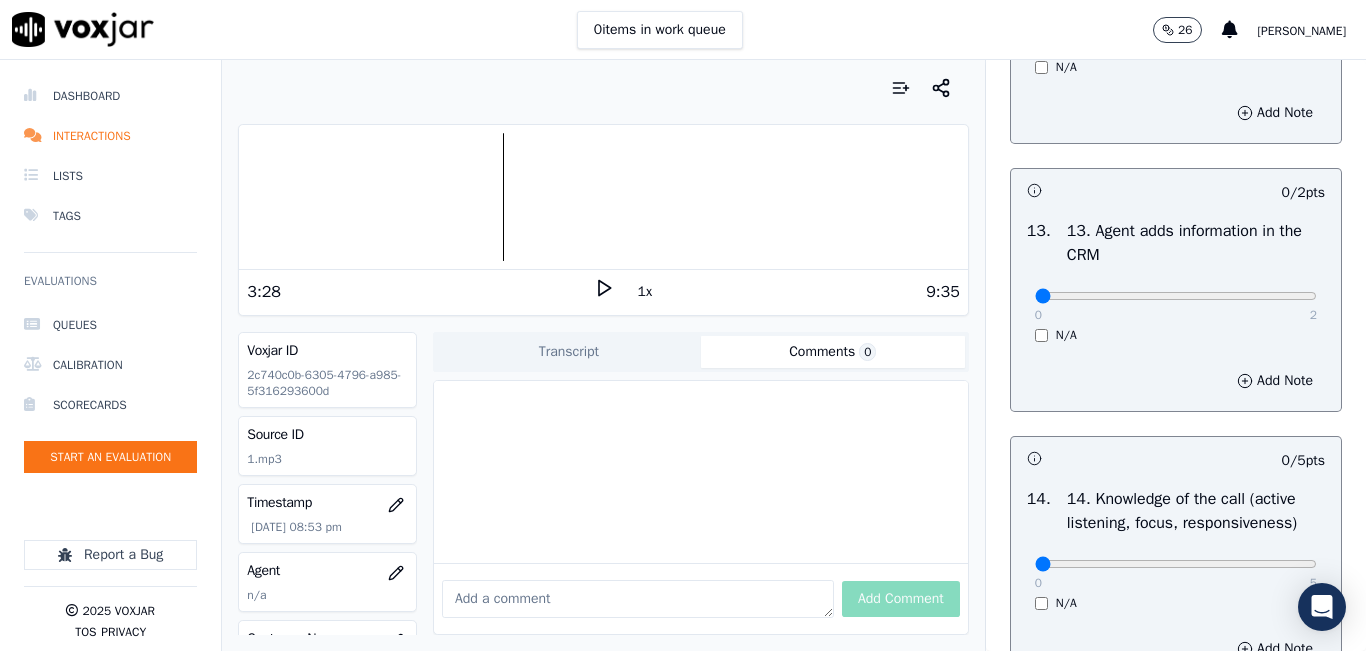 scroll, scrollTop: 3400, scrollLeft: 0, axis: vertical 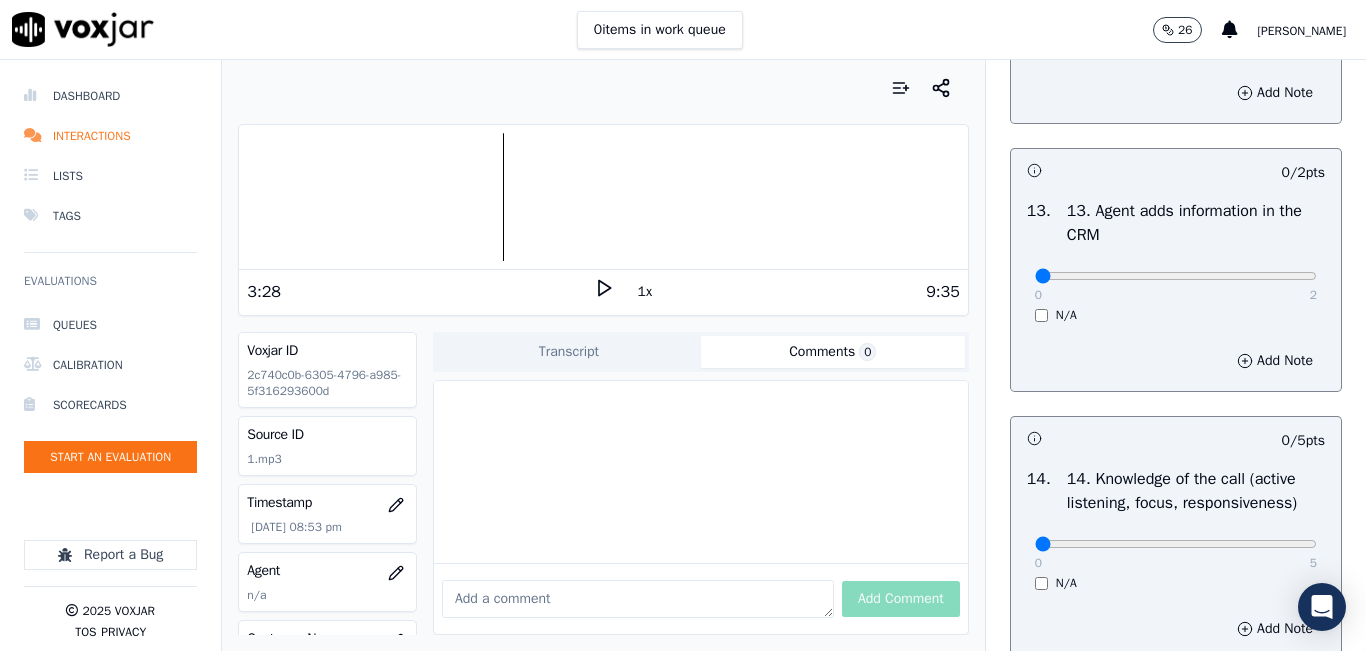 click on "0   2" at bounding box center [1176, 275] 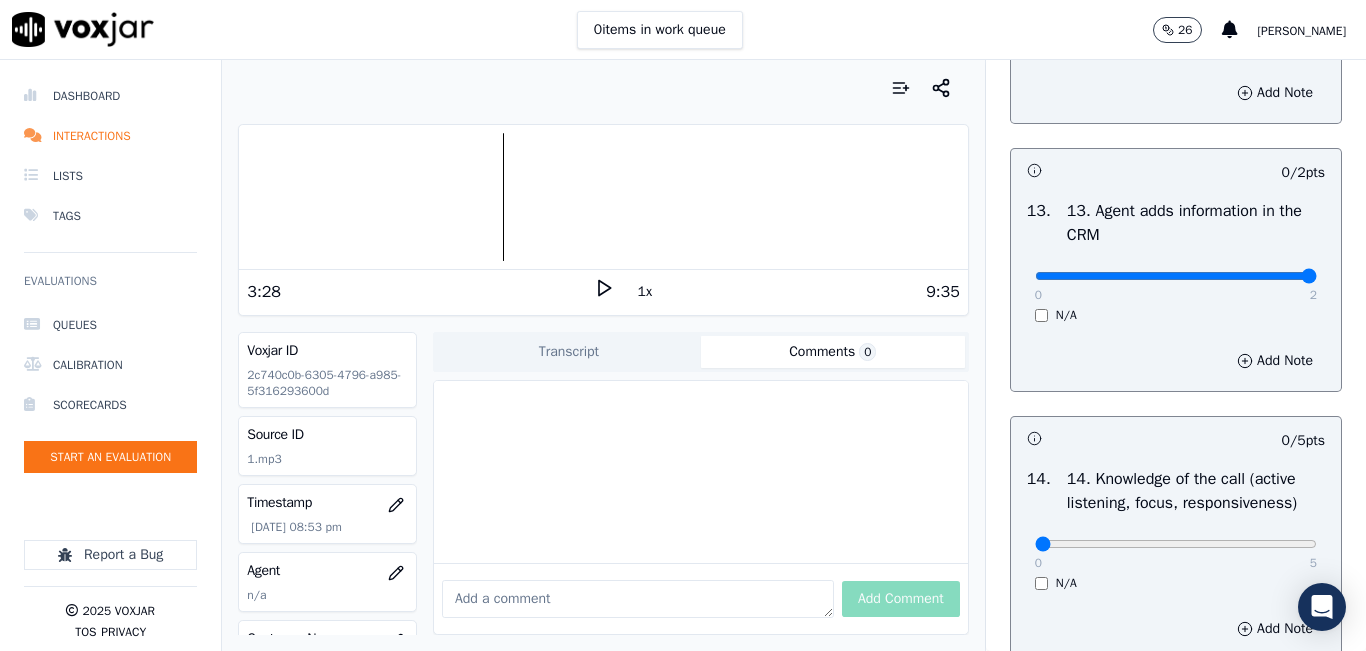 type on "2" 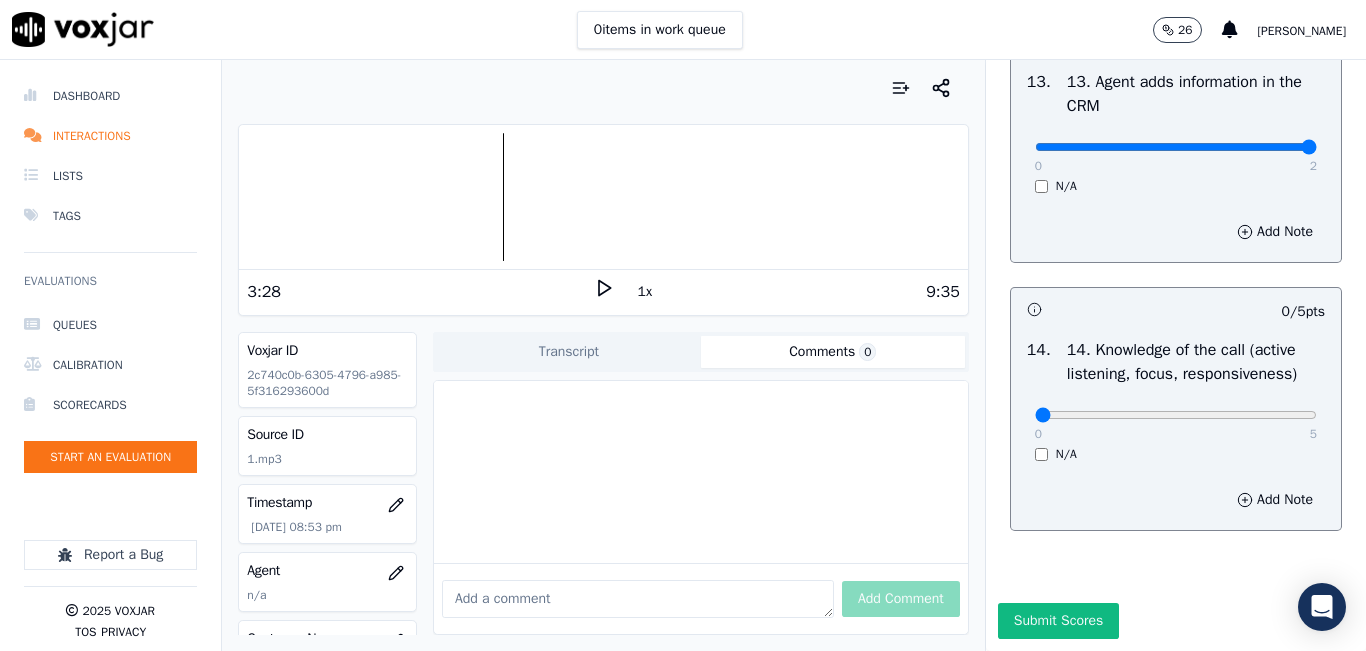scroll, scrollTop: 3600, scrollLeft: 0, axis: vertical 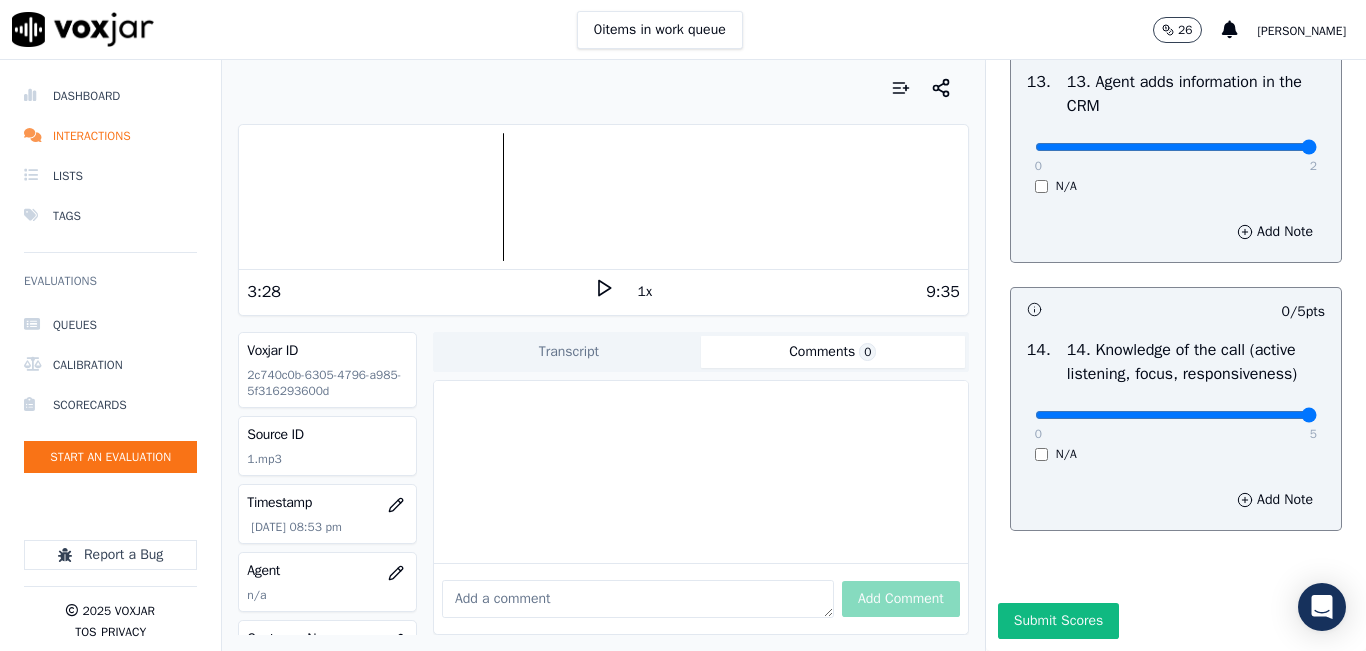 type on "5" 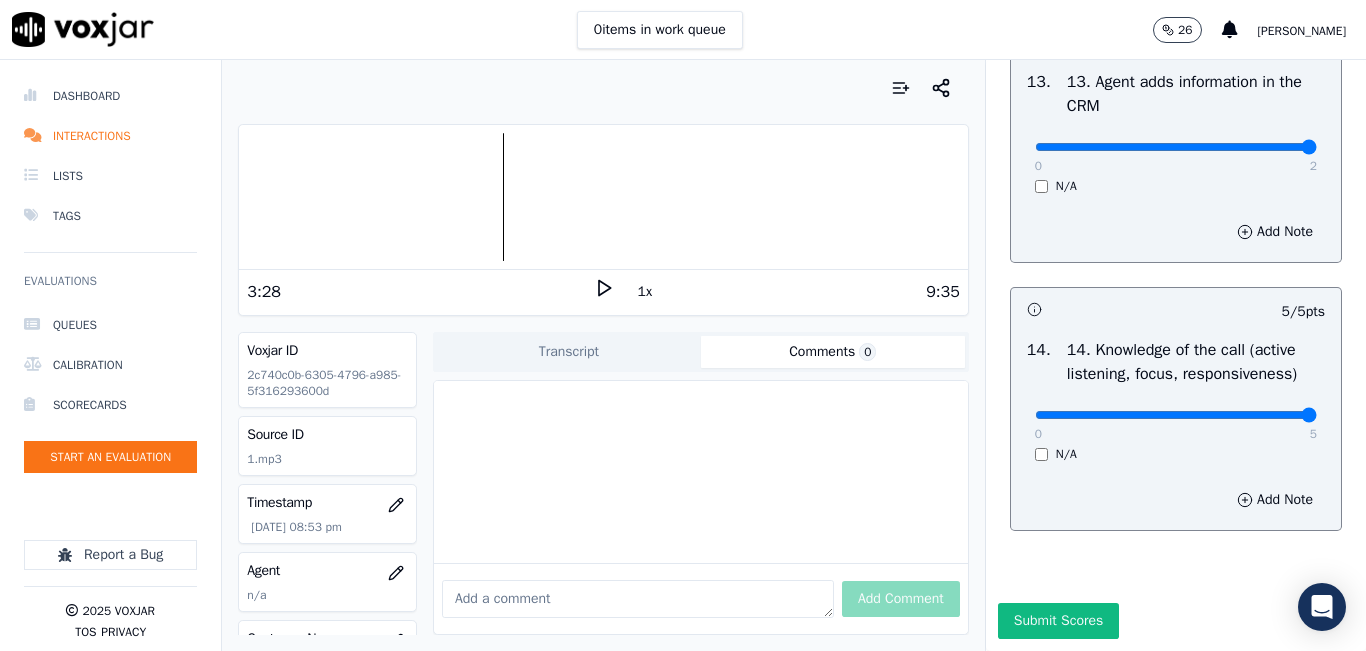 scroll, scrollTop: 3642, scrollLeft: 0, axis: vertical 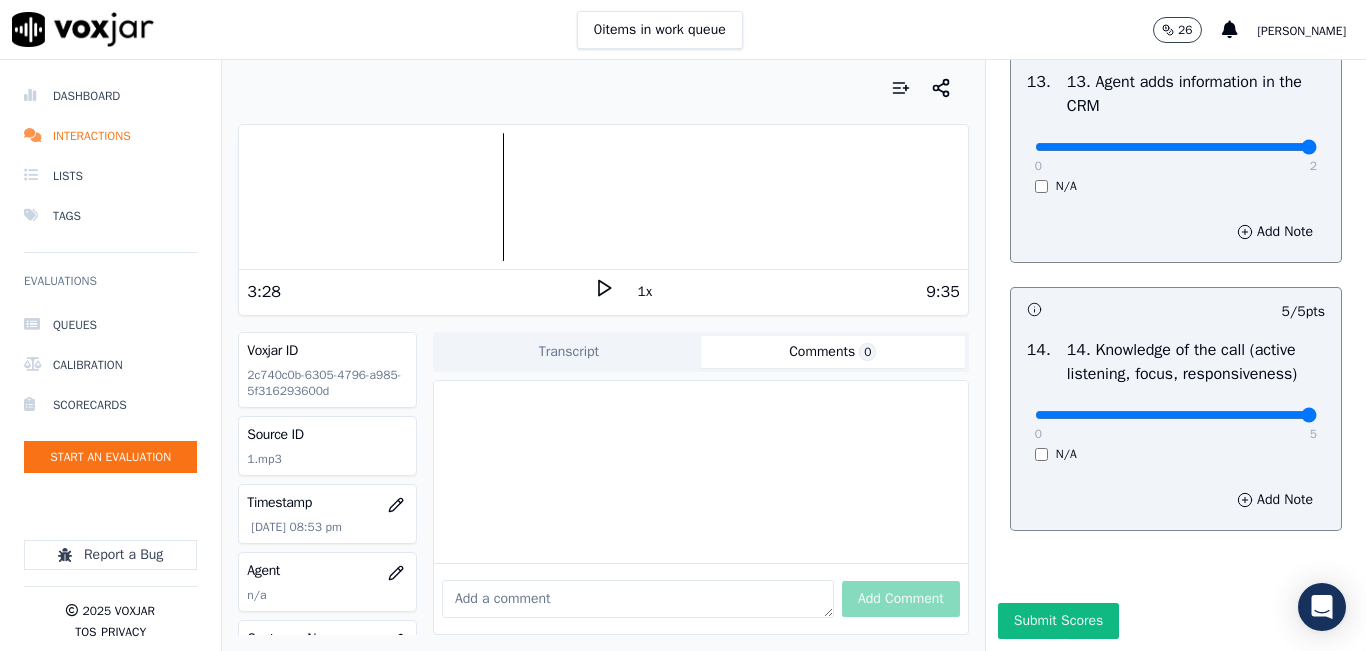 drag, startPoint x: 1054, startPoint y: 570, endPoint x: 1002, endPoint y: 602, distance: 61.05735 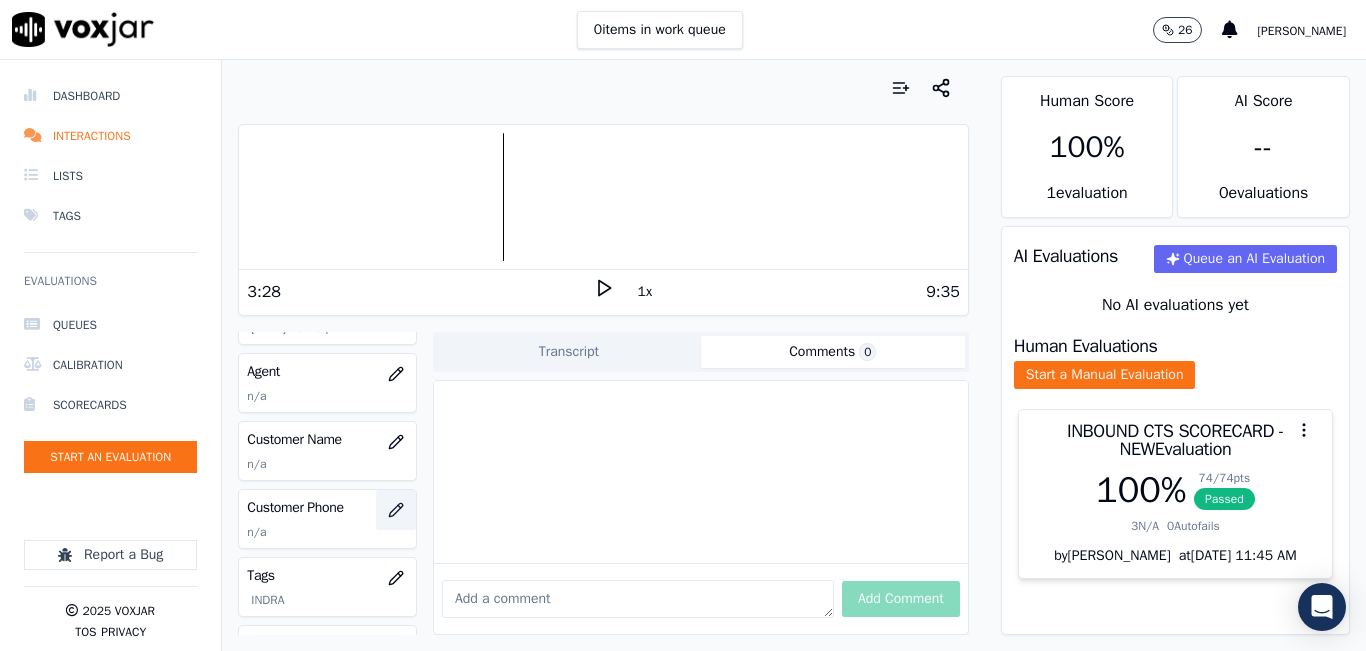 scroll, scrollTop: 200, scrollLeft: 0, axis: vertical 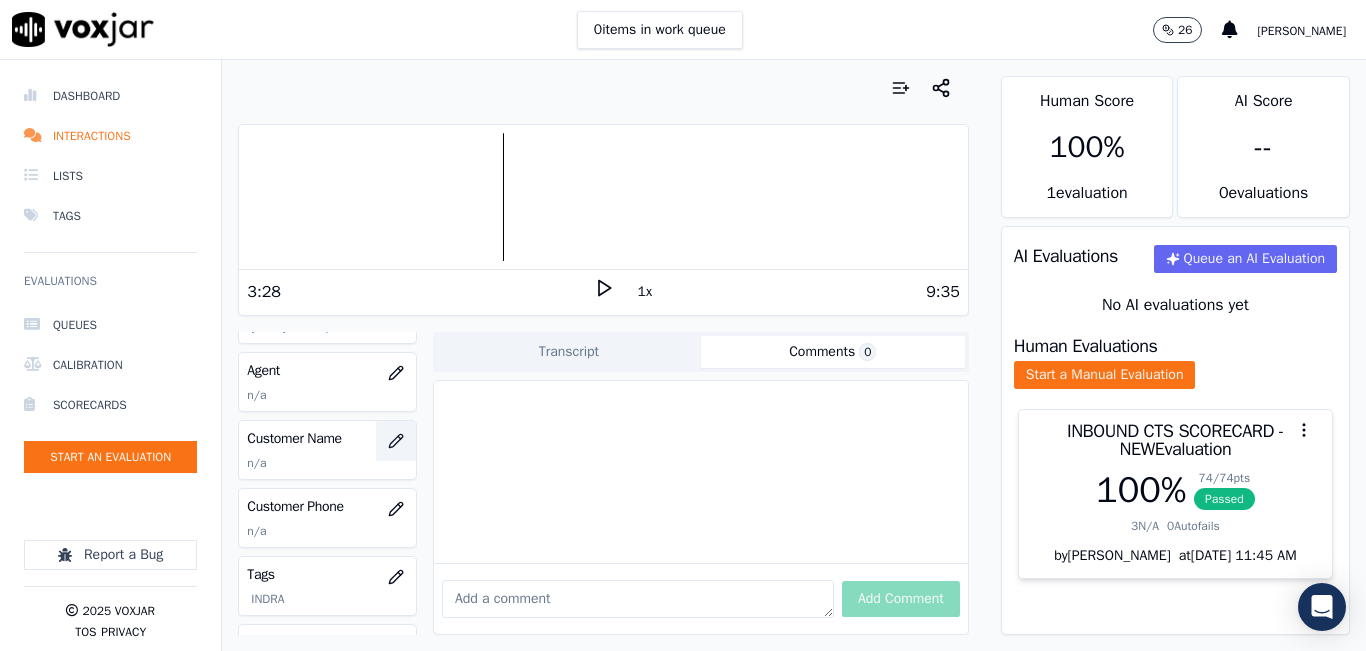 click 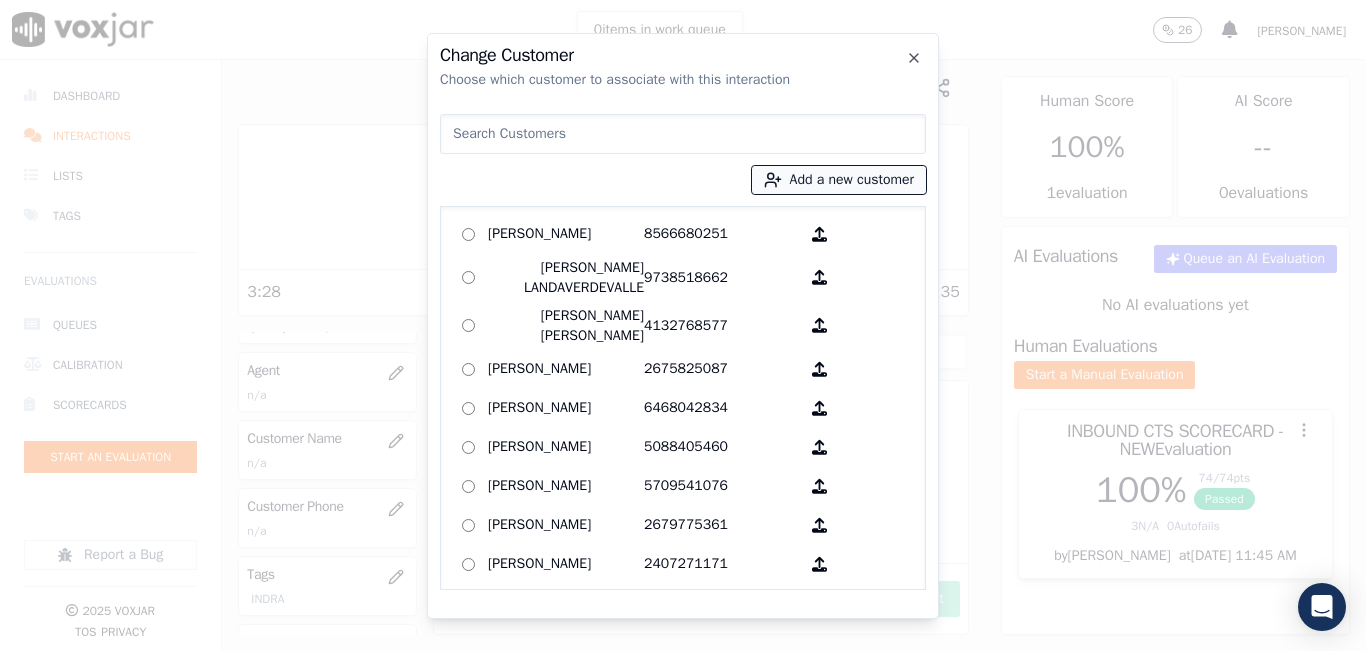 click on "Add a new customer" at bounding box center [839, 180] 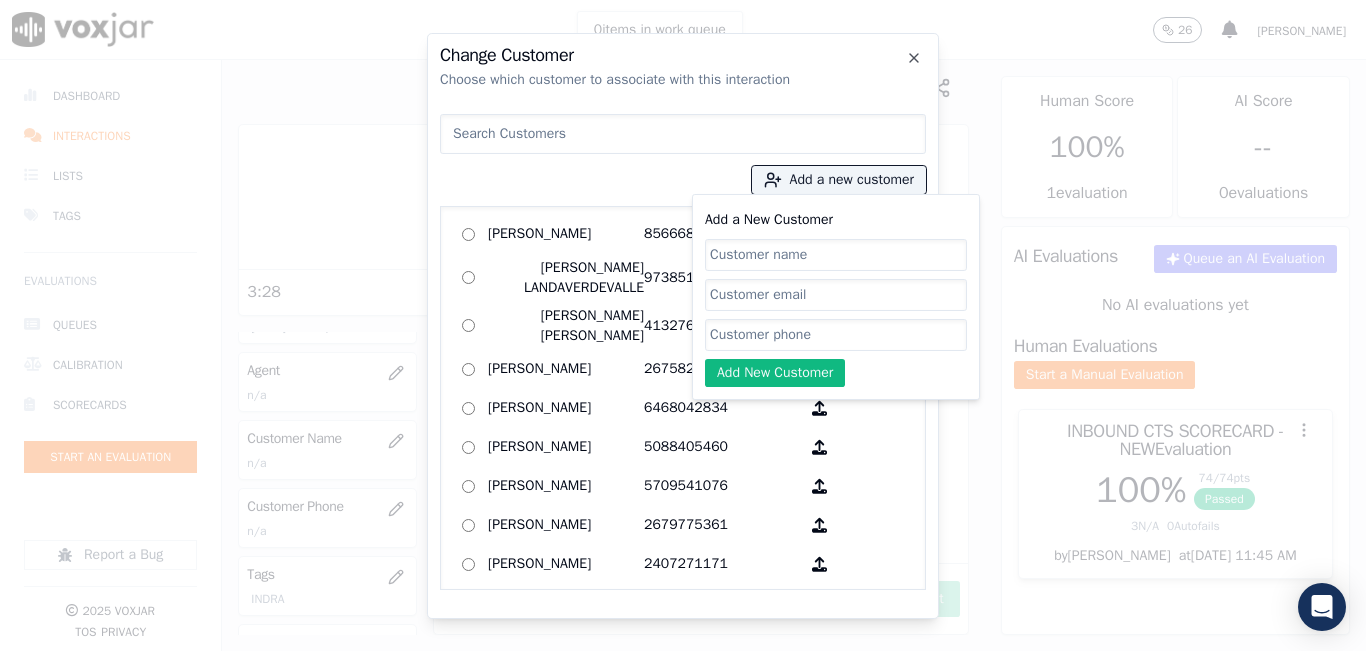 click on "Add a New Customer" 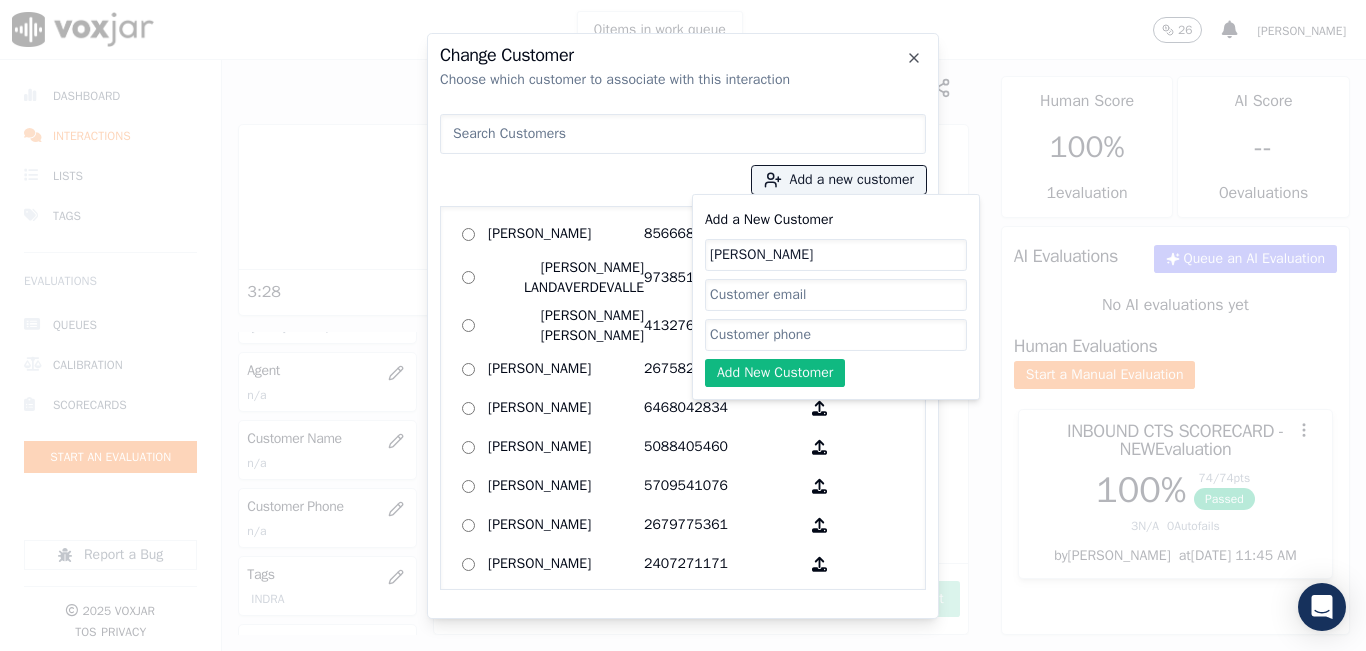 type on "Maria Segura" 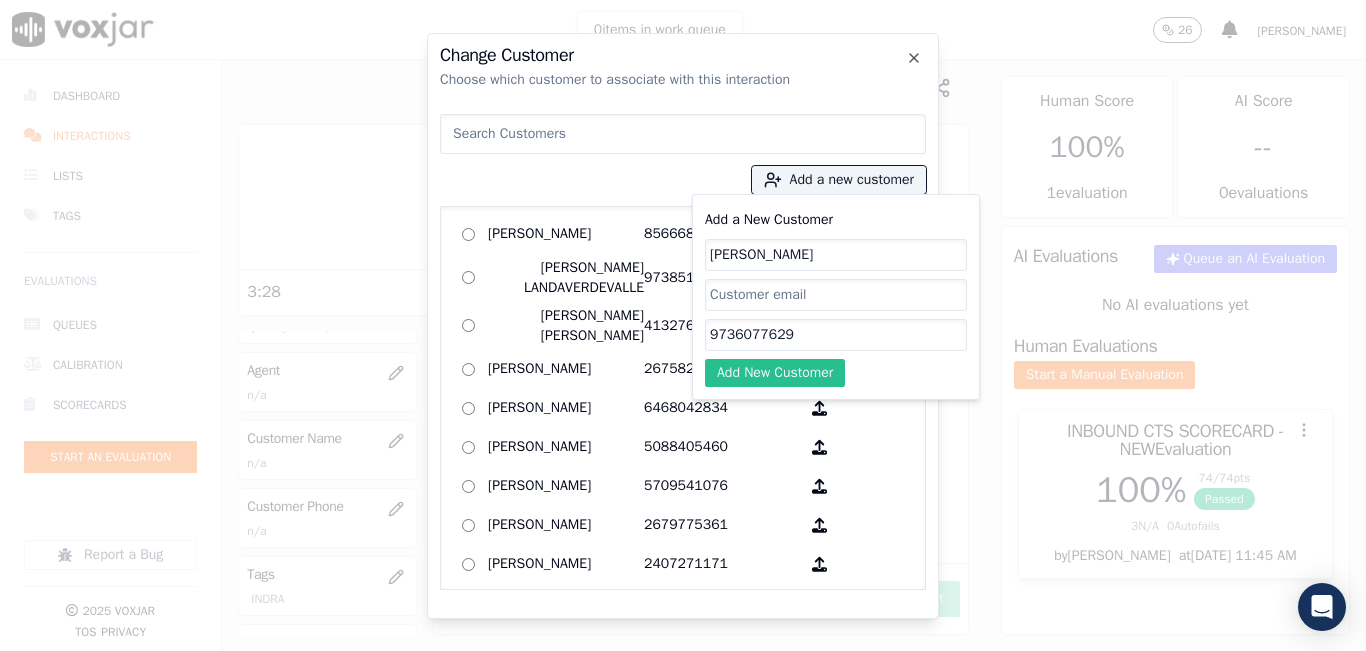 type on "9736077629" 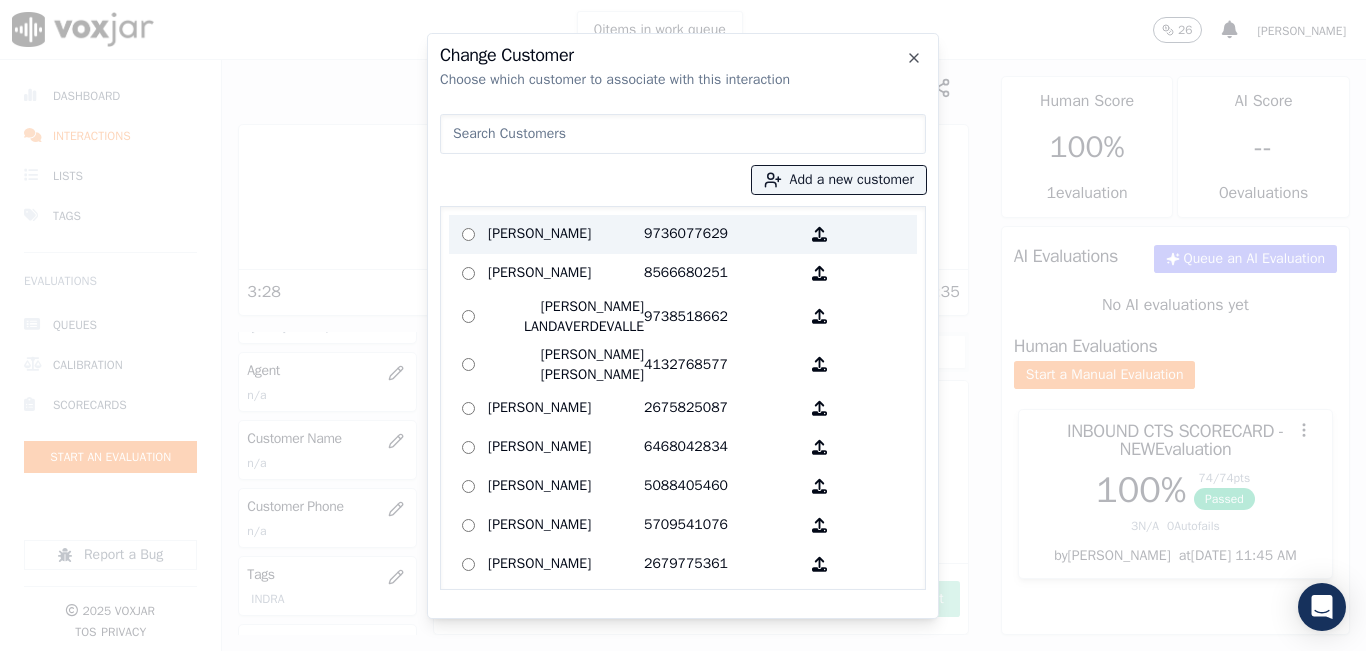 click on "Maria Segura" at bounding box center [566, 234] 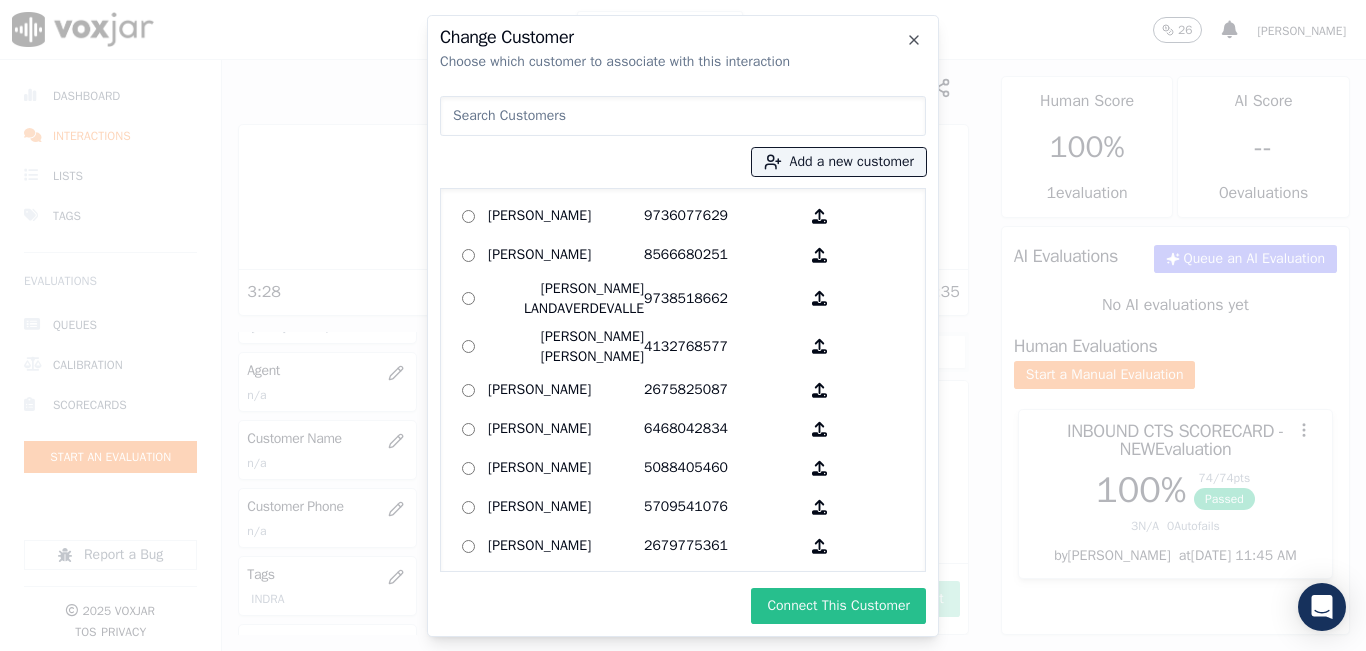 click on "Connect This Customer" at bounding box center [838, 606] 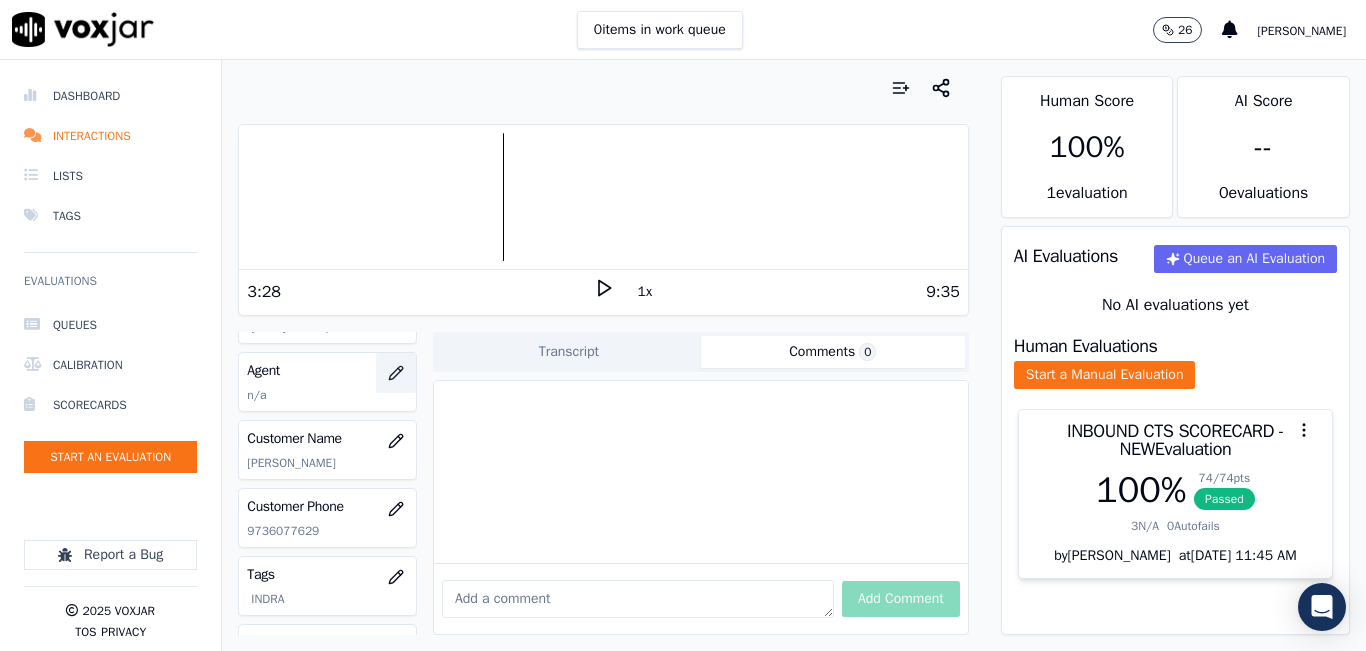 click 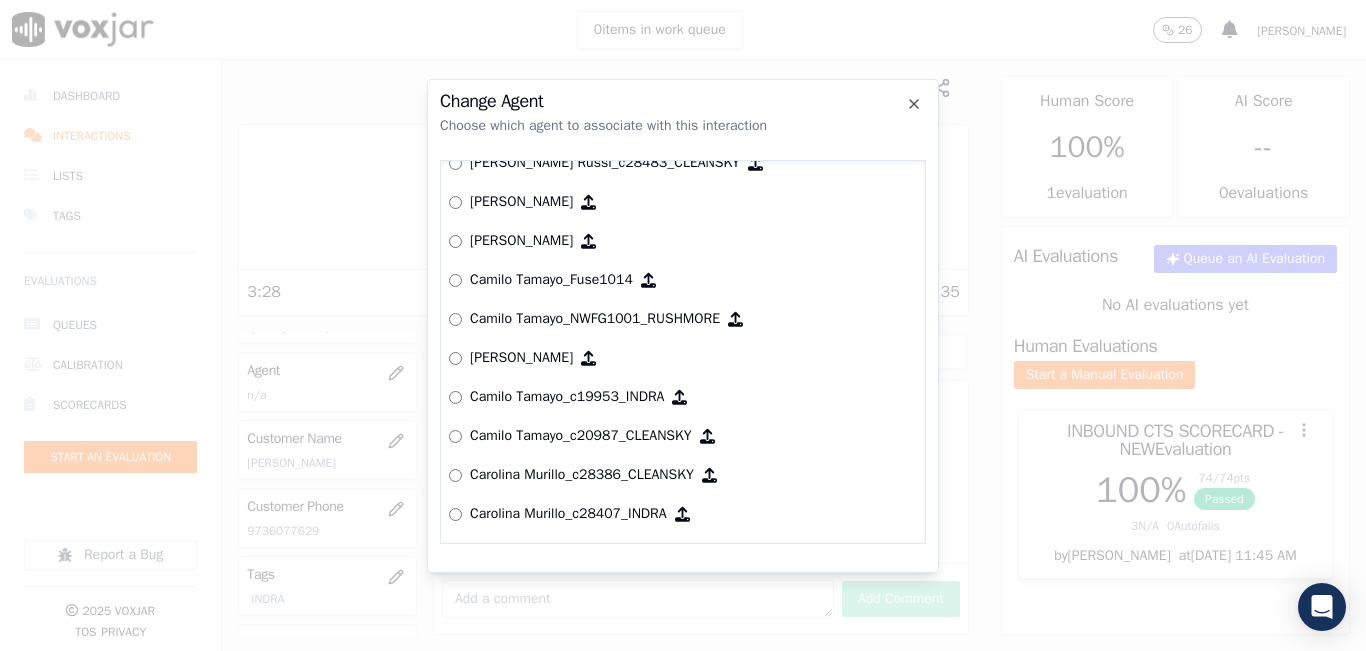 scroll, scrollTop: 1424, scrollLeft: 0, axis: vertical 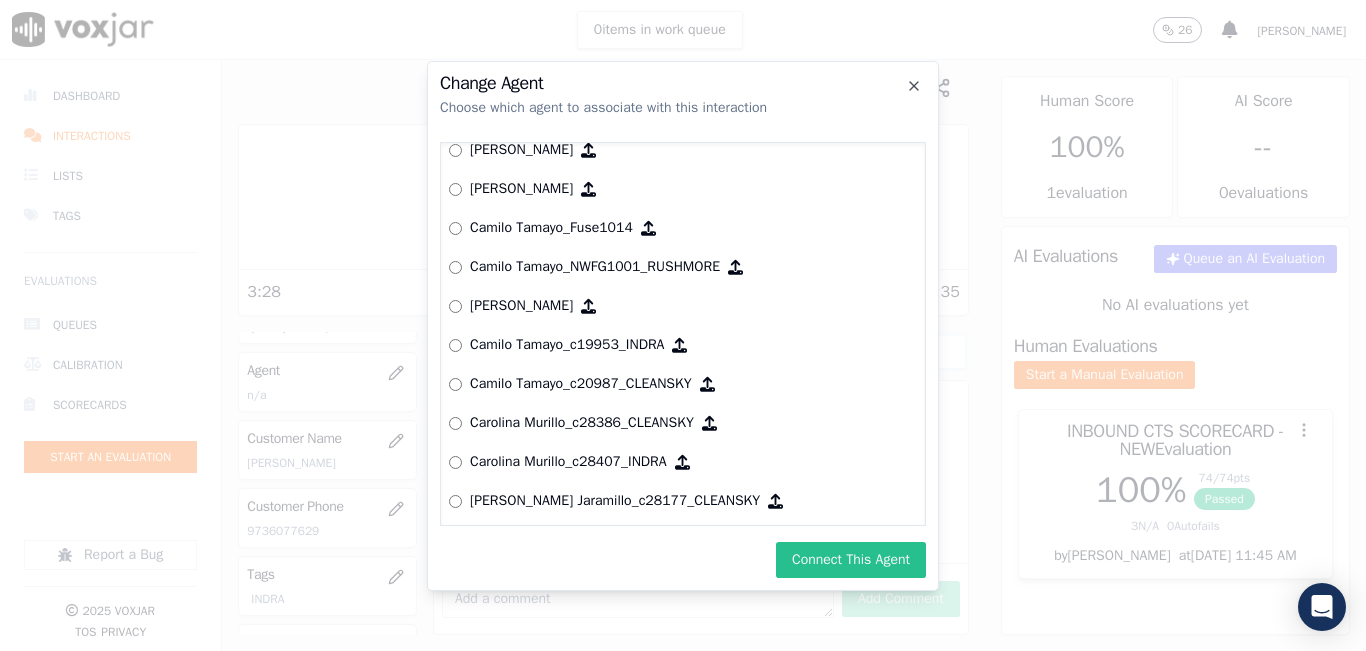 click on "Connect This Agent" at bounding box center (851, 560) 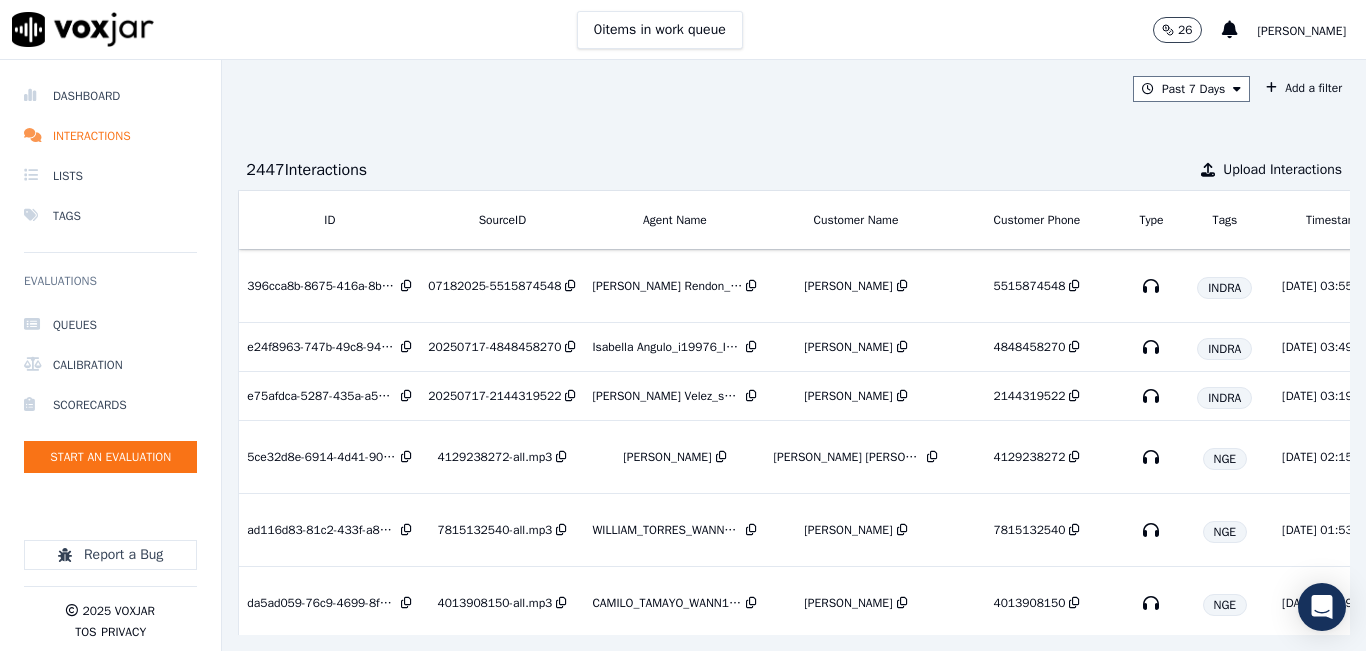 scroll, scrollTop: 0, scrollLeft: 0, axis: both 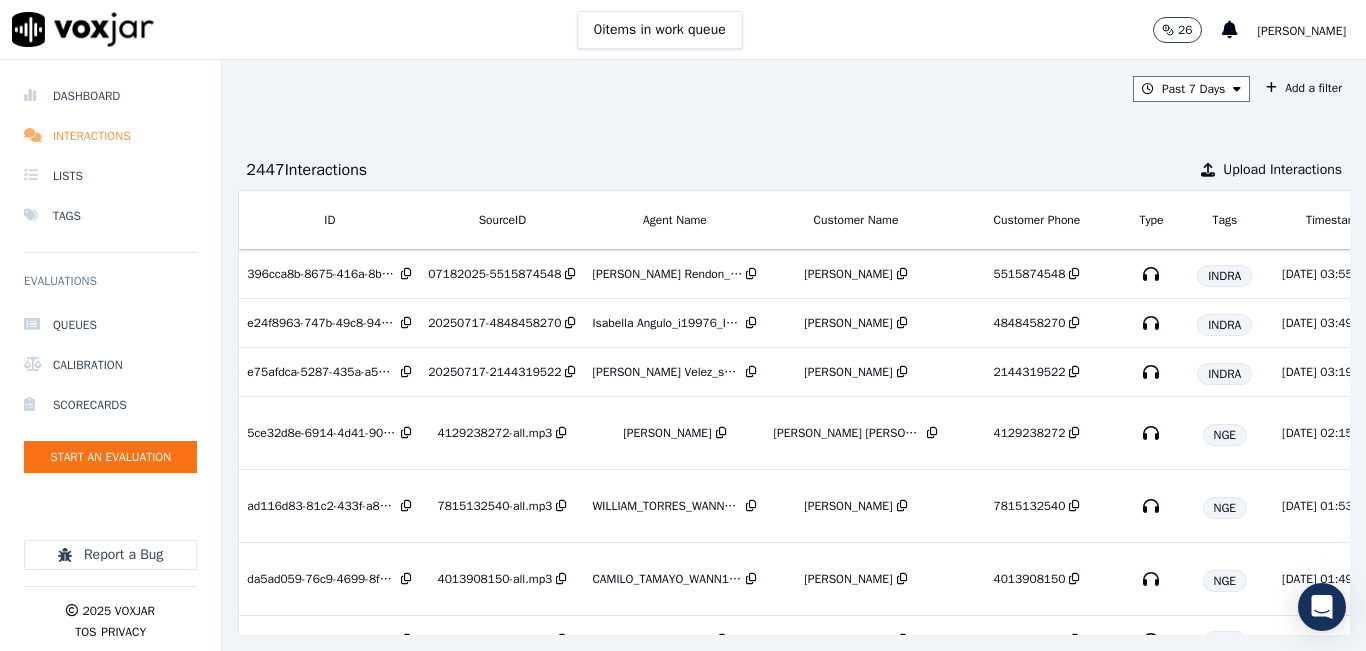 click on "Interactions" at bounding box center [110, 136] 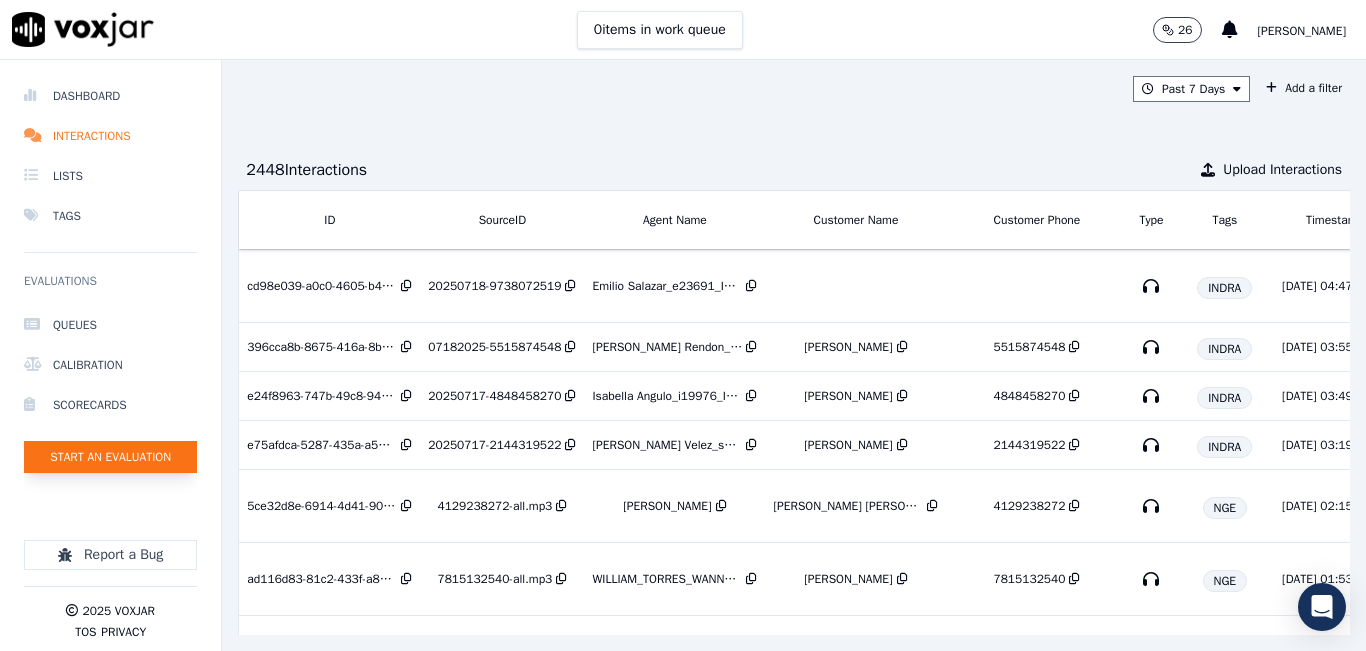 click on "Start an Evaluation" 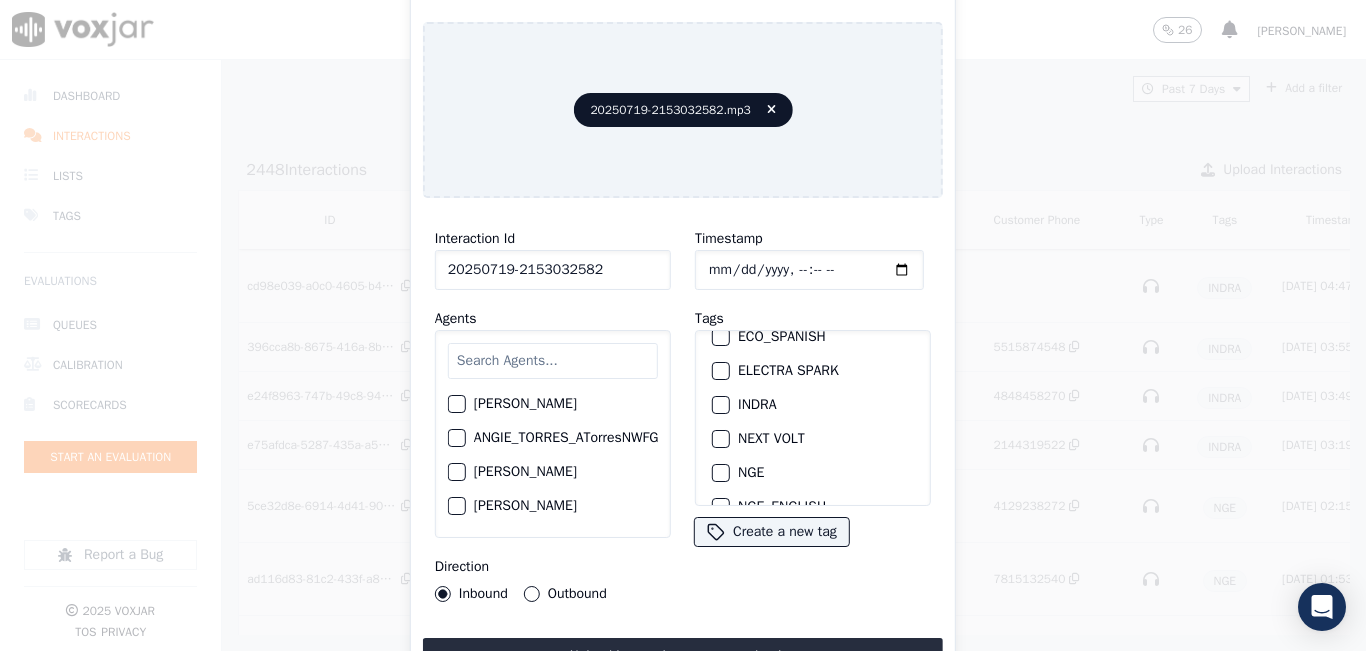 scroll, scrollTop: 200, scrollLeft: 0, axis: vertical 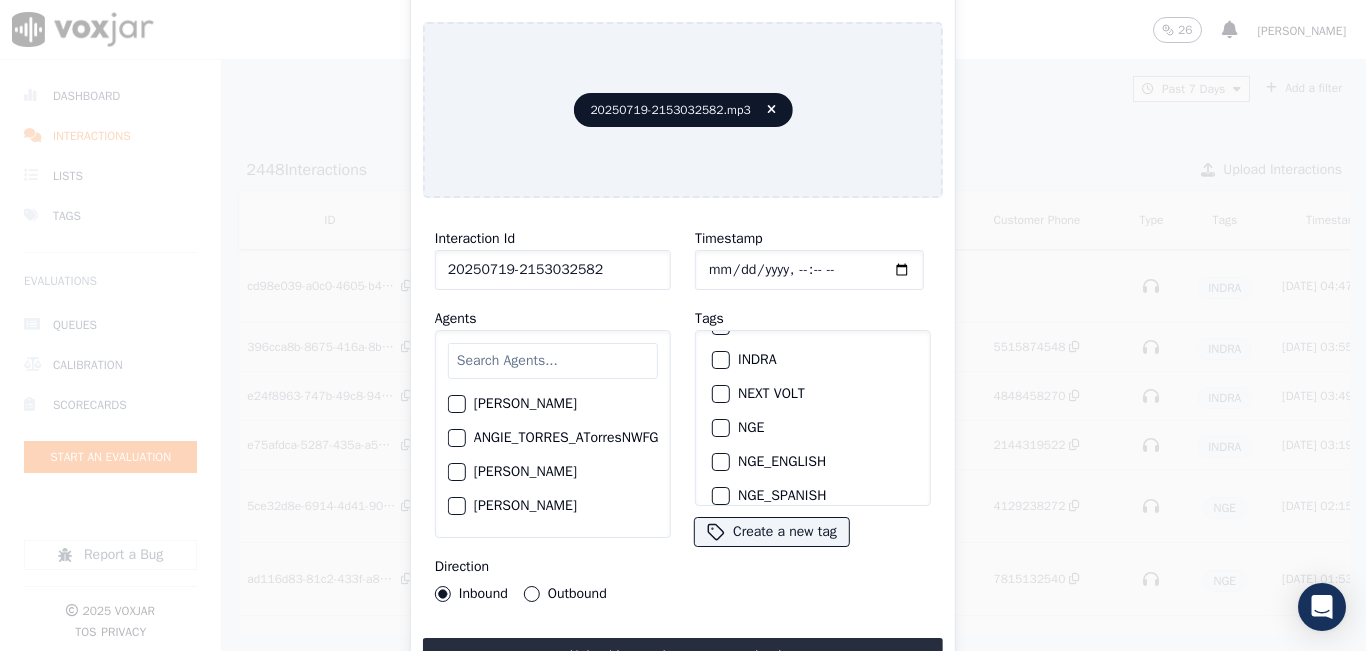 type on "20250719-2153032582" 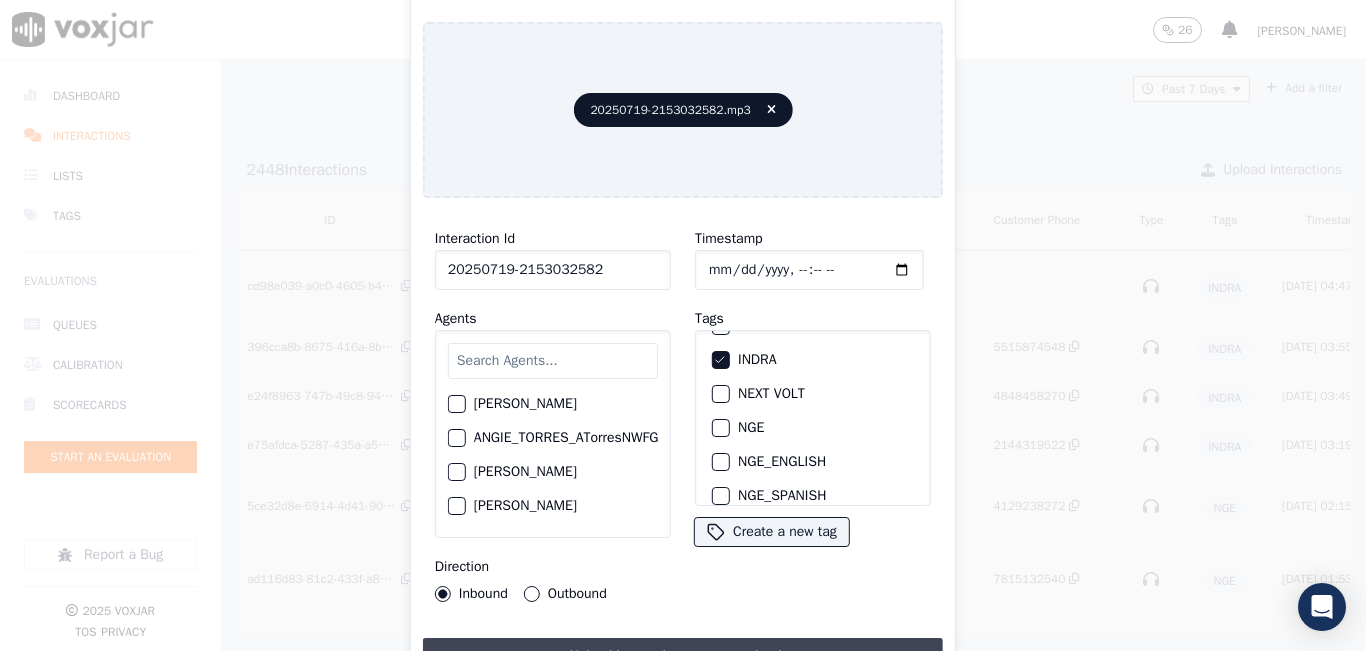 click on "Upload interaction to start evaluation" at bounding box center (683, 656) 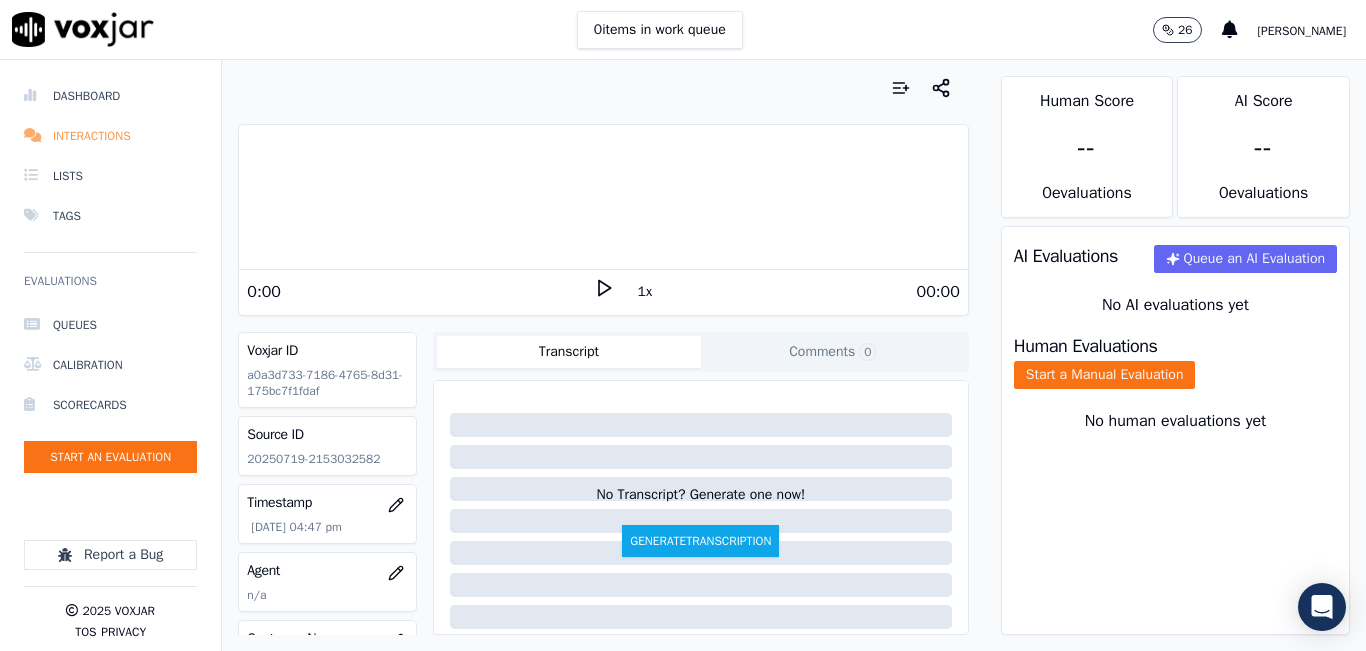click on "Interactions" at bounding box center (110, 136) 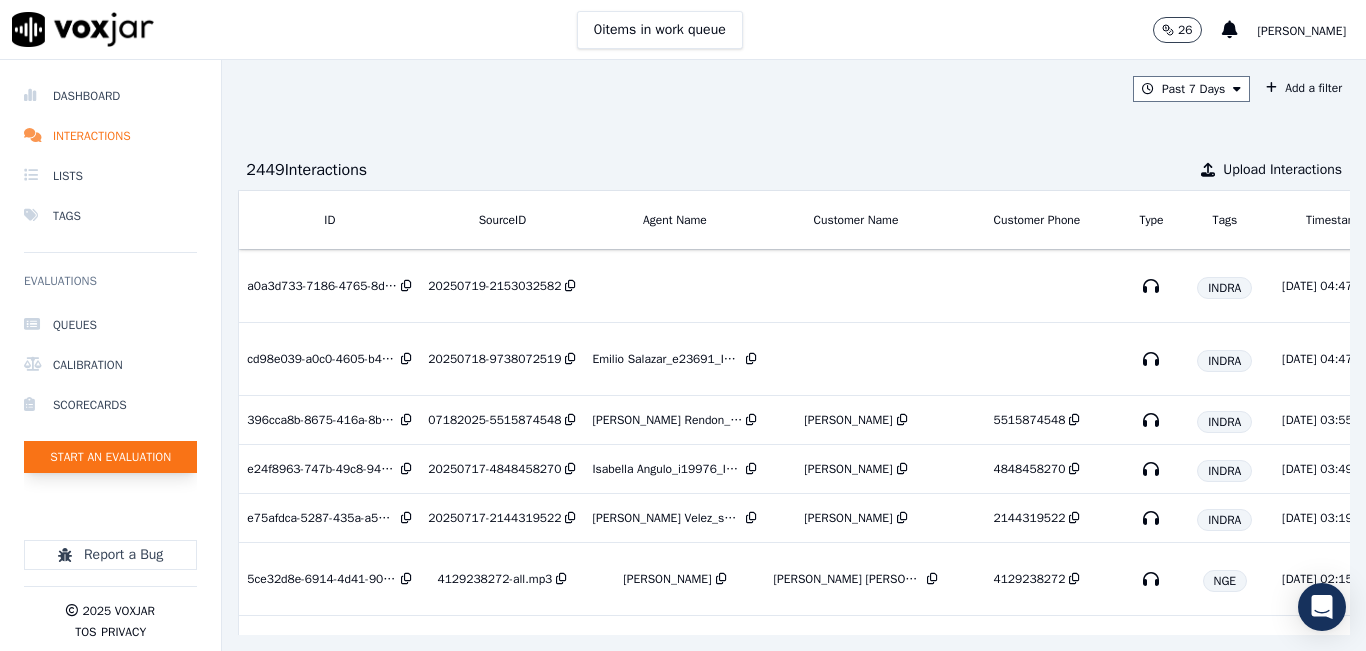 click on "Start an Evaluation" 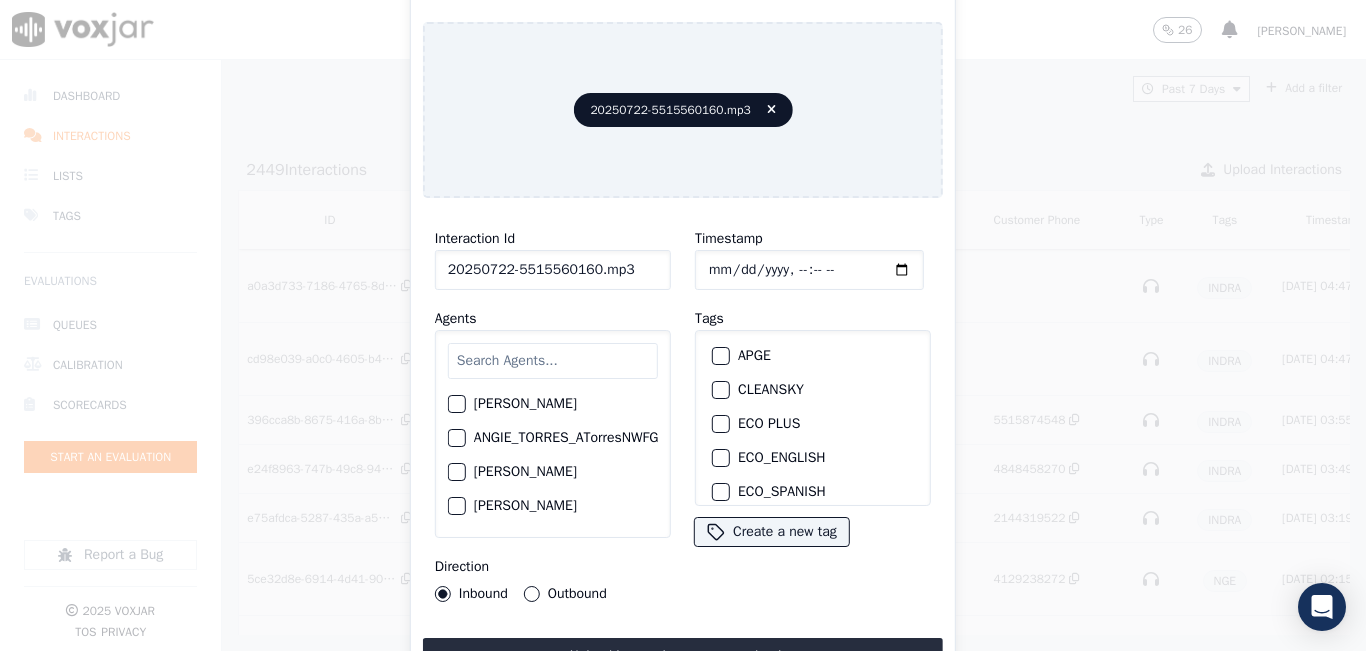 click on "20250722-5515560160.mp3" 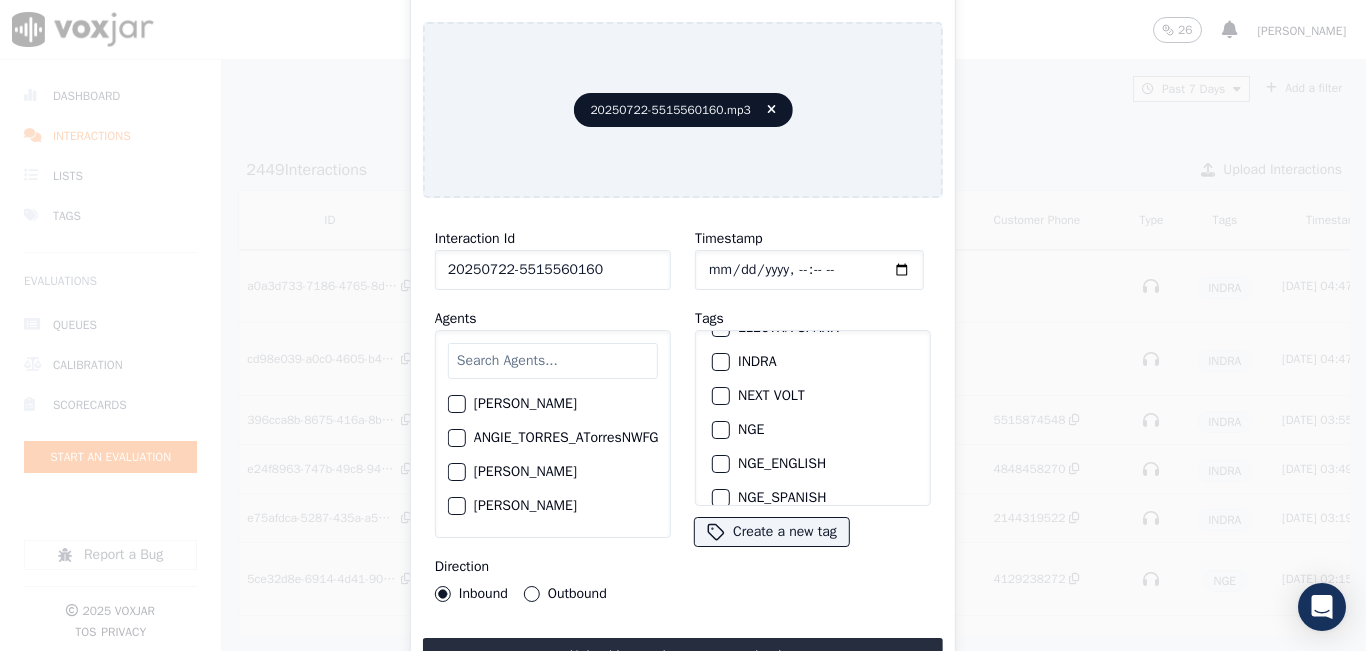 scroll, scrollTop: 200, scrollLeft: 0, axis: vertical 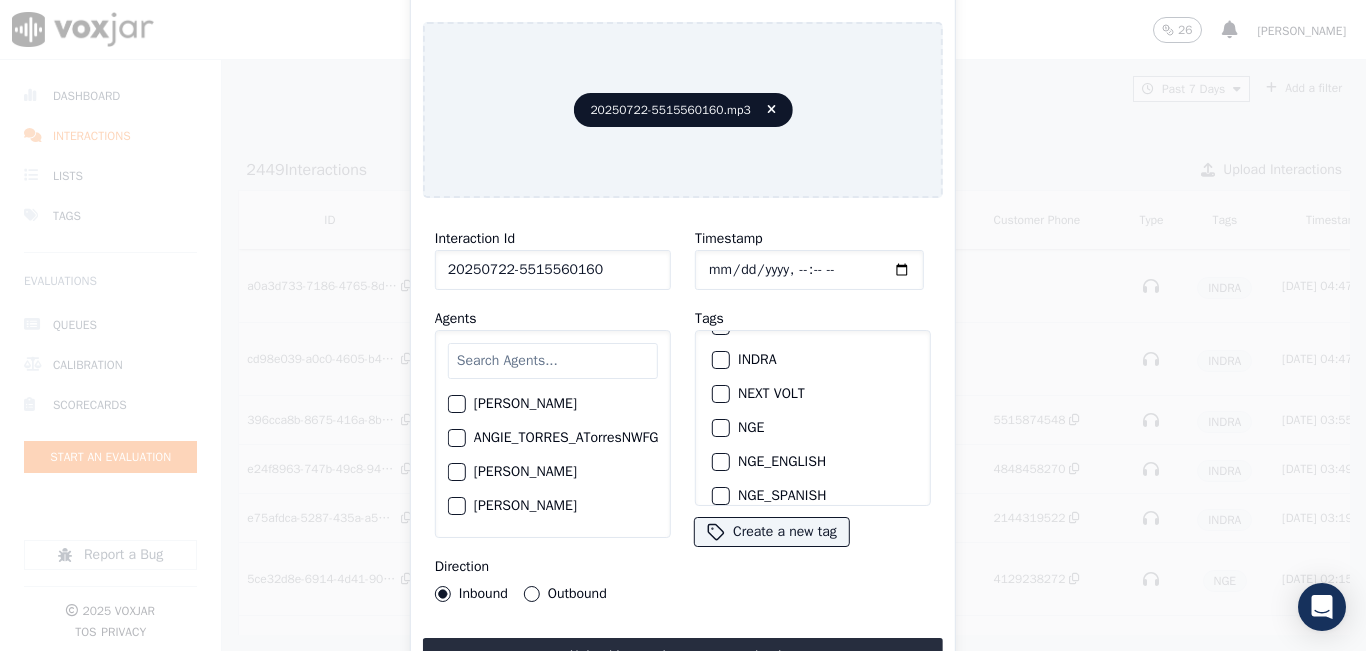 type on "20250722-5515560160" 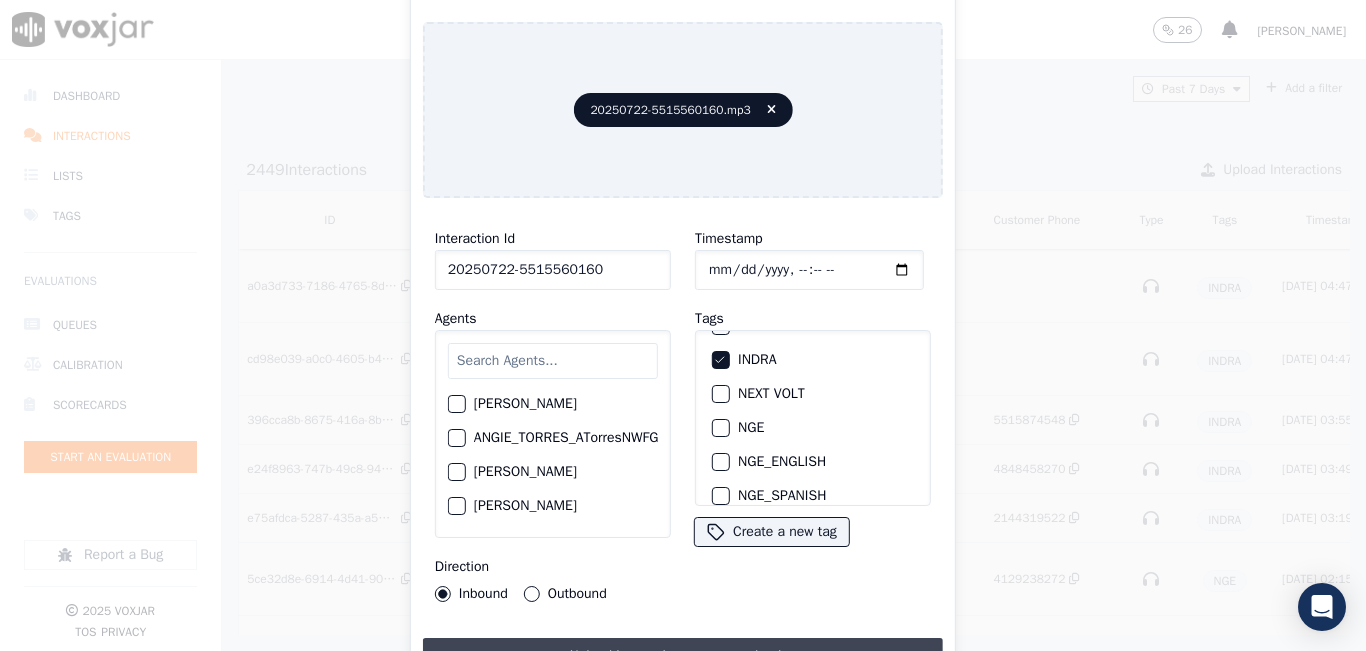 click on "Upload interaction to start evaluation" at bounding box center [683, 656] 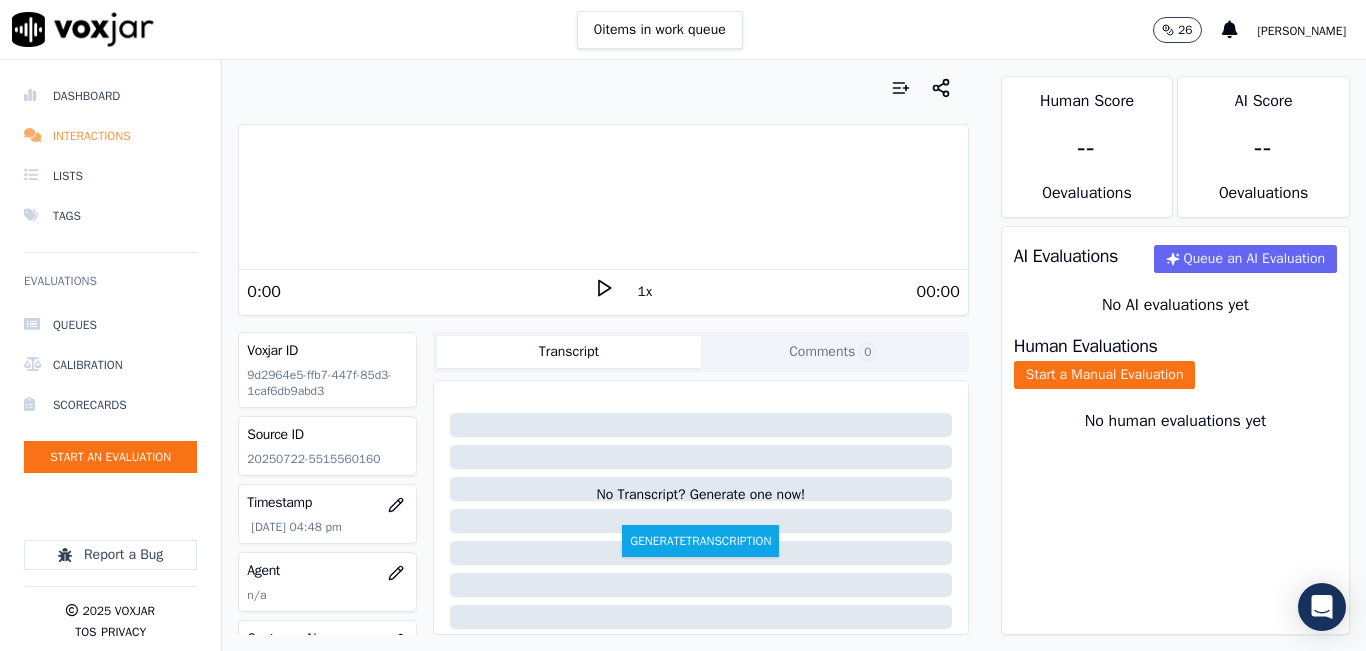 click on "Interactions" at bounding box center (110, 136) 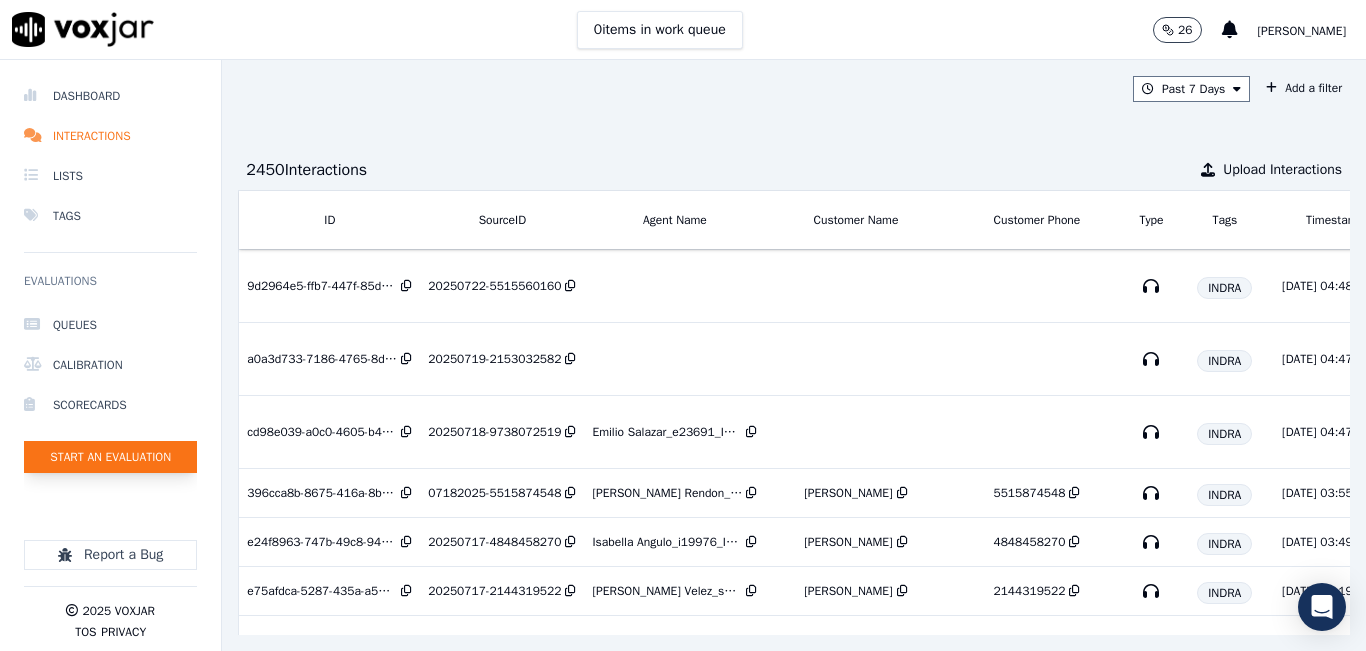 click on "Start an Evaluation" 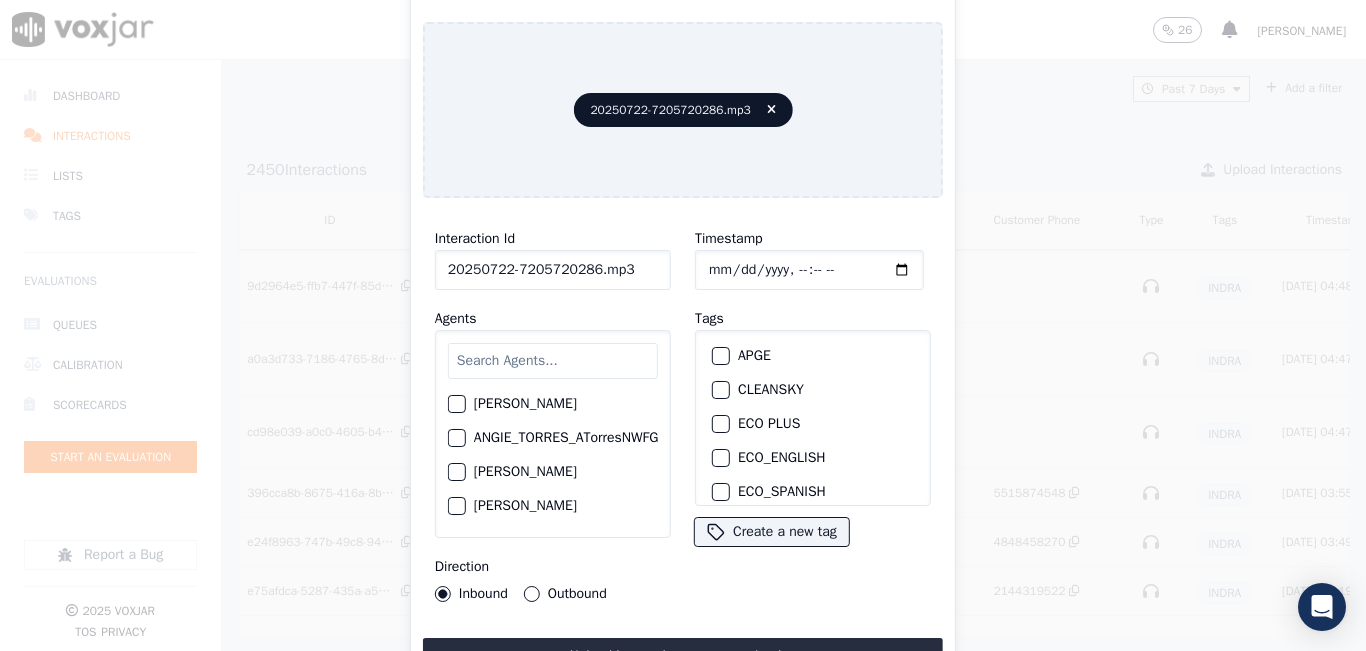 click on "20250722-7205720286.mp3" 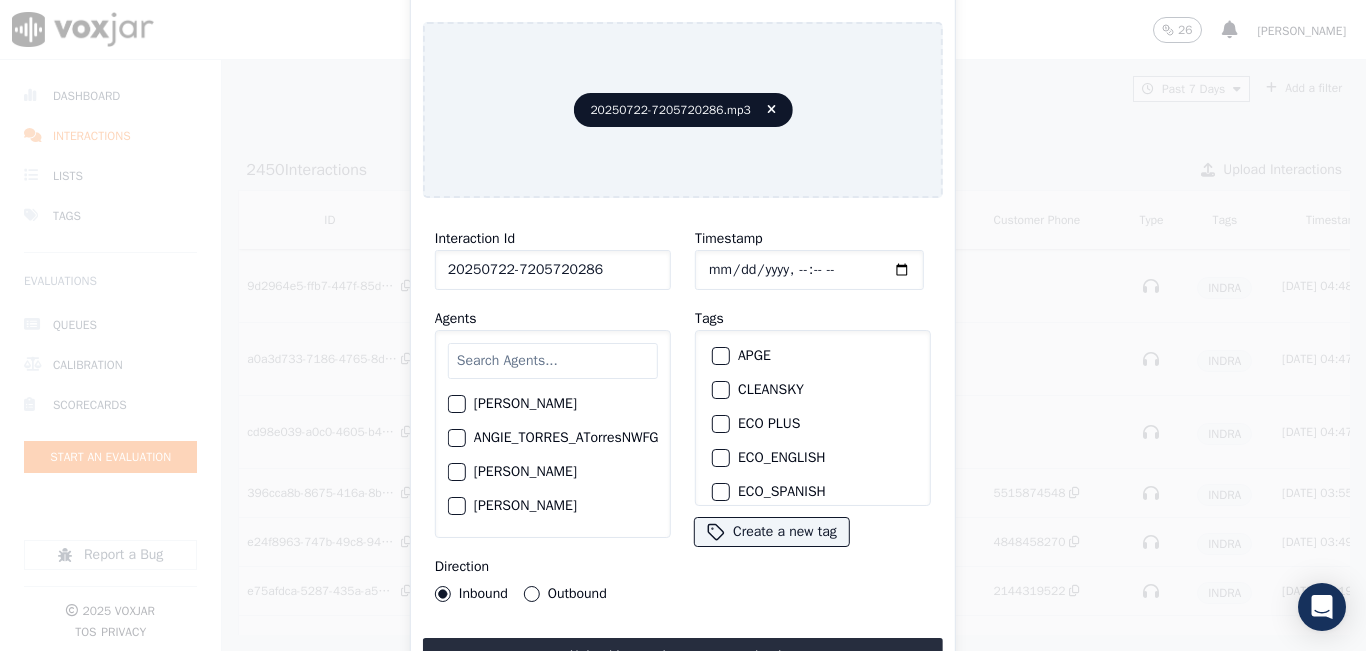 scroll, scrollTop: 100, scrollLeft: 0, axis: vertical 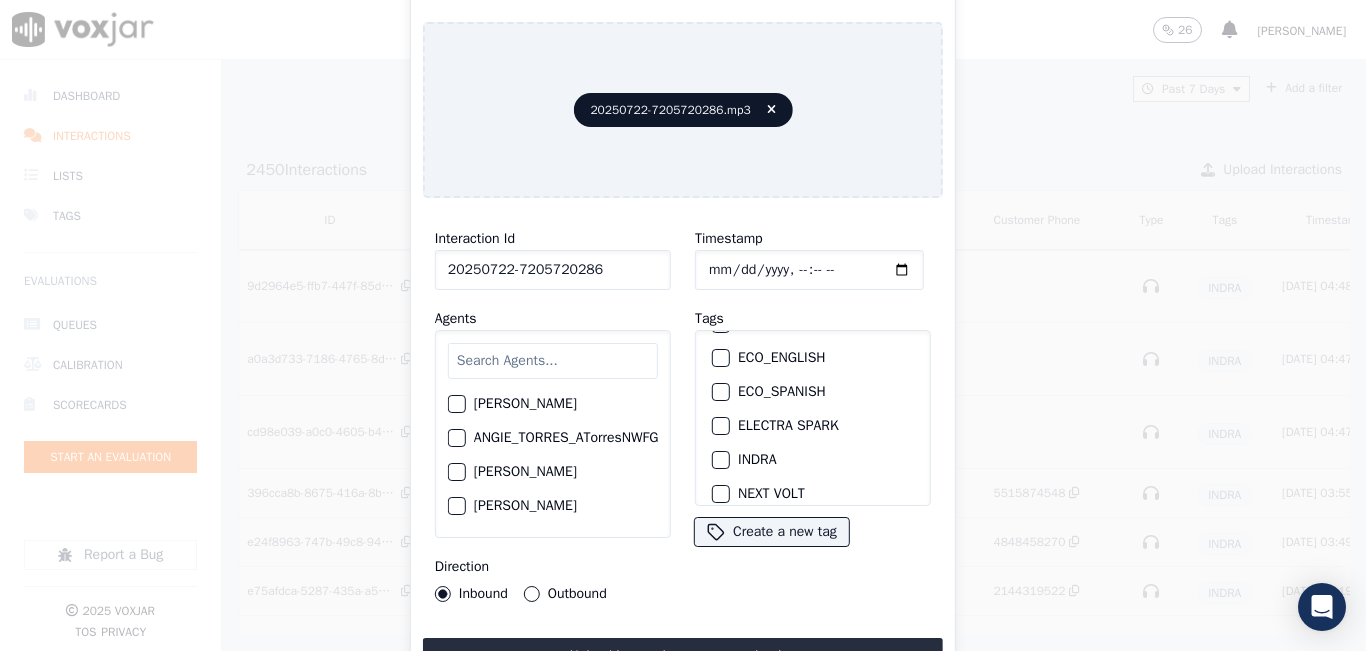 type on "20250722-7205720286" 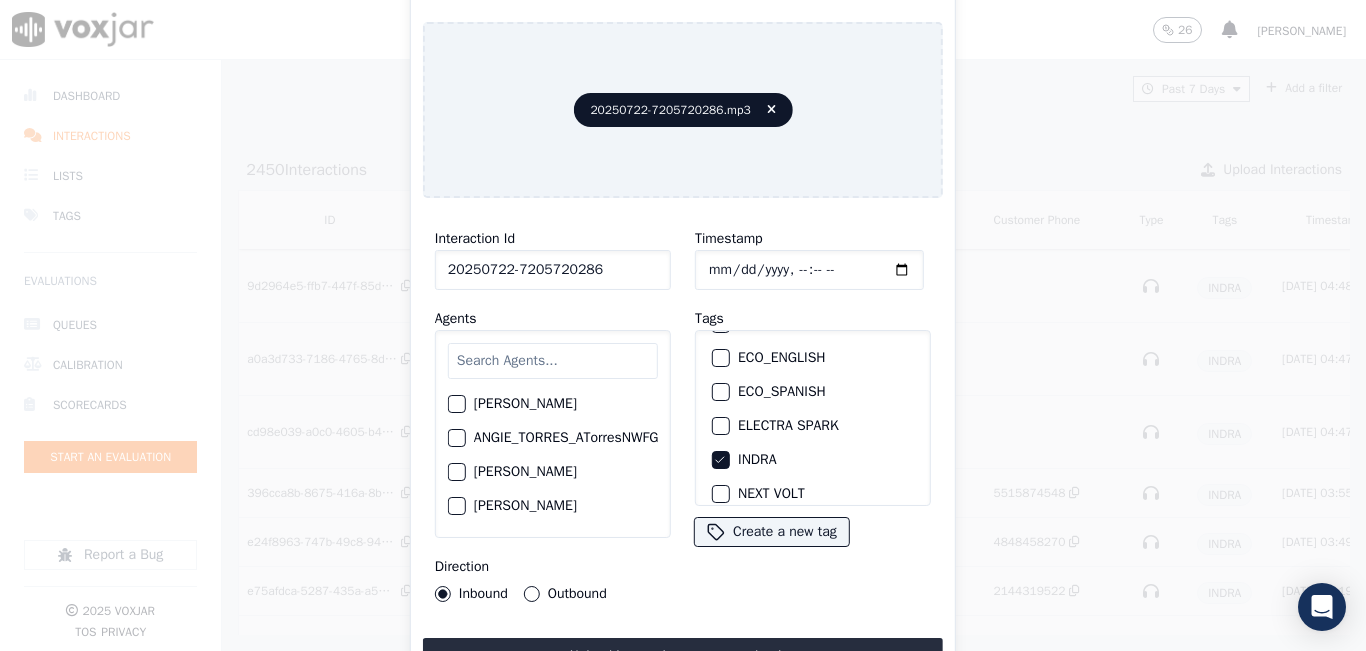 click on "Upload interaction to start evaluation" at bounding box center (683, 656) 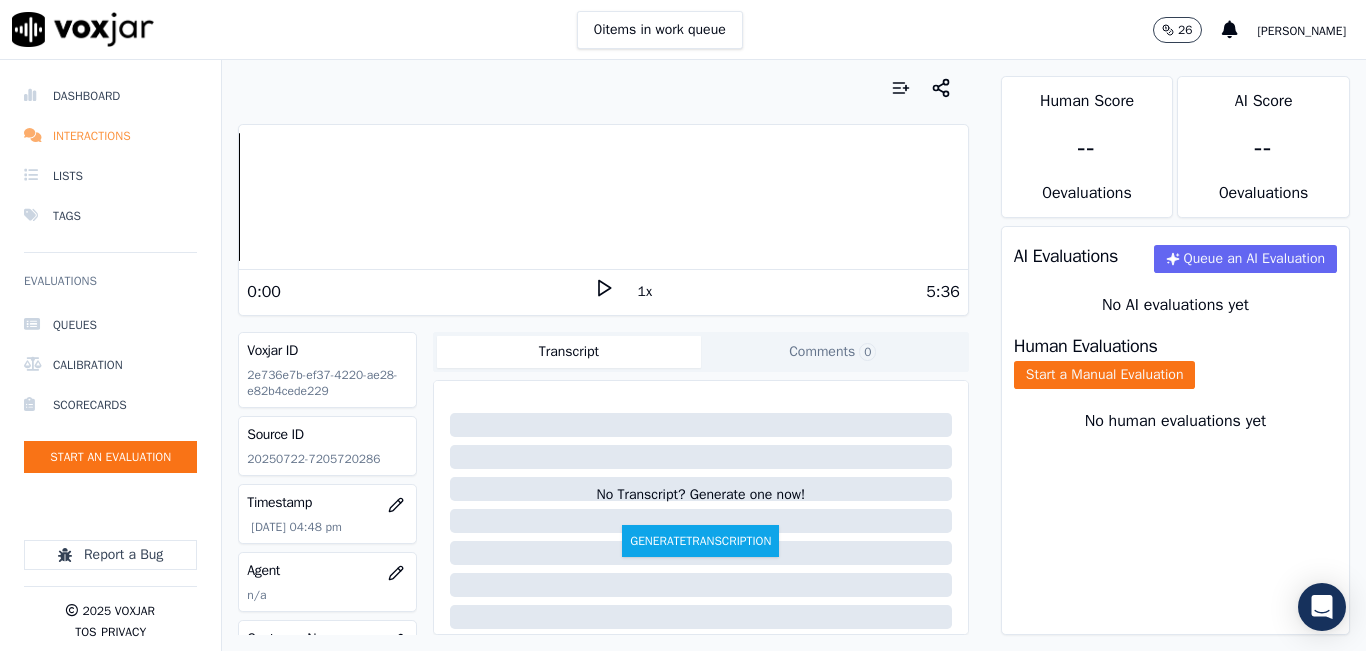 click on "Interactions" at bounding box center [110, 136] 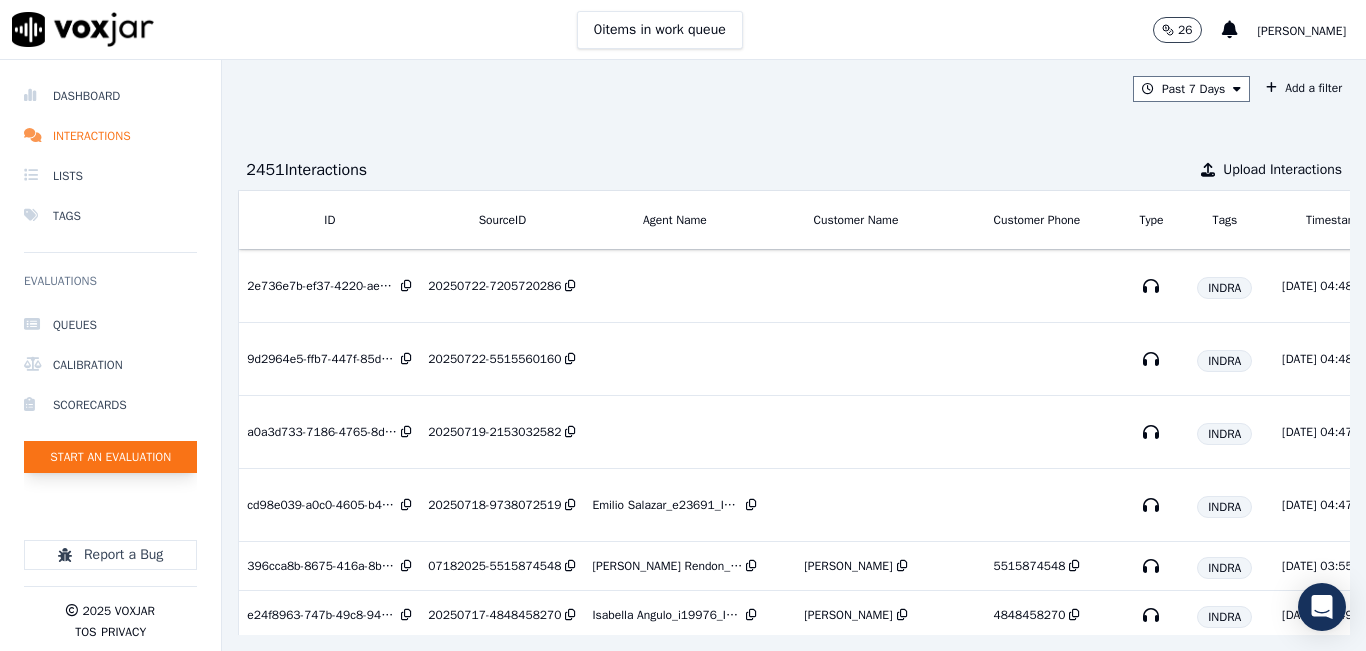 click on "Start an Evaluation" 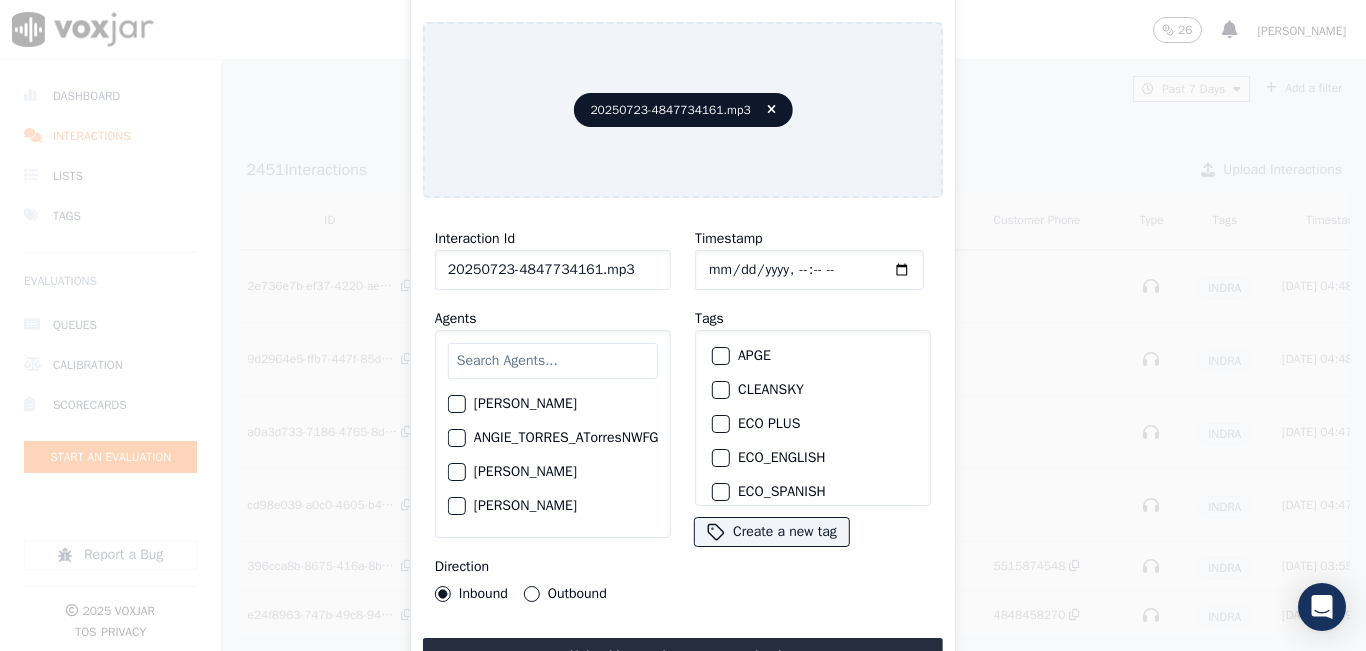 click on "20250723-4847734161.mp3" 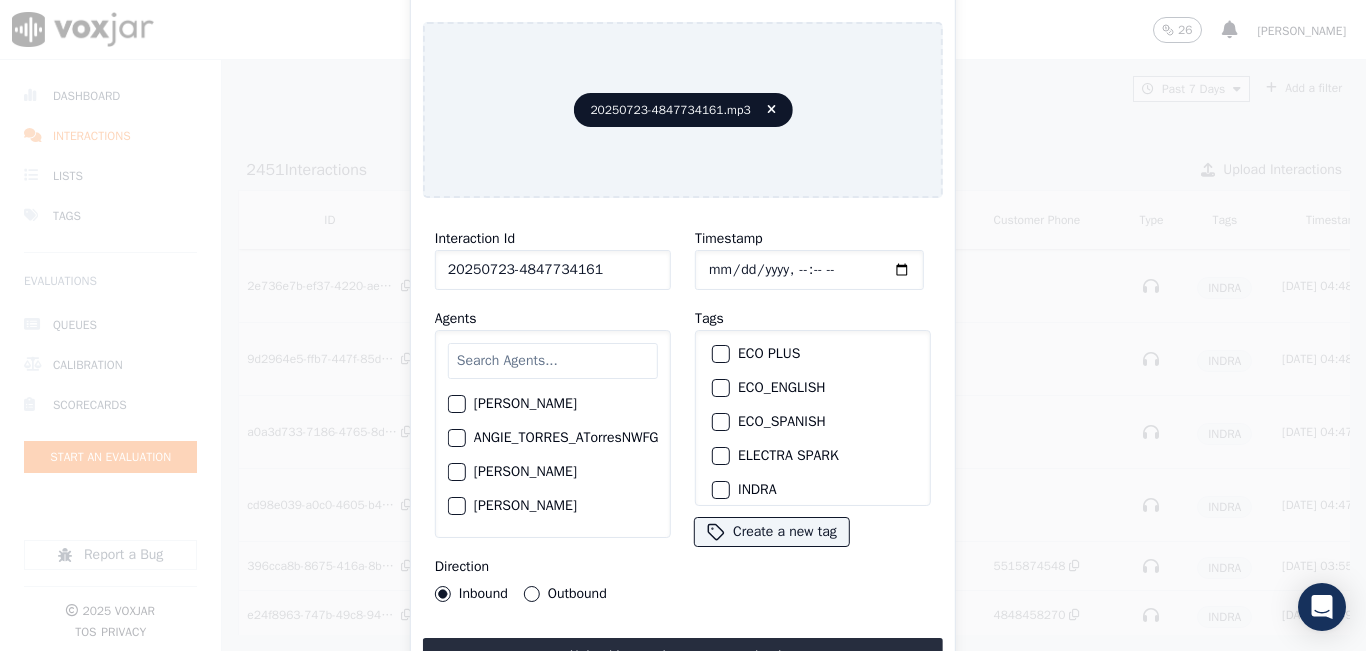scroll, scrollTop: 100, scrollLeft: 0, axis: vertical 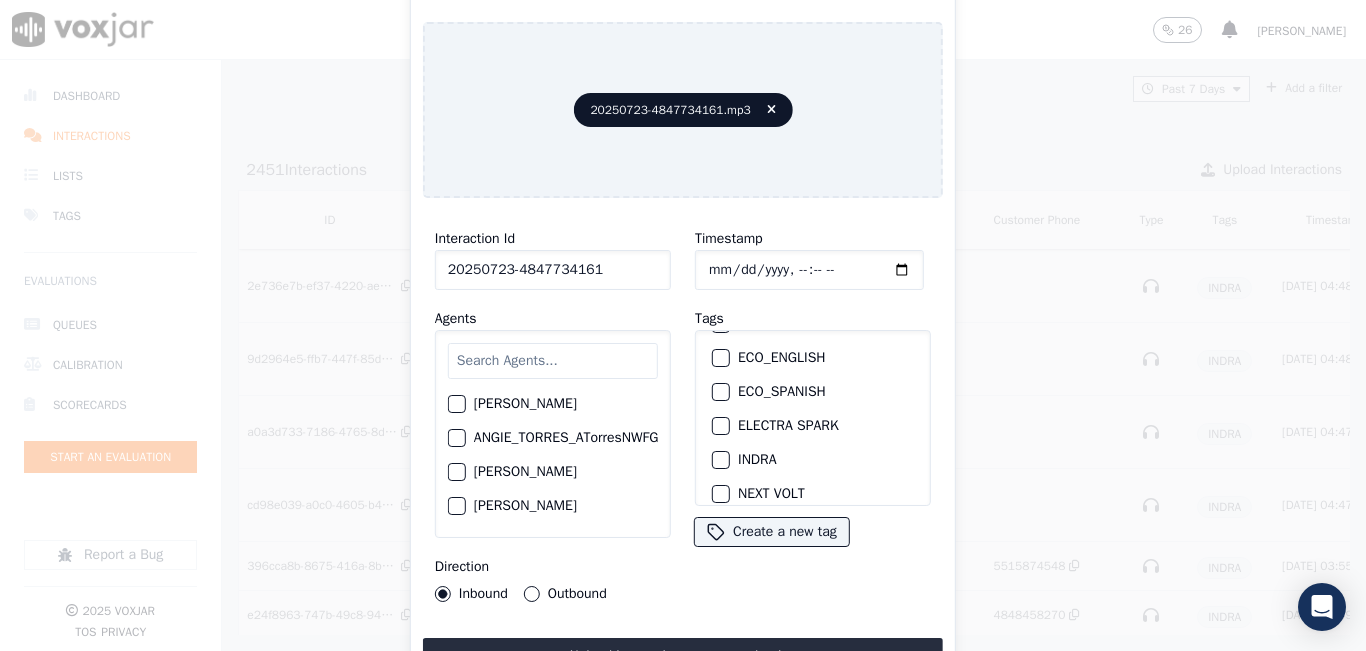 type on "20250723-4847734161" 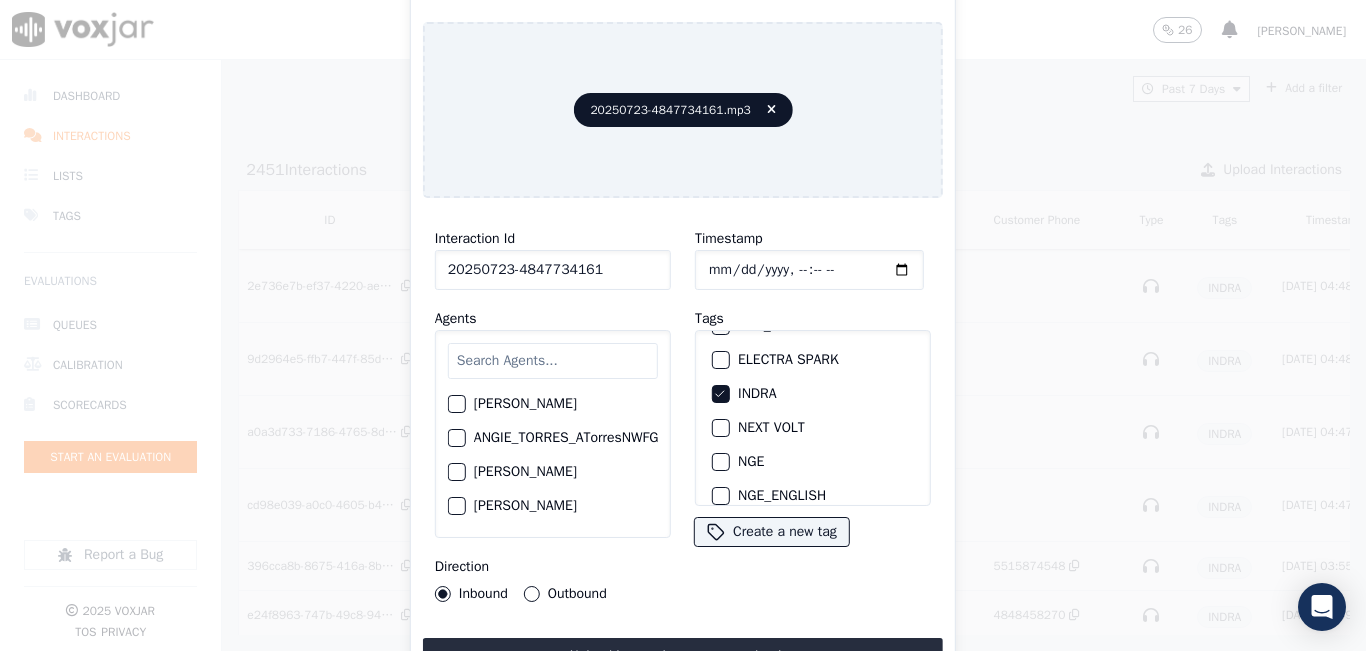 scroll, scrollTop: 200, scrollLeft: 0, axis: vertical 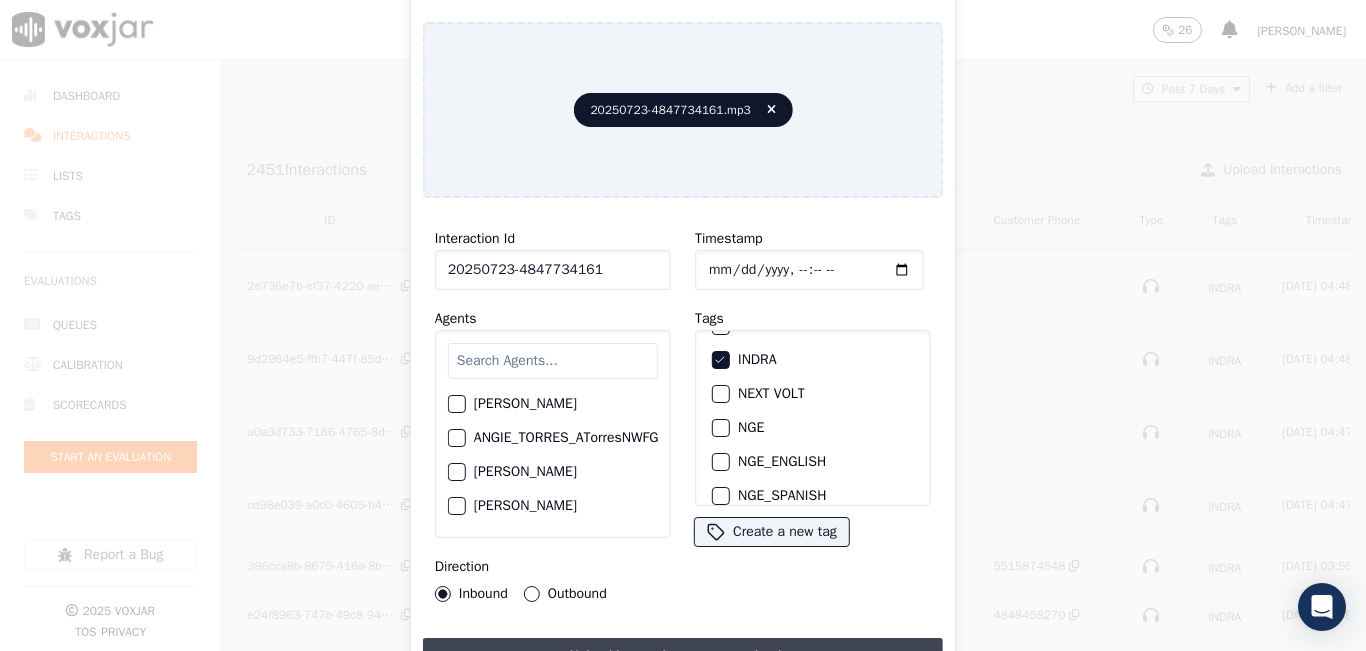 click on "Upload interaction to start evaluation" at bounding box center [683, 656] 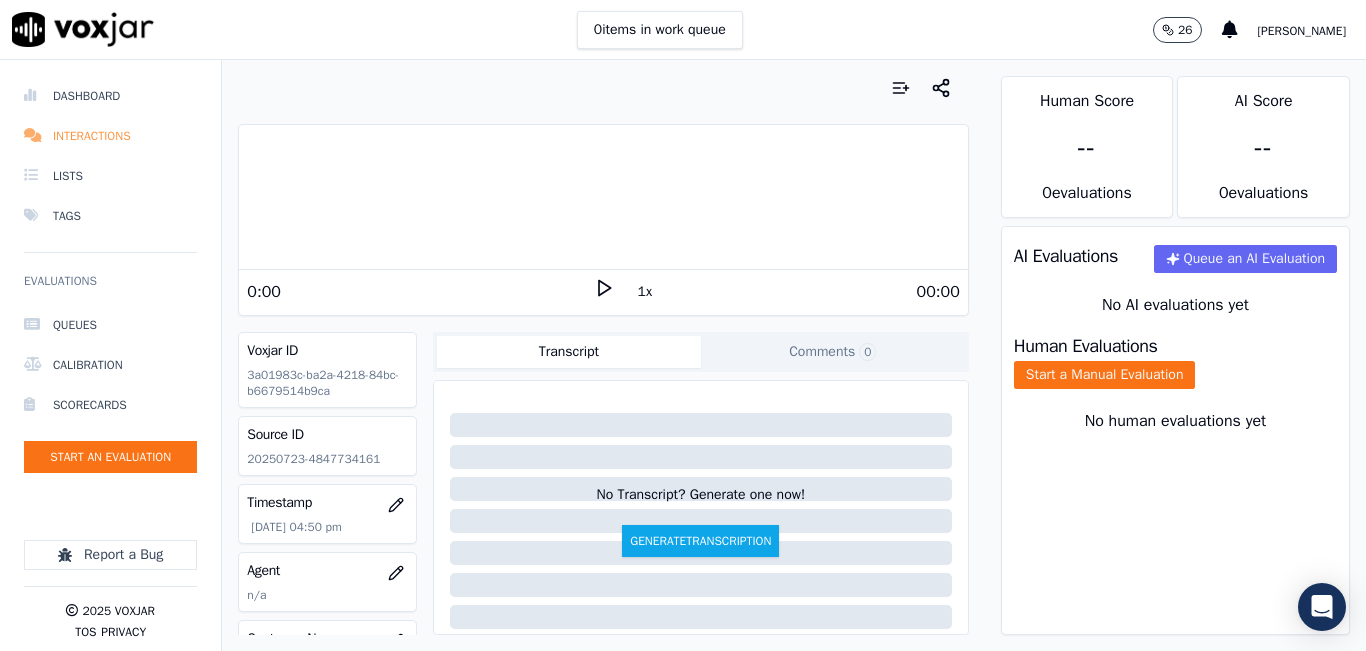 click on "Interactions" at bounding box center [110, 136] 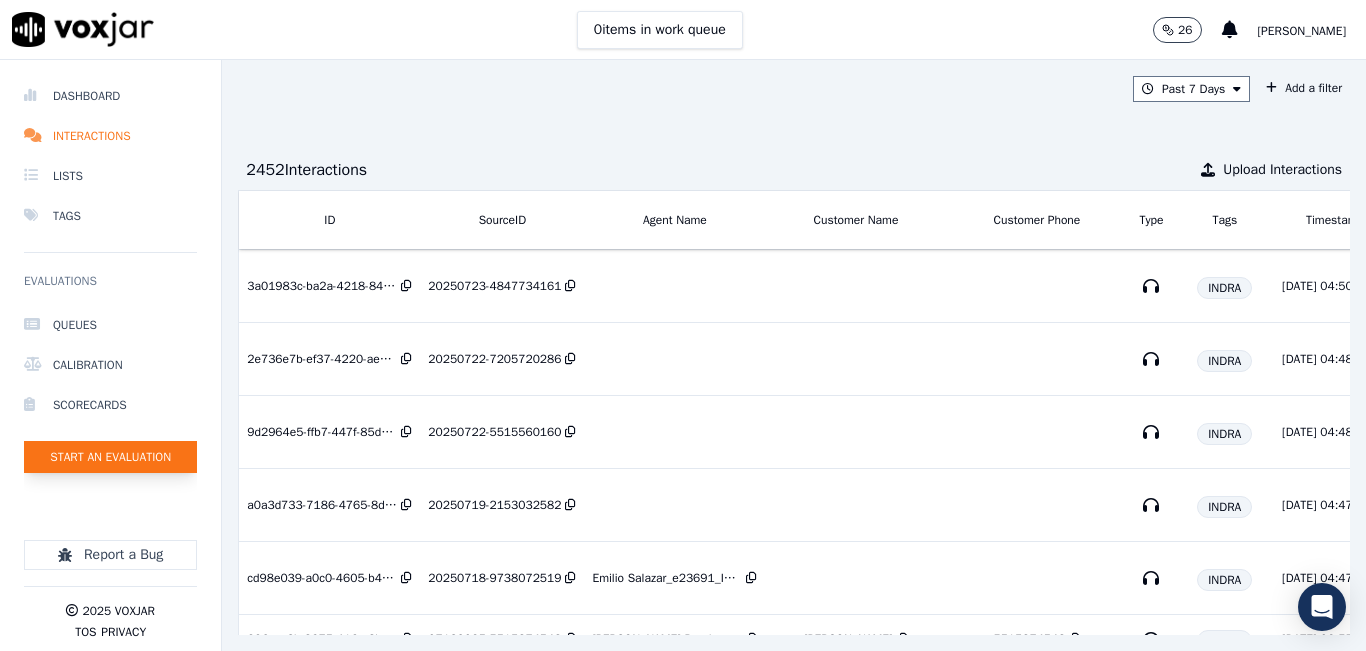 click on "Start an Evaluation" 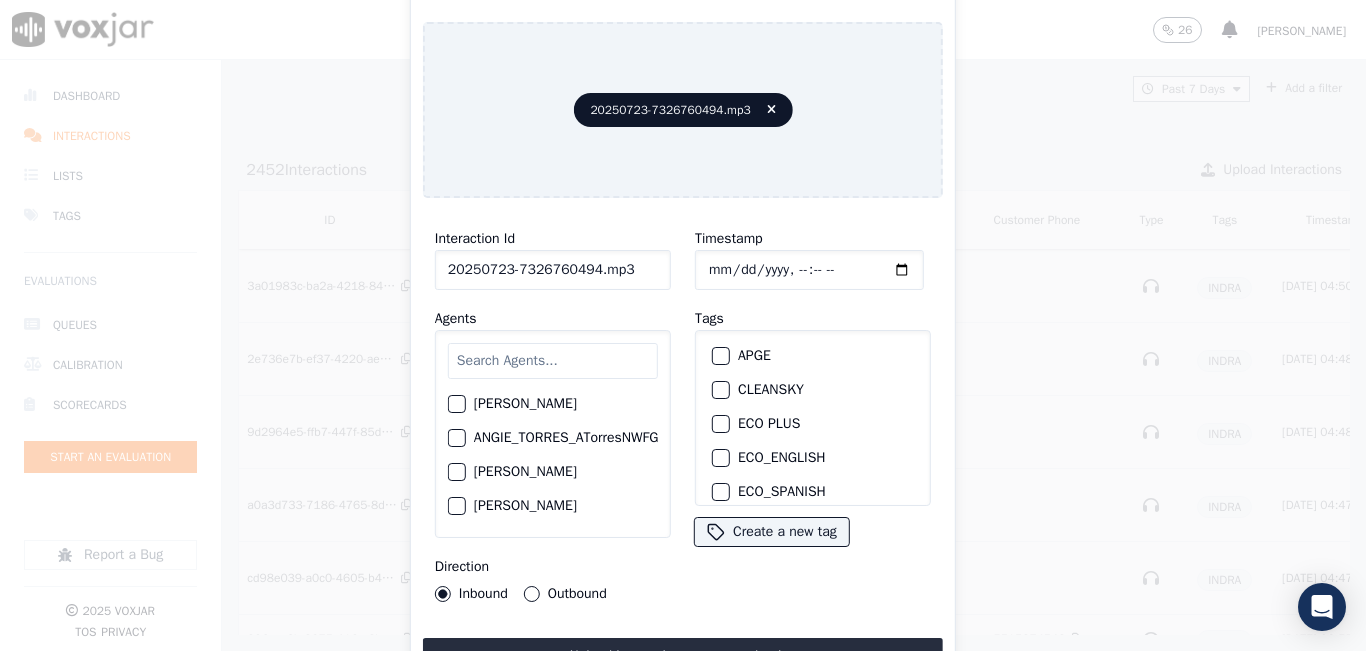 click on "20250723-7326760494.mp3" 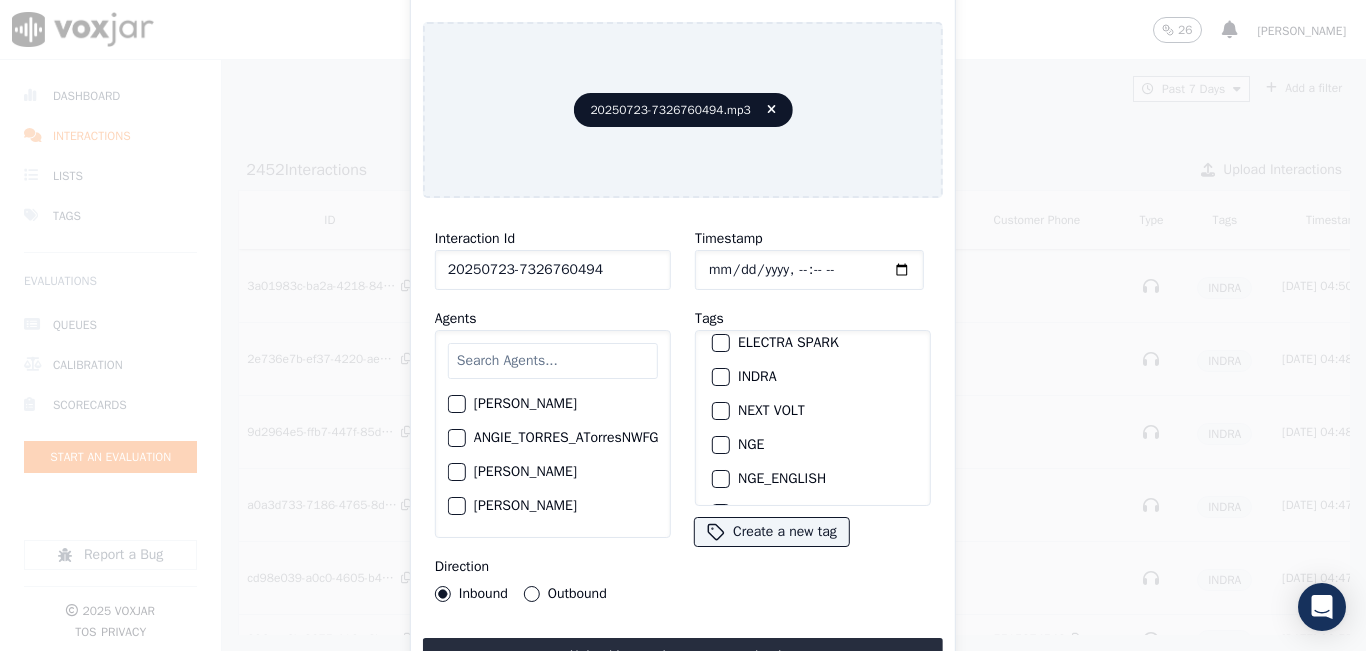 scroll, scrollTop: 200, scrollLeft: 0, axis: vertical 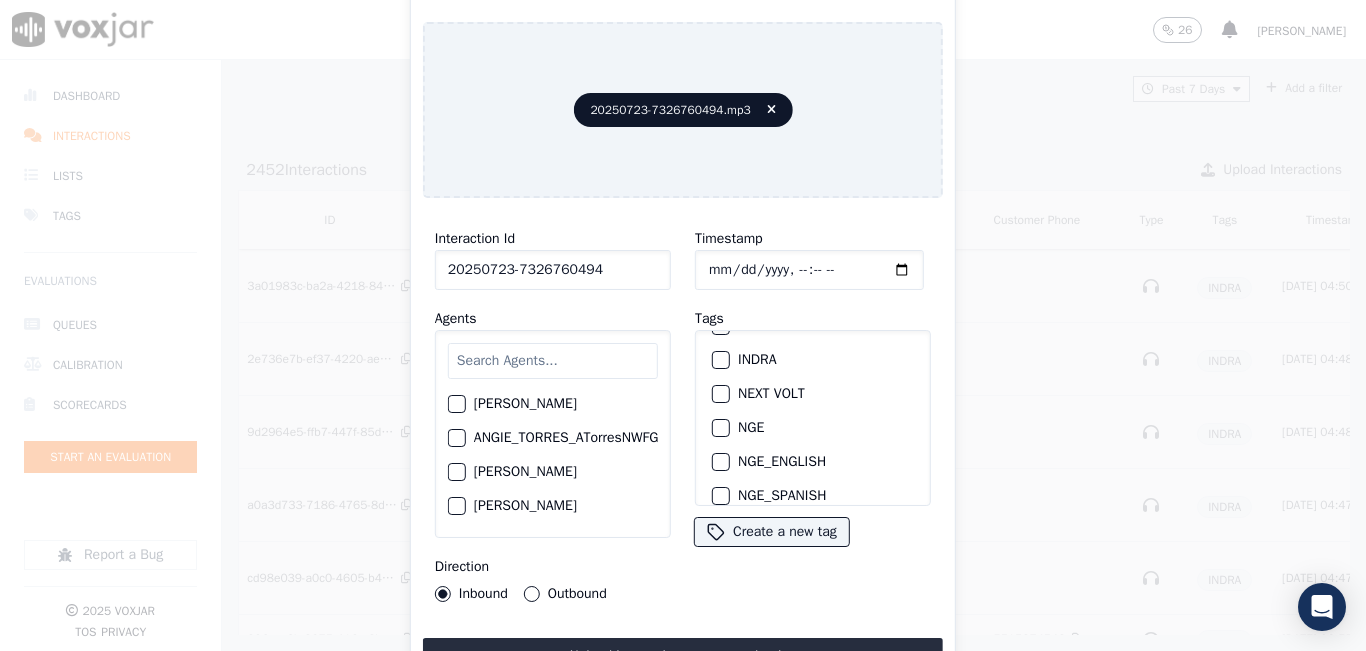 type on "20250723-7326760494" 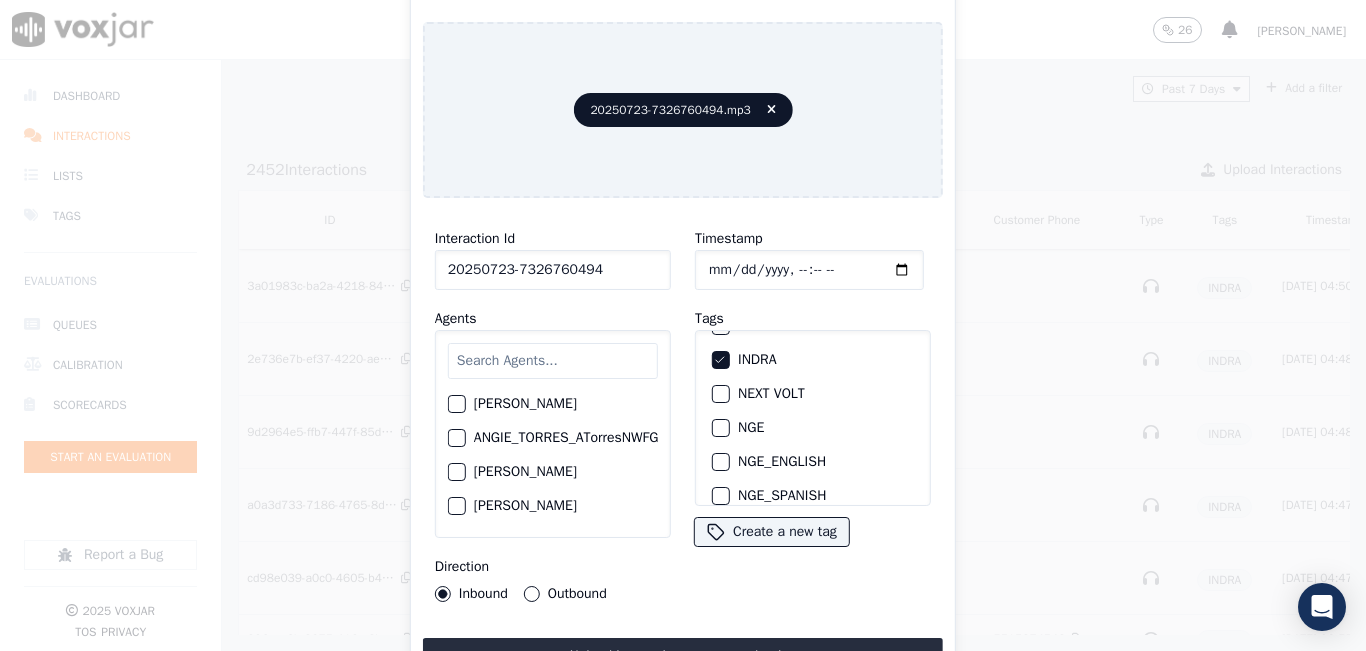 click on "Interaction Id   20250723-7326760494     Agents        Yeraldin Dias_YDiasNWFG_SPARK     ANGIE_TORRES_ATorresNWFG_SPARK     Adrian Viloria_AViloriaNWFG     Adrian Viloria_ECOPLUS     Adrian Viloria_a25003_CLEANSKY     Adrian Viloria_a25016_WGL     Adrian Viloria_a25046_INDRA     Adrian Viloria_fuse1164_NGE     Alan Marruaga_a26181_WGL     Alejandra Chavarro_SYMMETRY     Alejandra Chavarro_a26184_WGL     Alejandro Vizcaino_a13916_CLEANSKY     Alejandro Vizcaino­_NW2906_CLEANSKY     Andres Higuita_AHiguitaNWFG_SPARK     Andres Higuita_Fuse3185_NGE     Andres Higuita_No Sales      Andres Higuita_a27435_CLEANSKY     Andres Higuita_a27490_INDRA     Andres Prias_APriasNWFG     Andres Prias_SYMMETRY     Andres Prias_a27400_CLEANSKY     Andres Prias_a27447_INDRA     Andres Prias_fuse1184_NGE     Angie Torres_ATorresNWFG     Angie Torres_SYMMETRY     Angie Torres_WANN1185_NGE     Angie Torres_a27399_CLEANSKY     Angie Torres_a27445_INDRA     Brandon Camacho_BAQ2083_INDRA     Brandon Camacho_BCamachoNWFG" at bounding box center (683, 444) 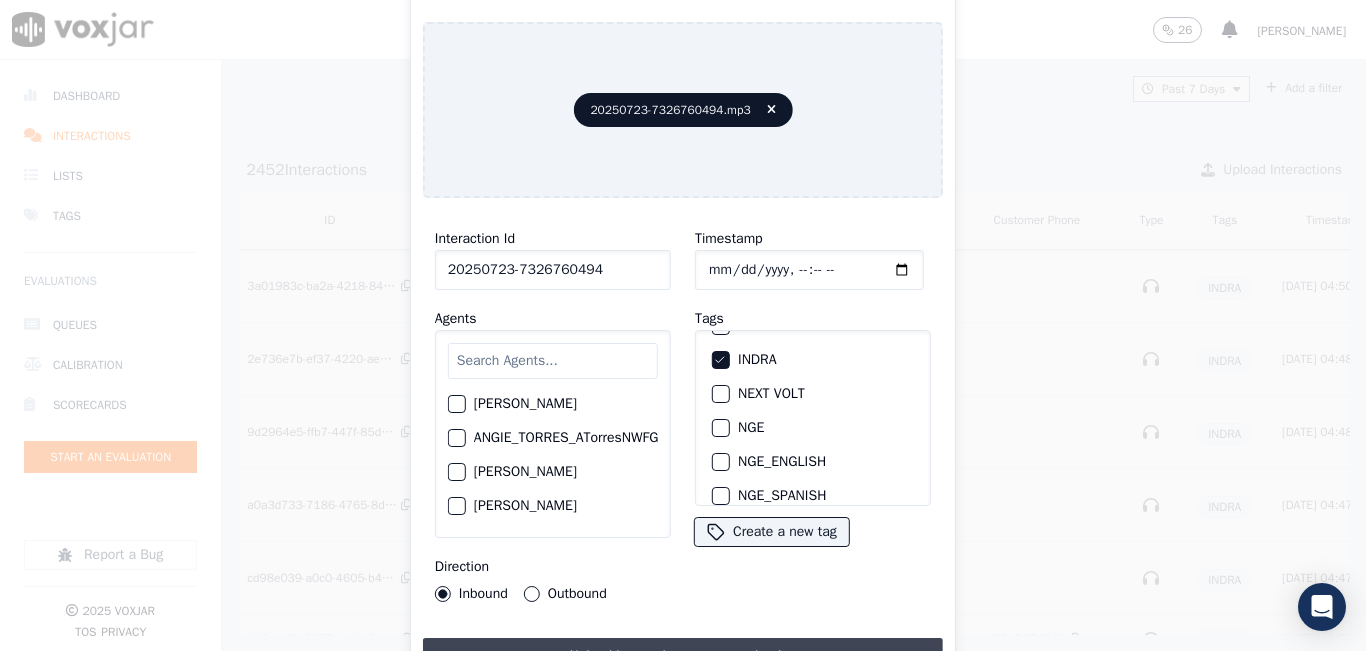 click on "Upload interaction to start evaluation" at bounding box center (683, 656) 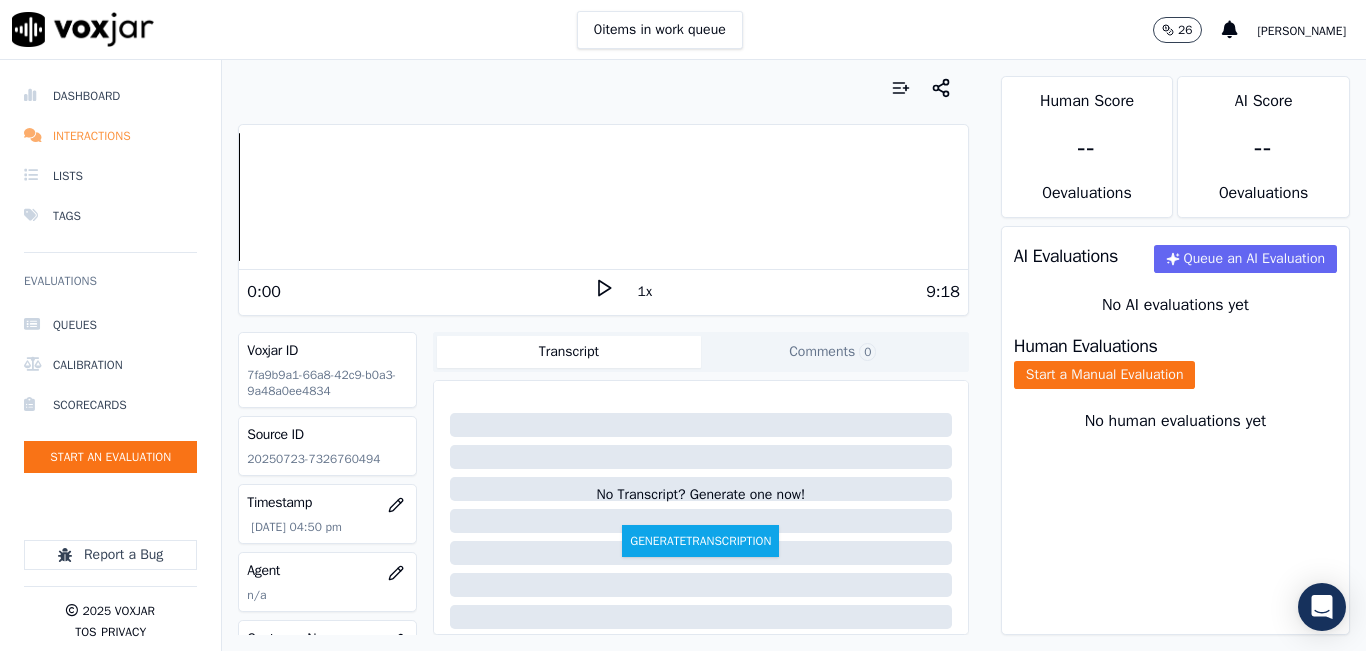 click on "Interactions" at bounding box center [110, 136] 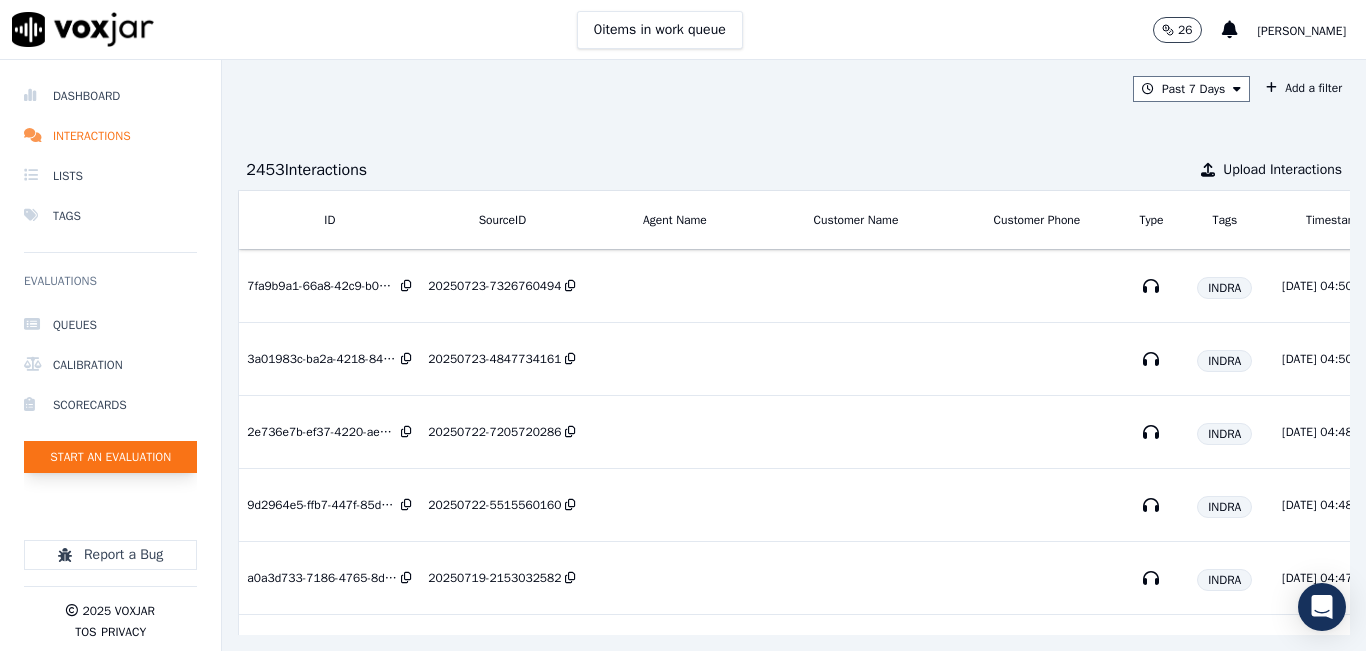 click on "Start an Evaluation" 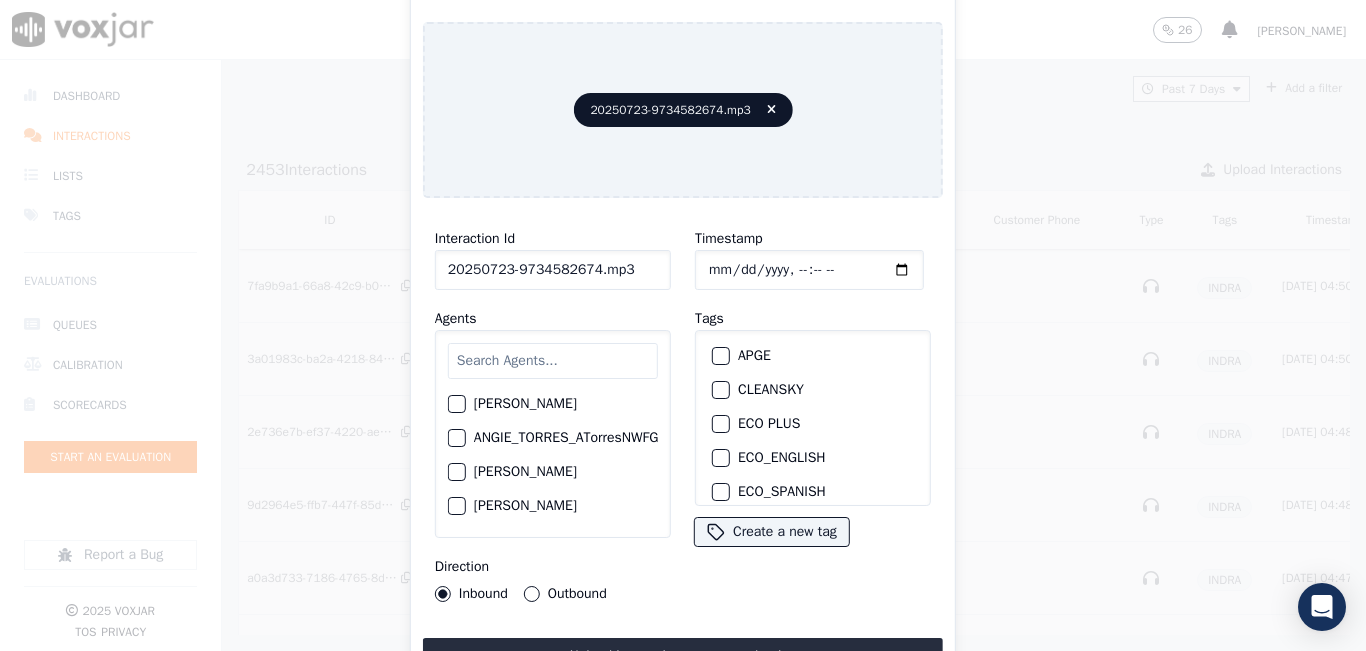 click on "20250723-9734582674.mp3" 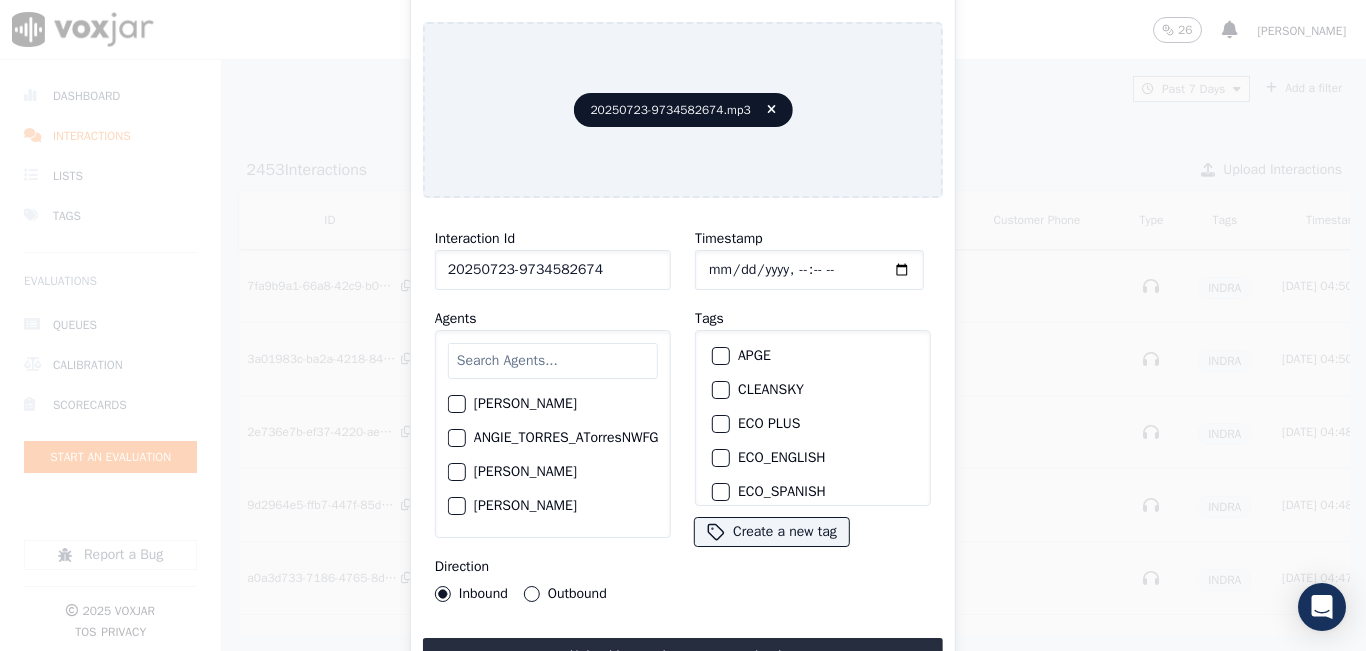scroll, scrollTop: 100, scrollLeft: 0, axis: vertical 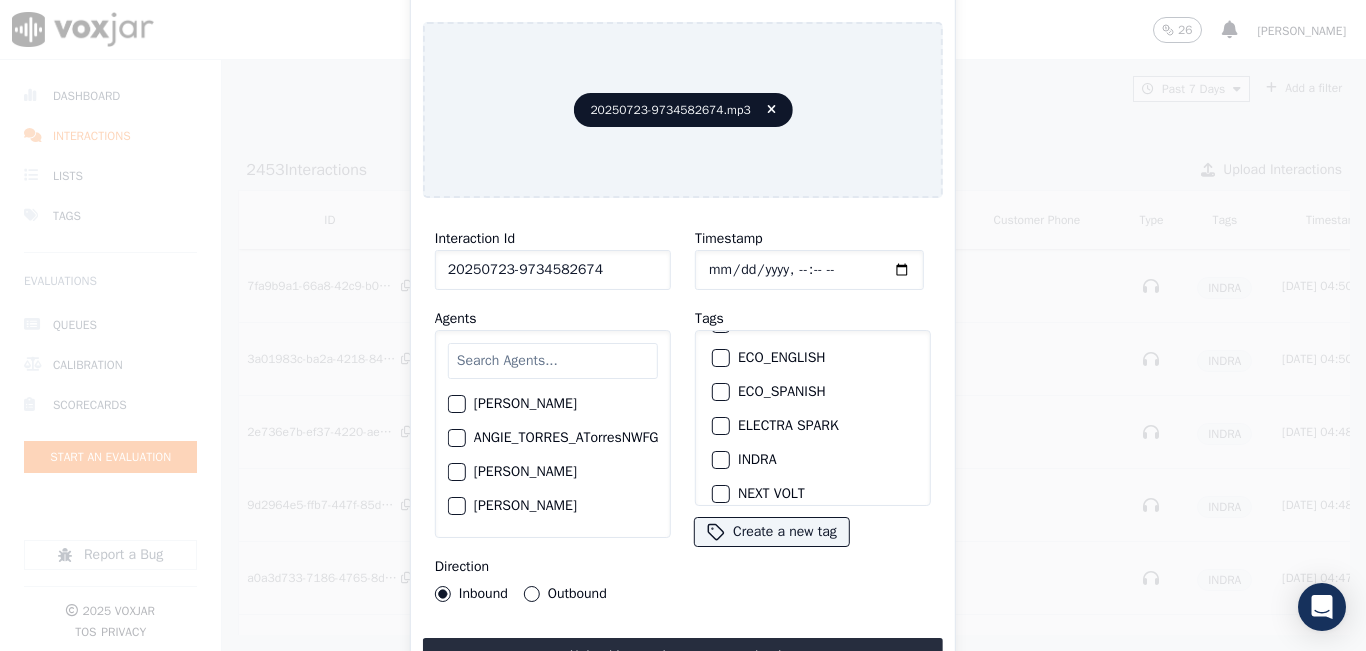 type on "20250723-9734582674" 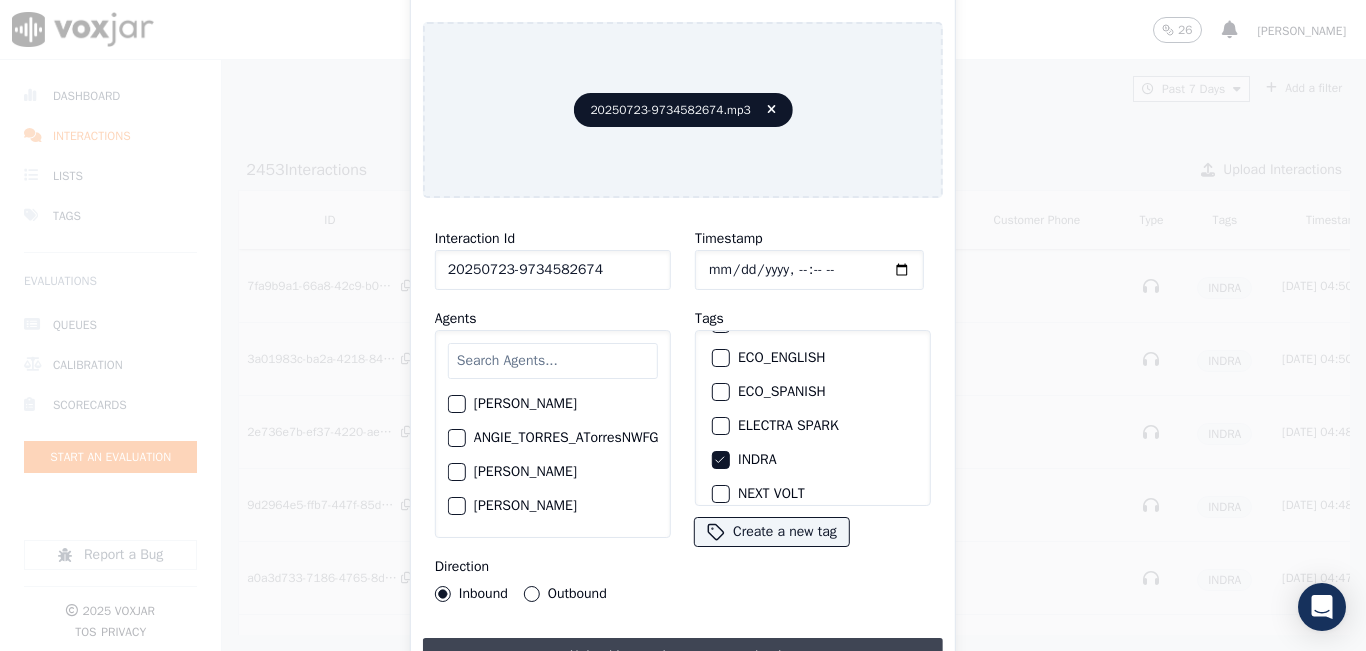 click on "Upload interaction to start evaluation" at bounding box center [683, 656] 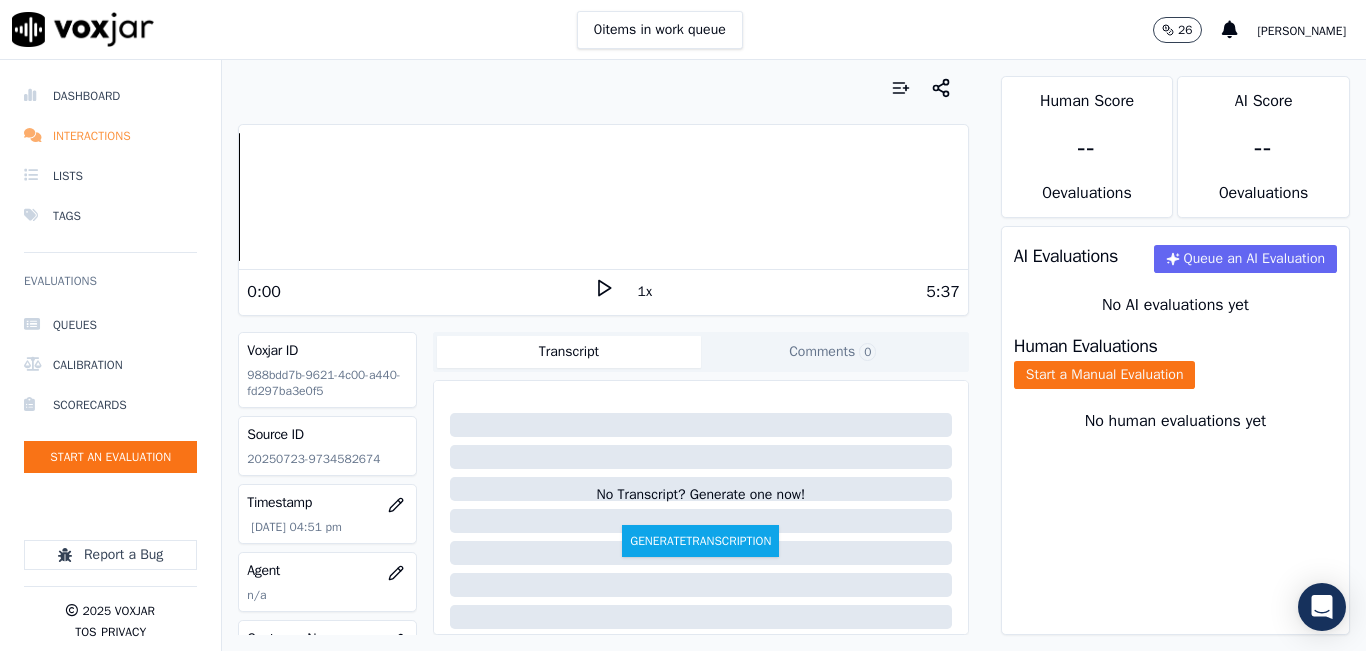 click on "Interactions" at bounding box center (110, 136) 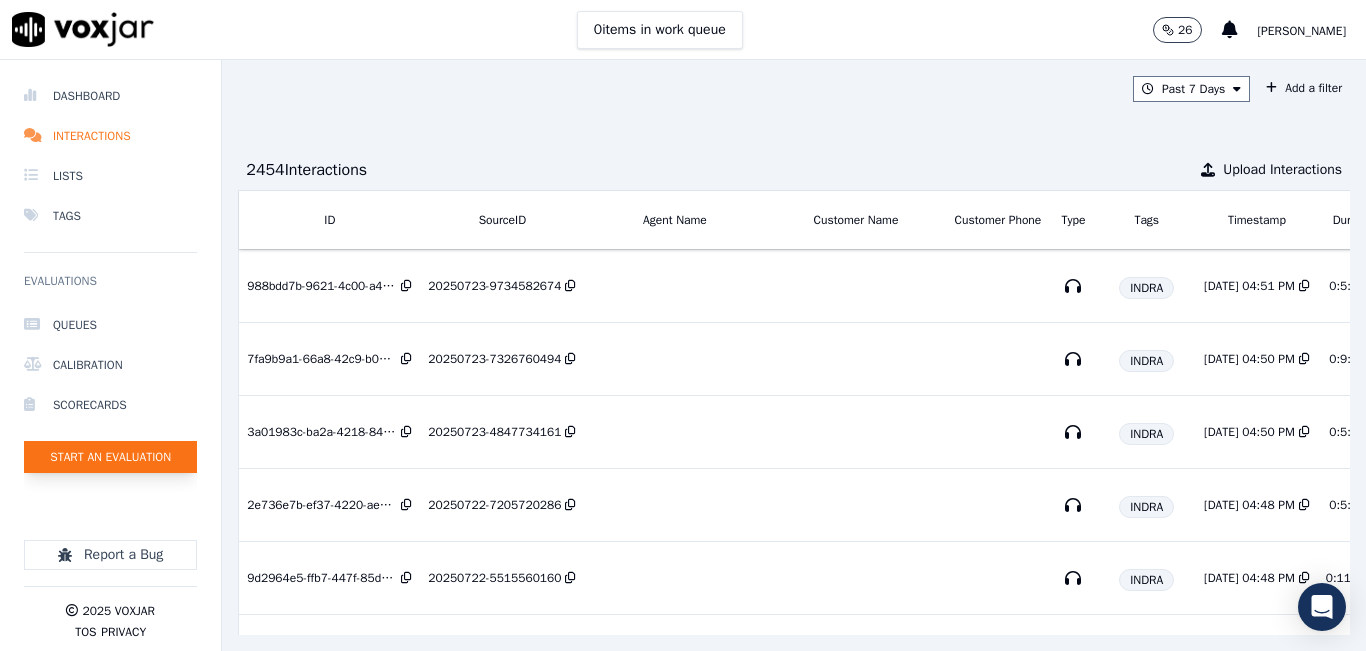 click on "Start an Evaluation" 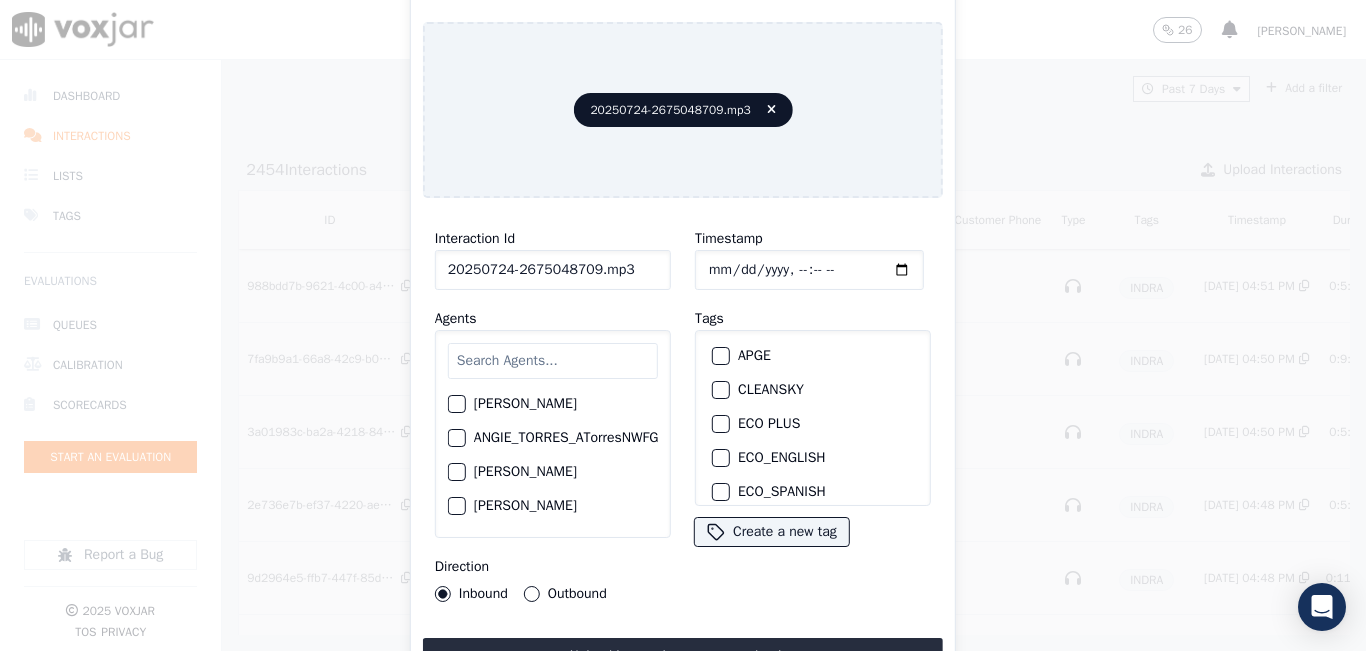 click on "20250724-2675048709.mp3" 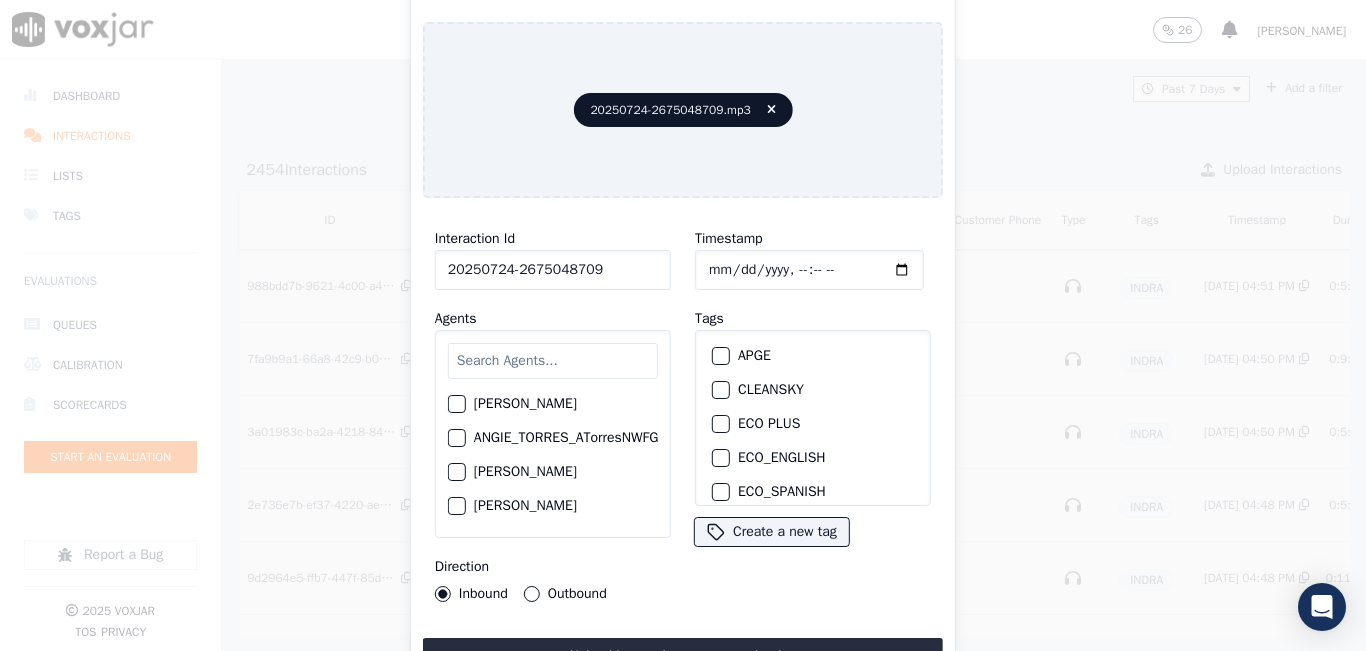 scroll, scrollTop: 100, scrollLeft: 0, axis: vertical 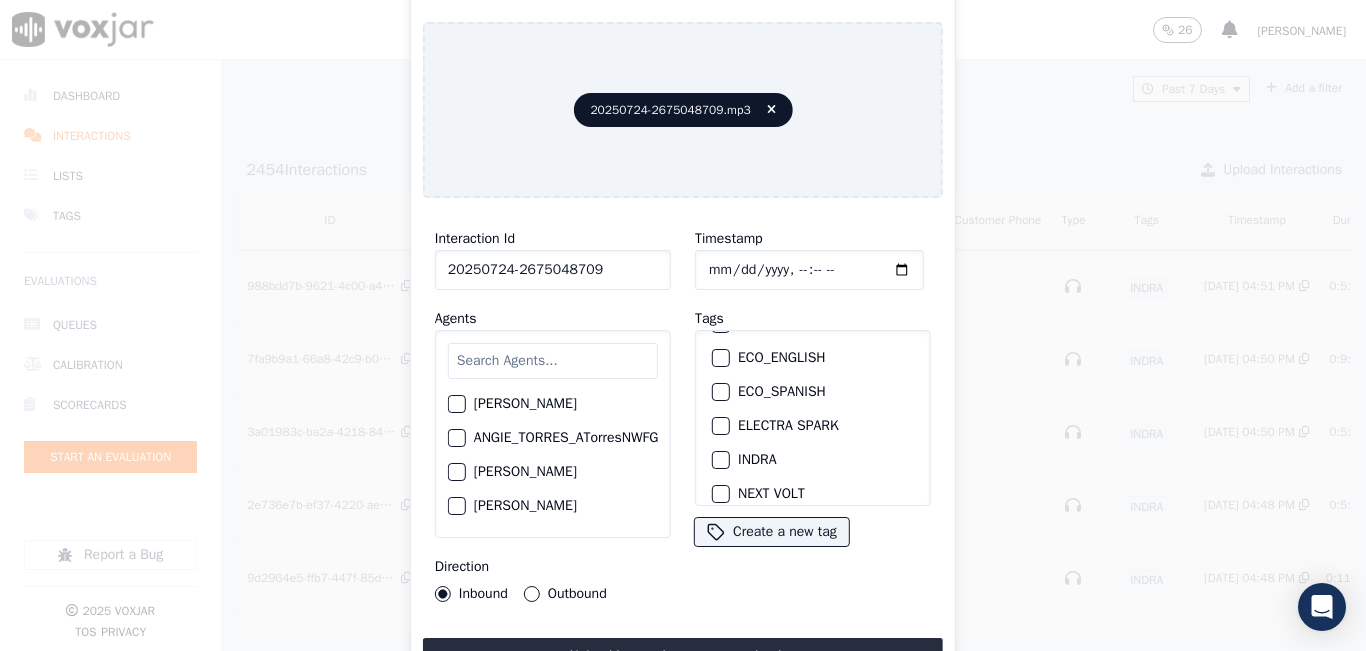 type on "20250724-2675048709" 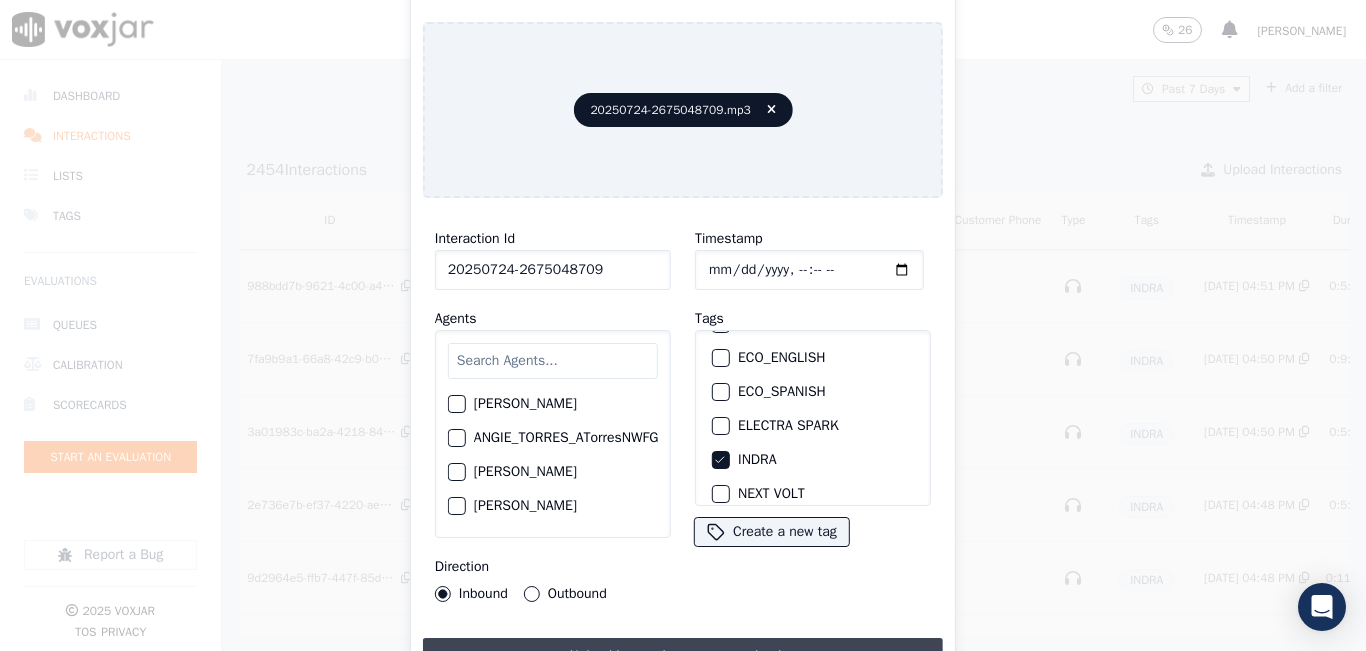 click on "Upload interaction to start evaluation" at bounding box center (683, 656) 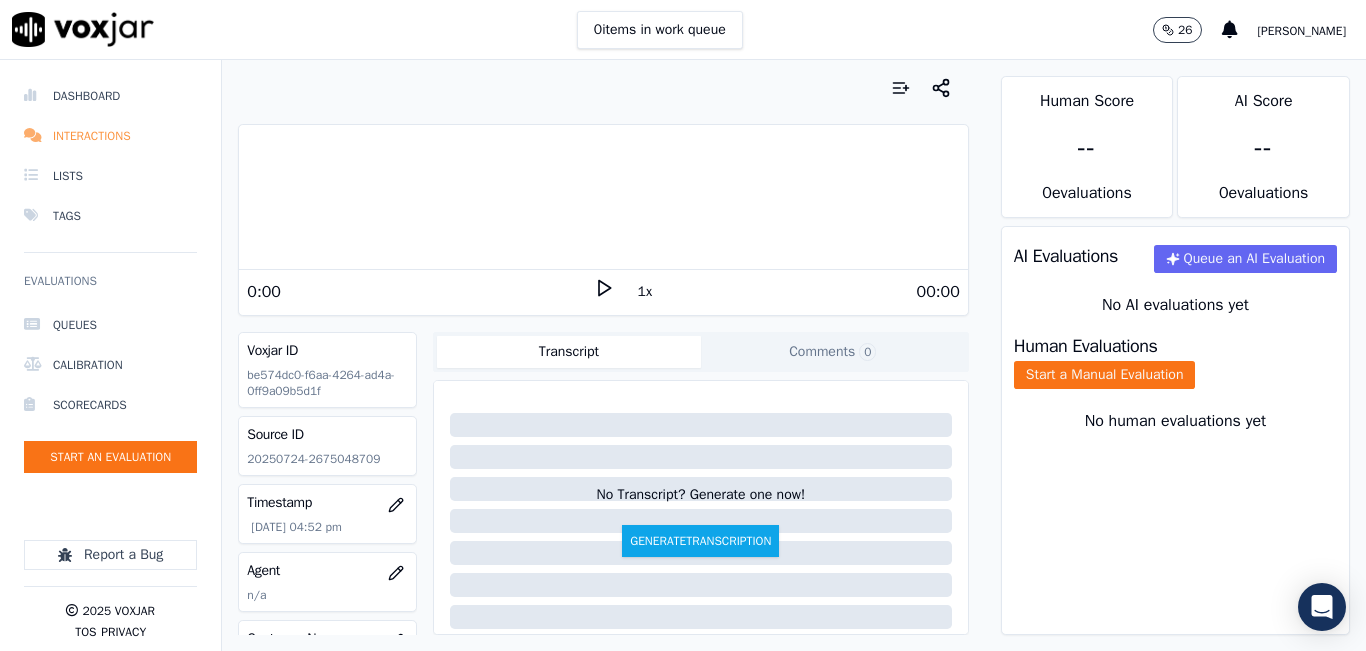 click on "Interactions" at bounding box center [110, 136] 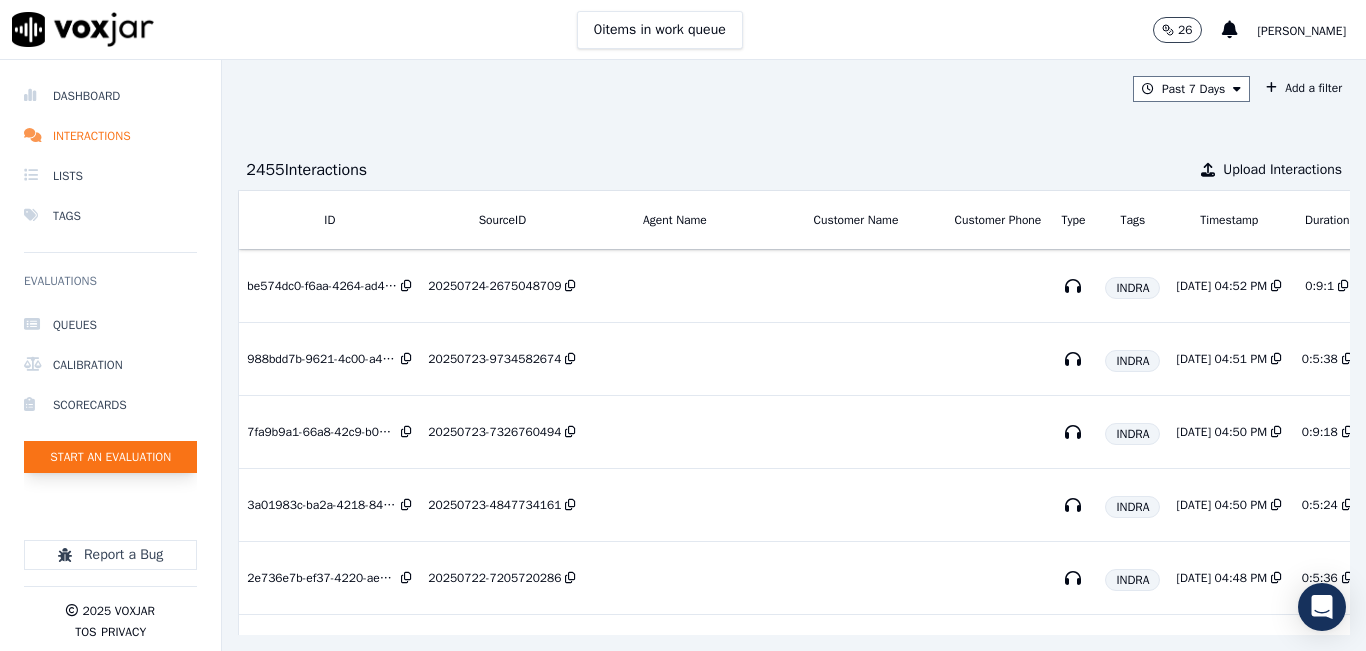 click on "Start an Evaluation" 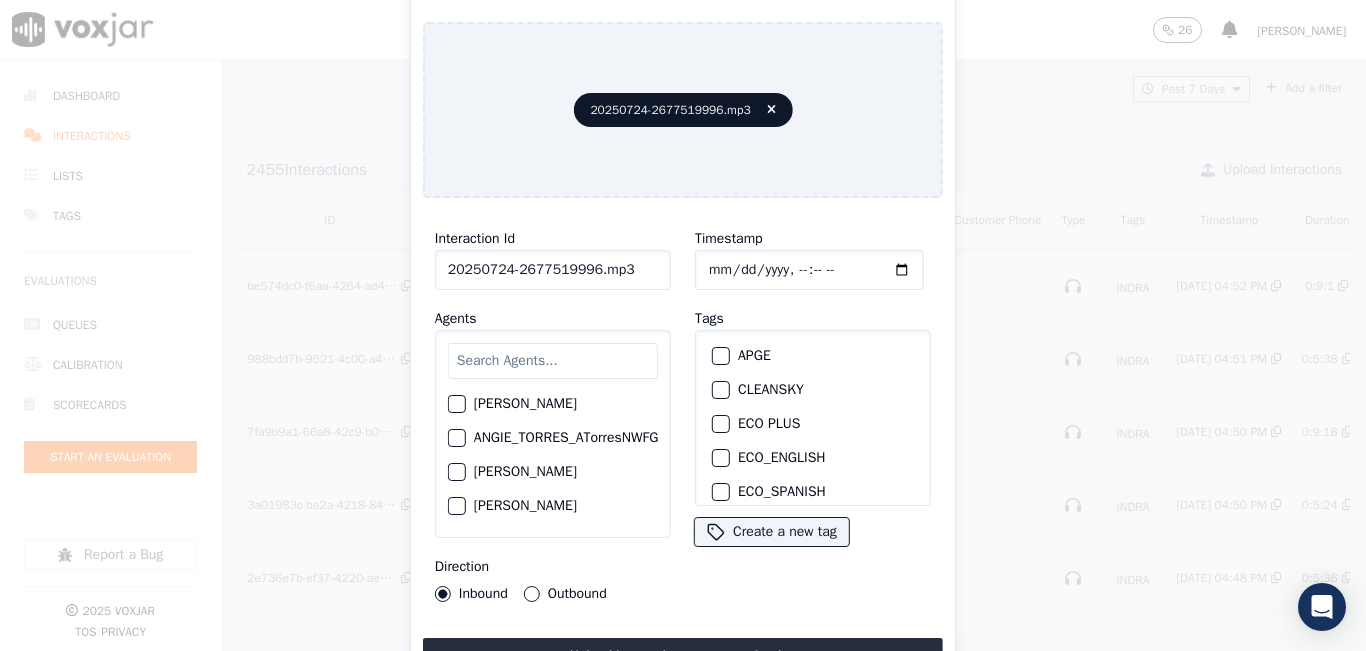 click on "20250724-2677519996.mp3" 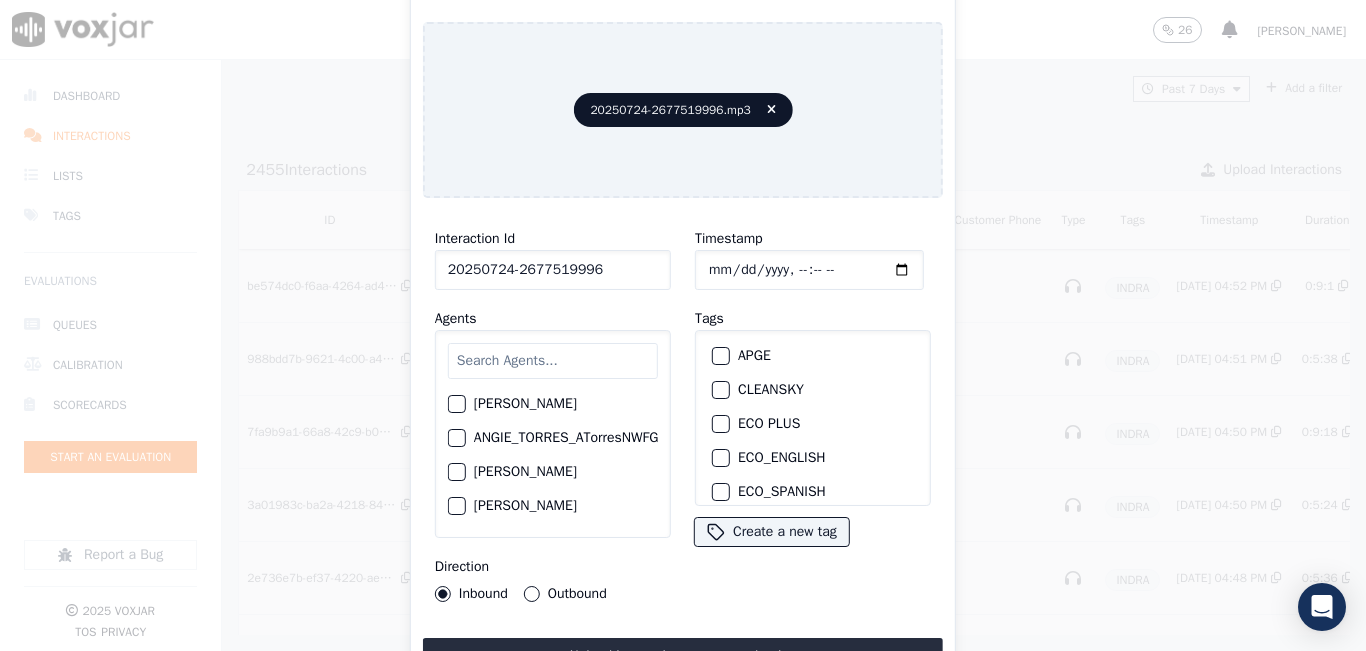 scroll, scrollTop: 100, scrollLeft: 0, axis: vertical 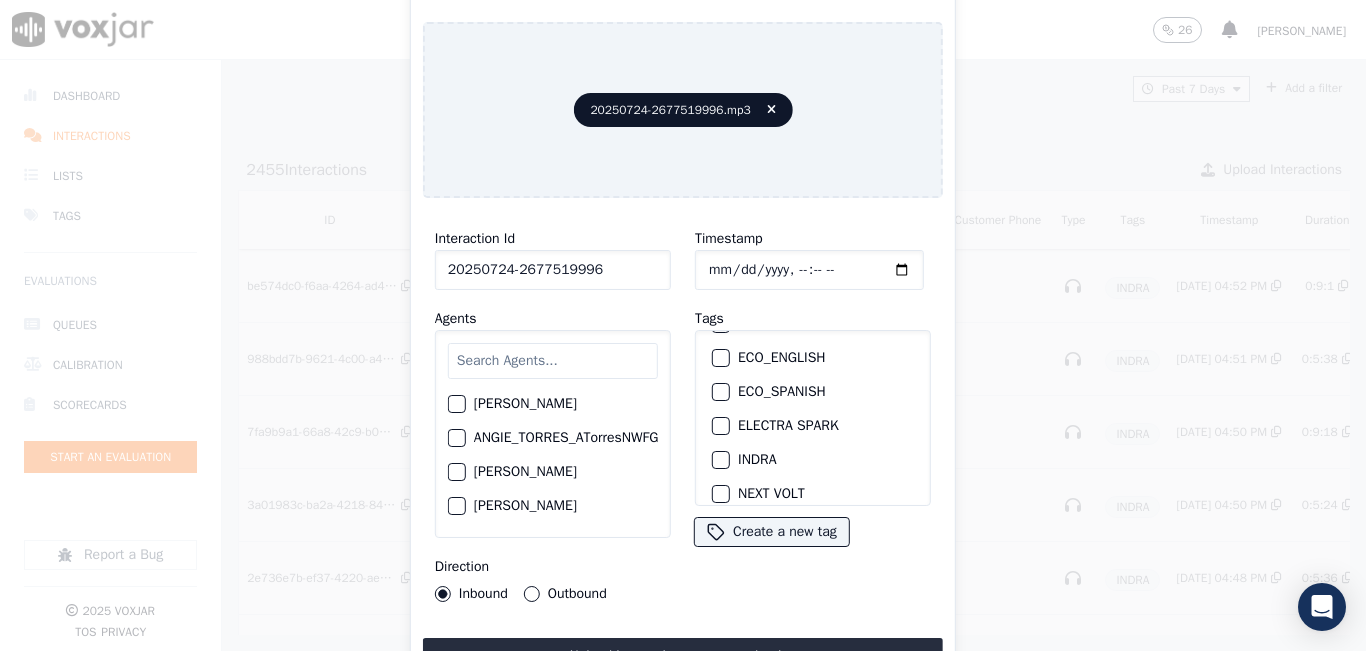 type on "20250724-2677519996" 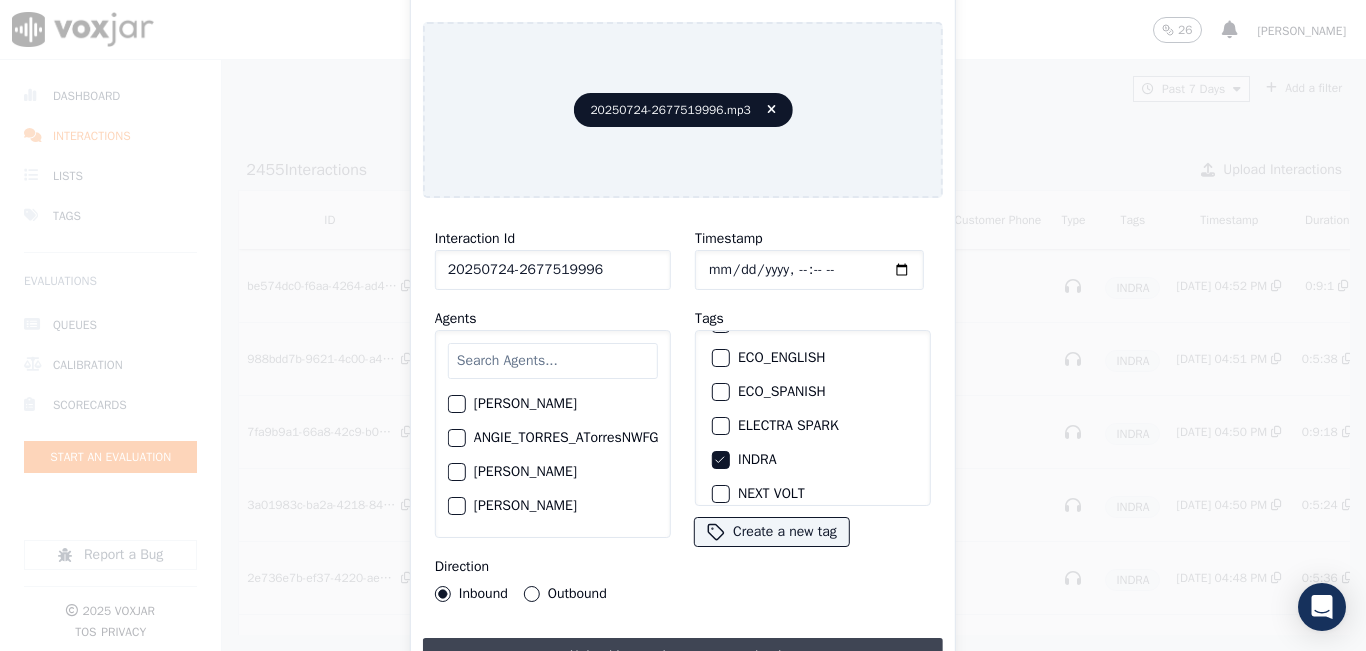 click on "Upload interaction to start evaluation" at bounding box center (683, 656) 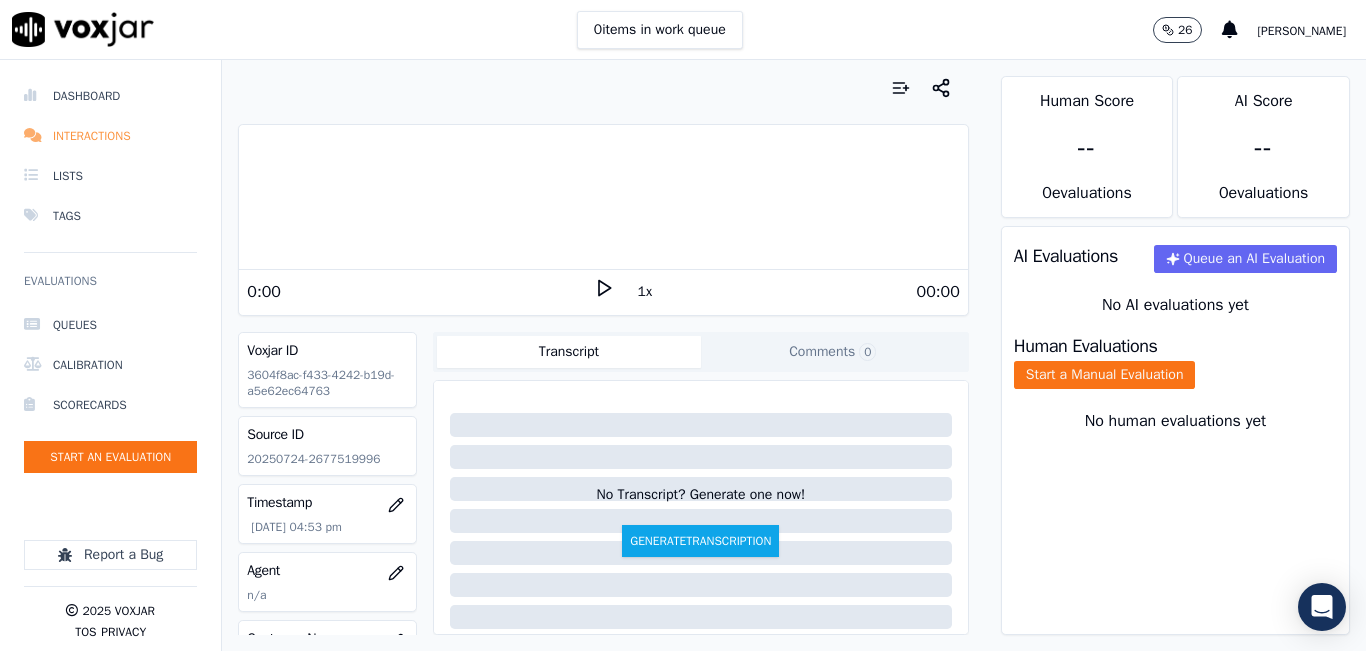 click on "Interactions" at bounding box center [110, 136] 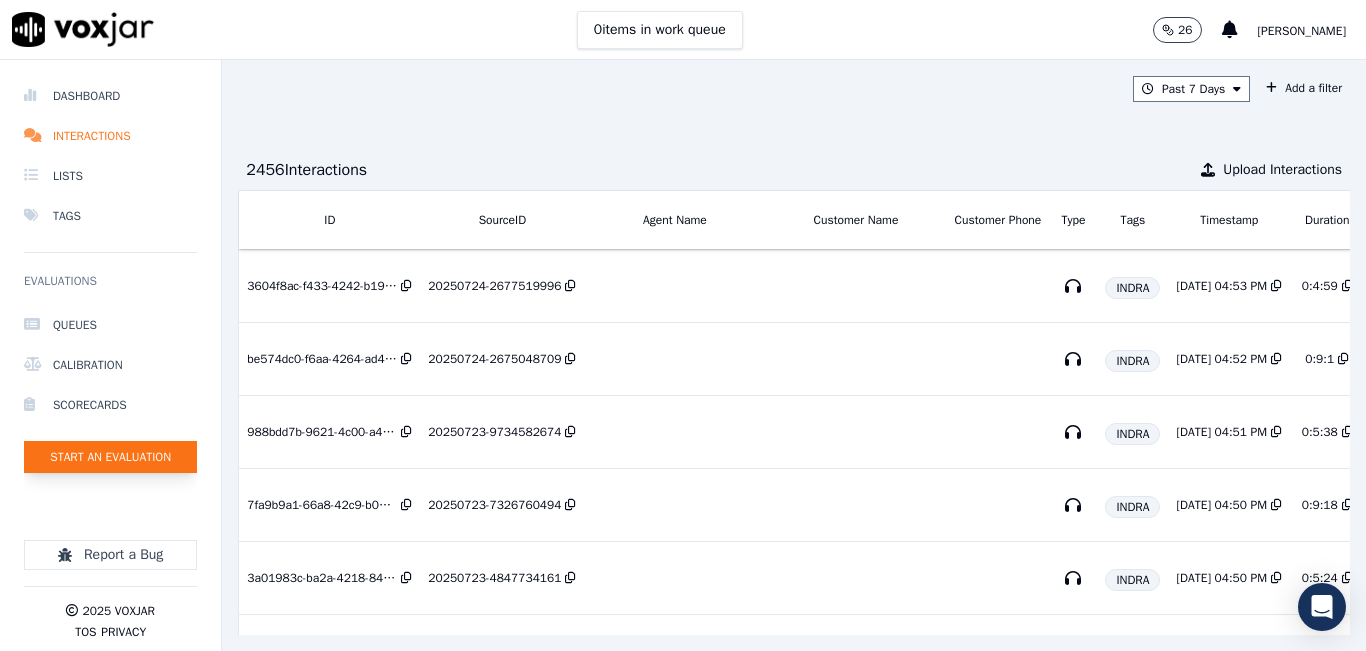 click on "Start an Evaluation" 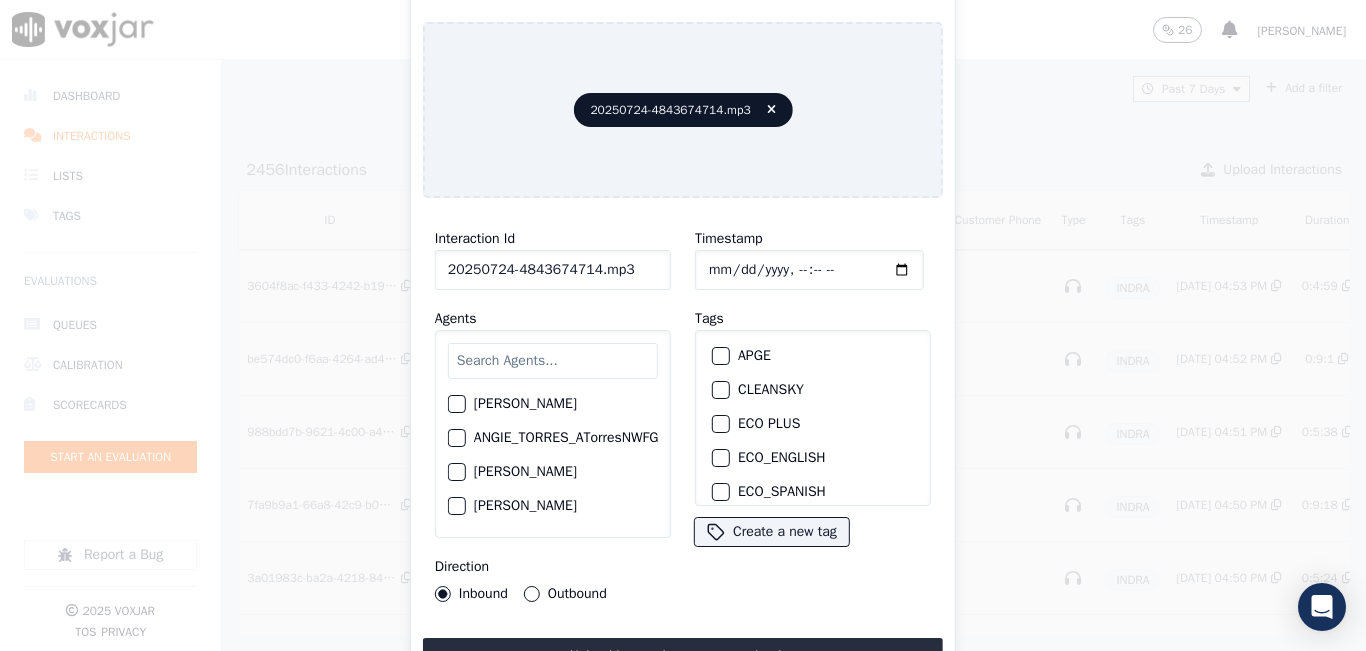drag, startPoint x: 647, startPoint y: 263, endPoint x: 636, endPoint y: 308, distance: 46.32494 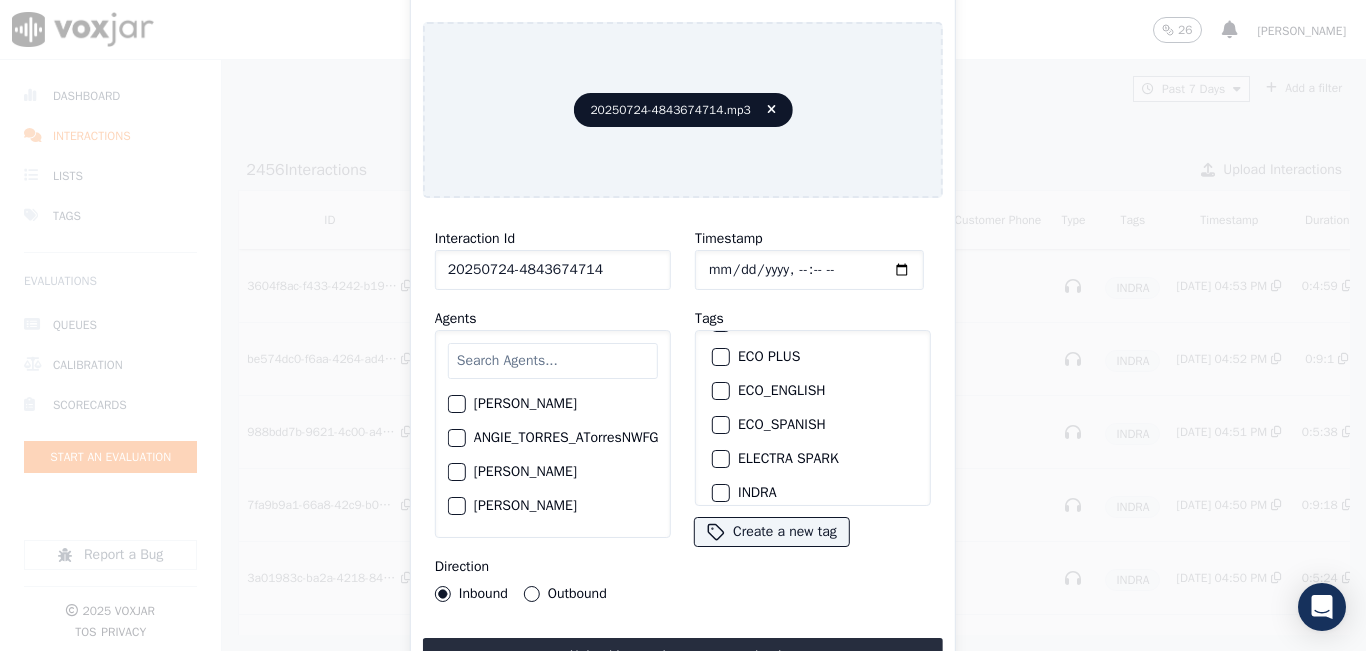 scroll, scrollTop: 100, scrollLeft: 0, axis: vertical 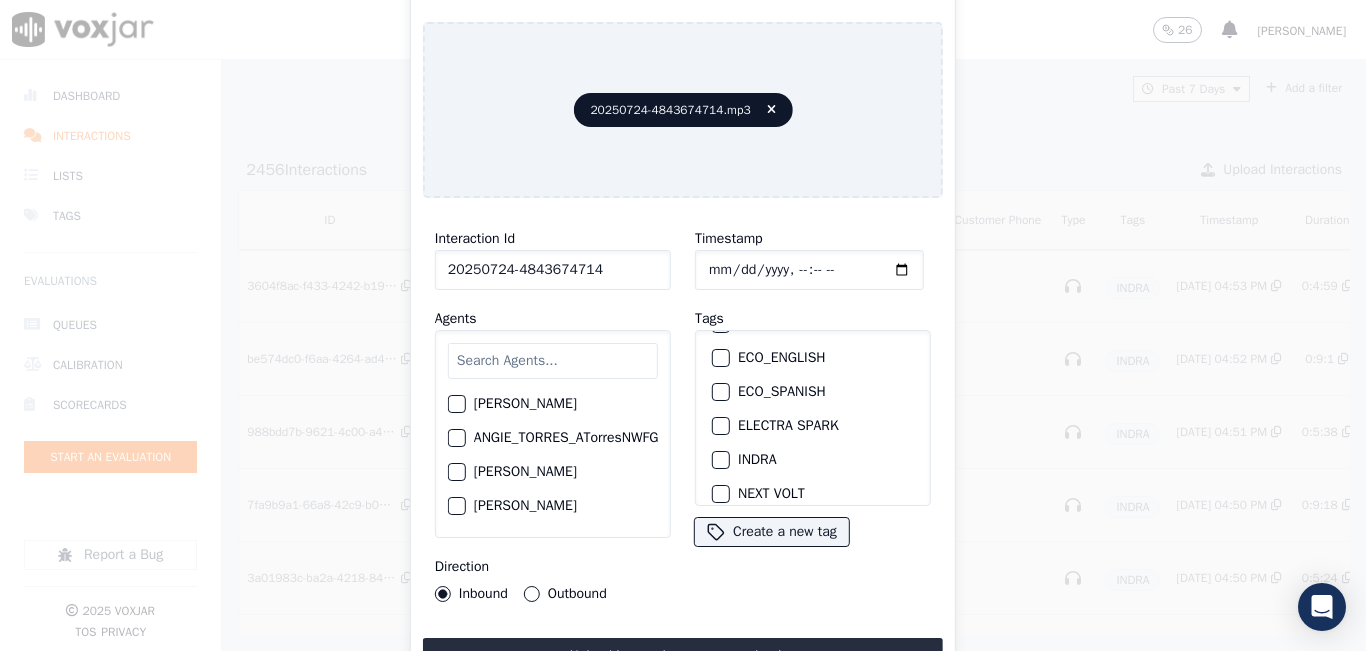 type on "20250724-4843674714" 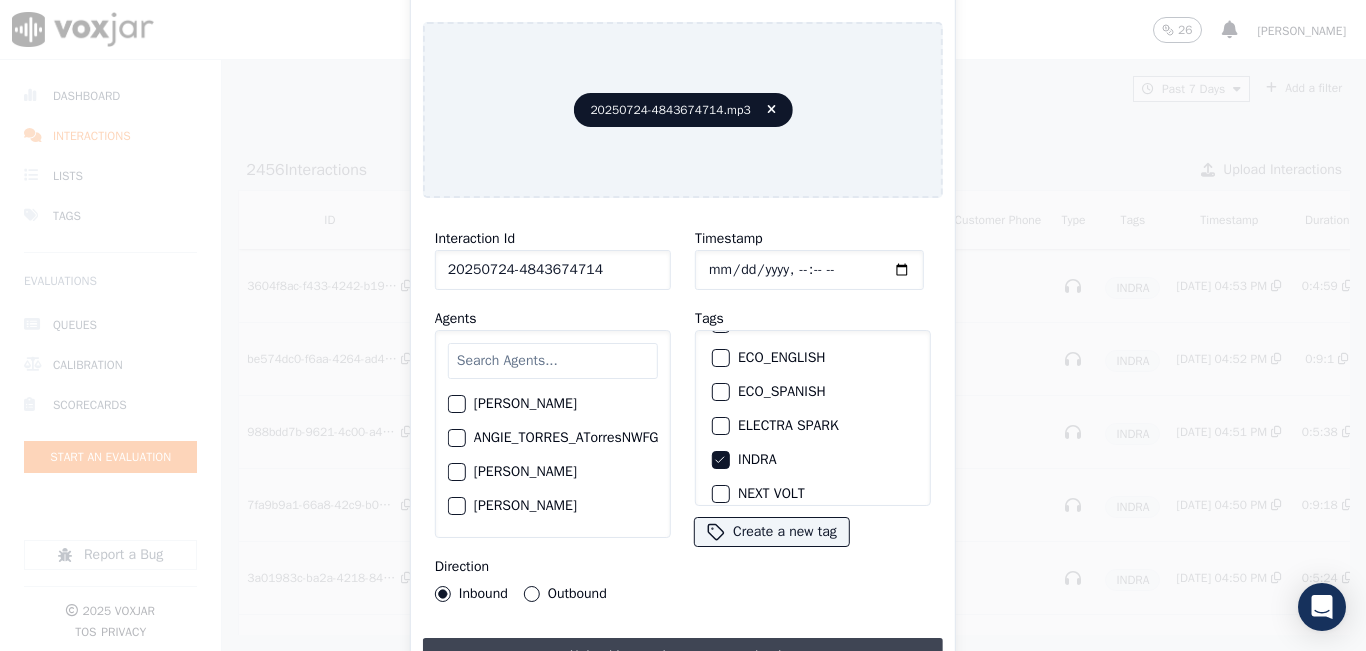 click on "Upload interaction to start evaluation" at bounding box center (683, 656) 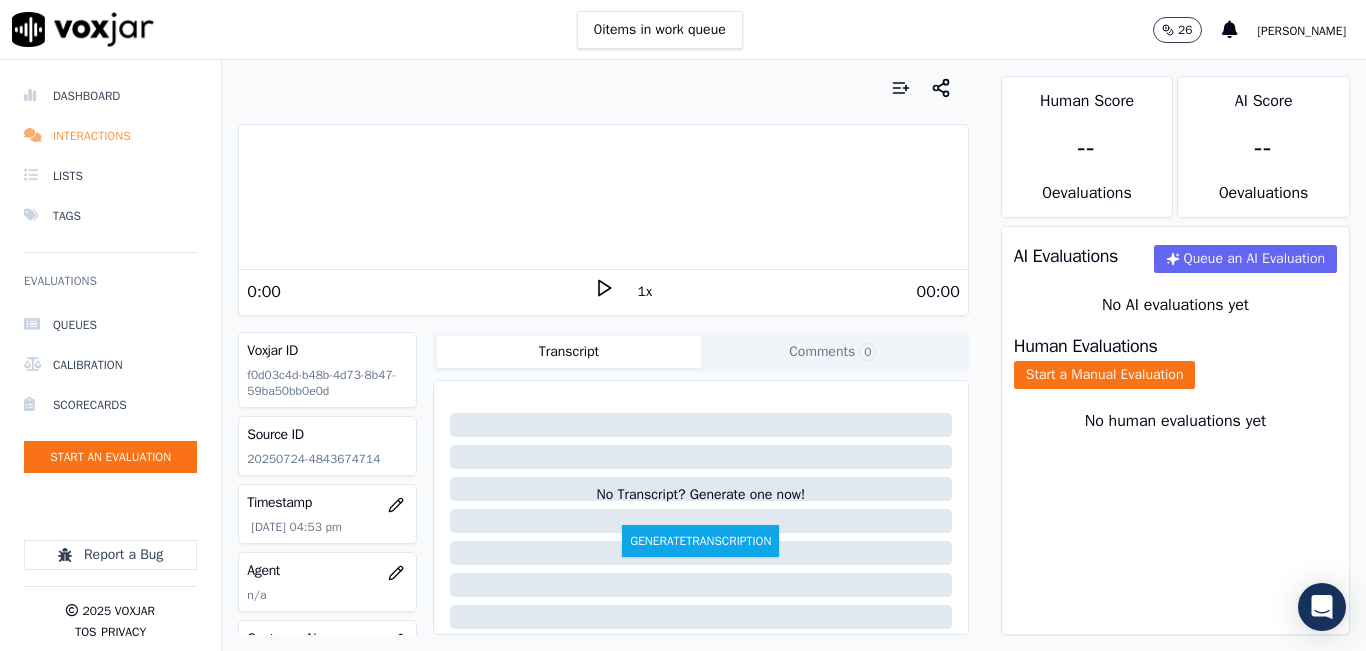 click on "Interactions" at bounding box center (110, 136) 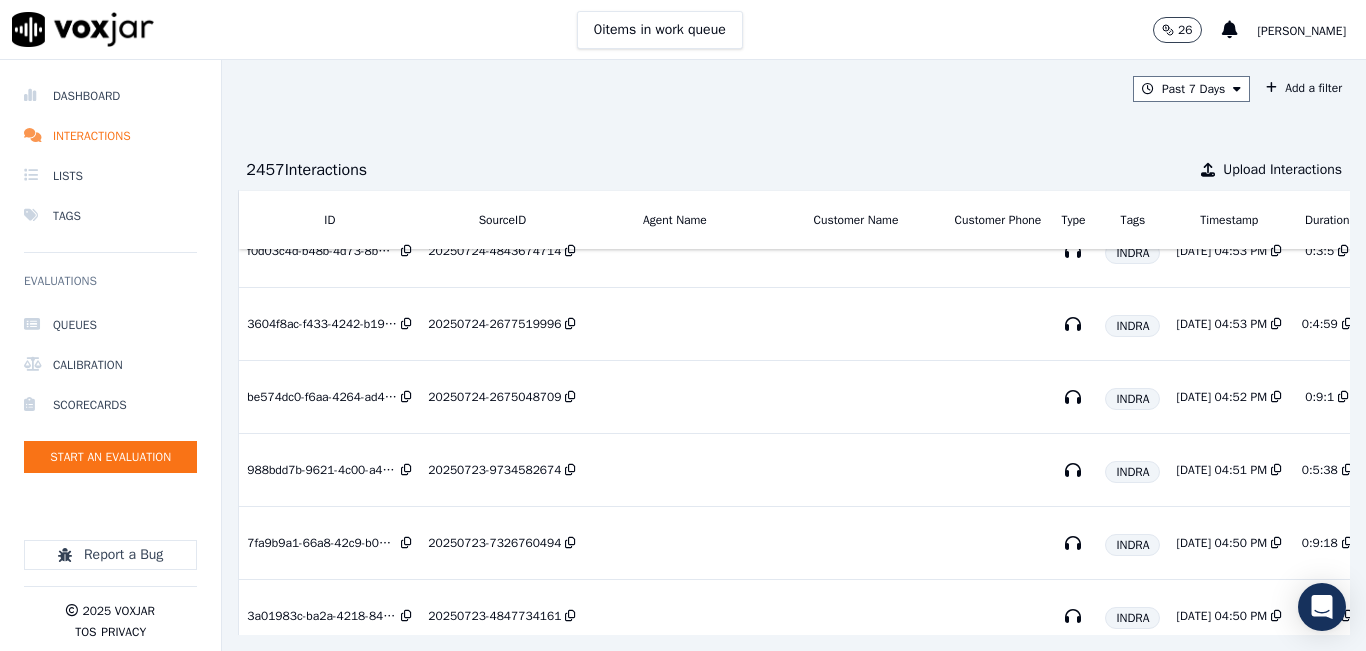 scroll, scrollTop: 0, scrollLeft: 0, axis: both 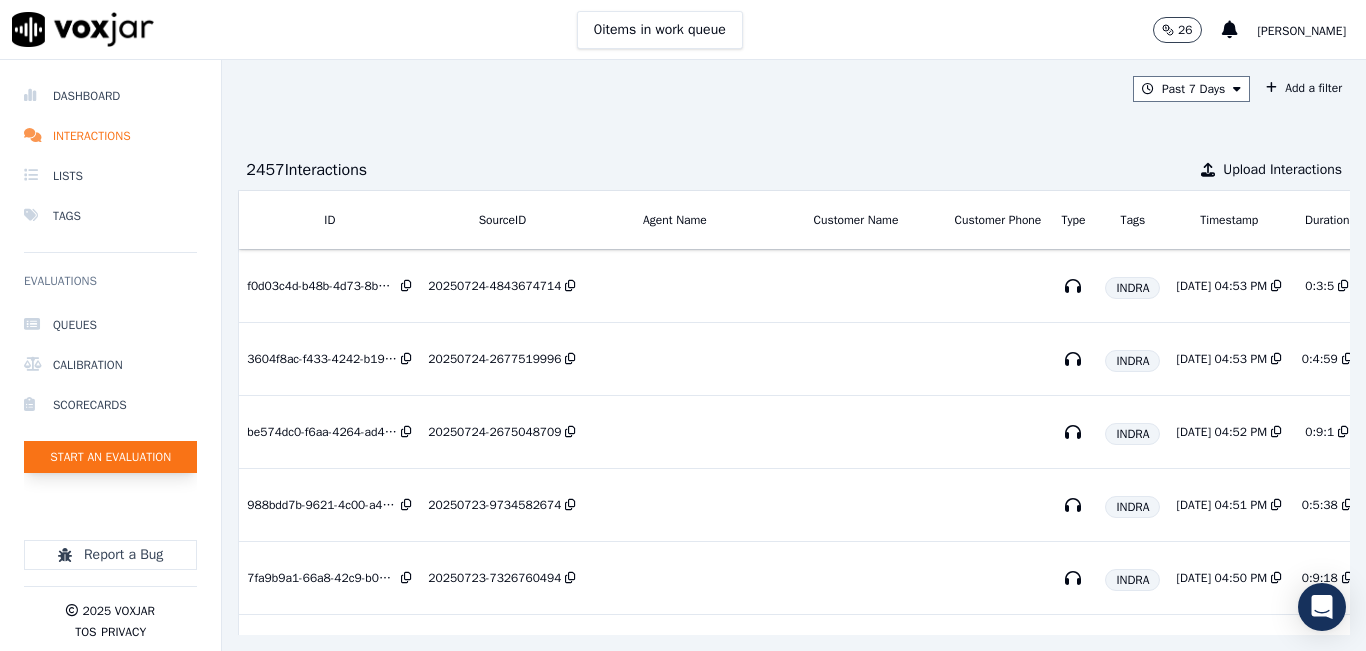 click on "Start an Evaluation" 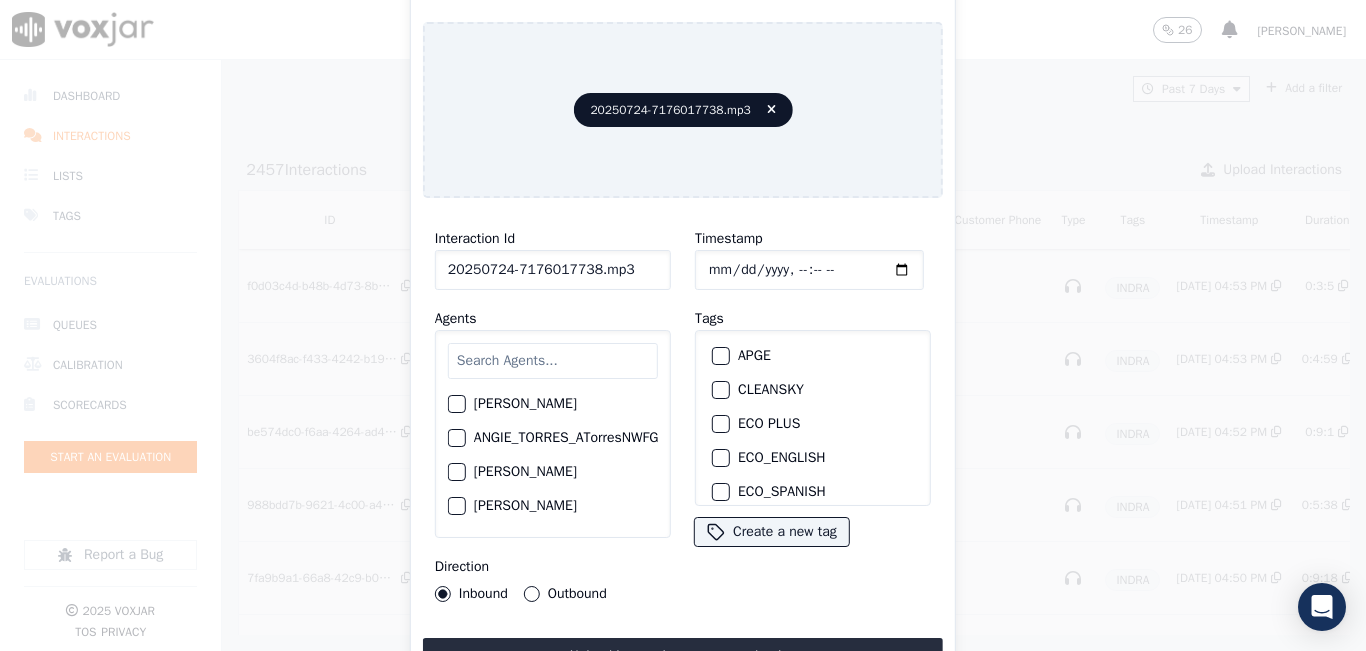 click on "20250724-7176017738.mp3" 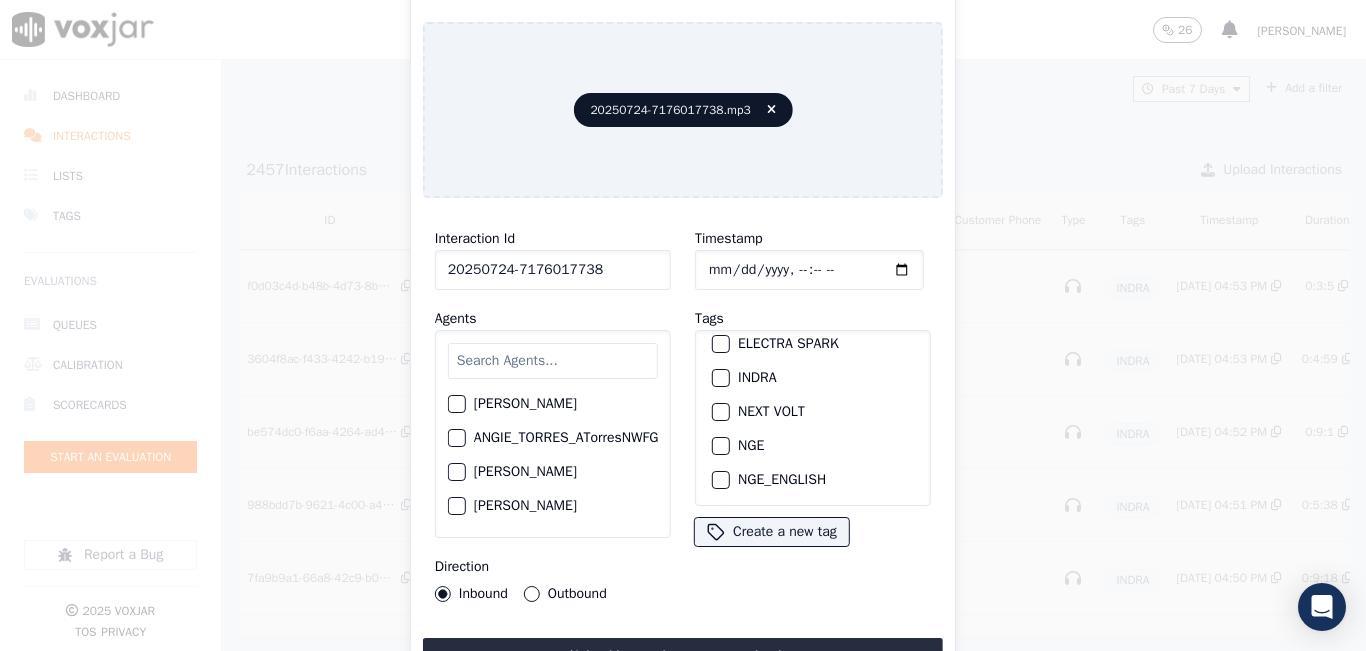 scroll, scrollTop: 200, scrollLeft: 0, axis: vertical 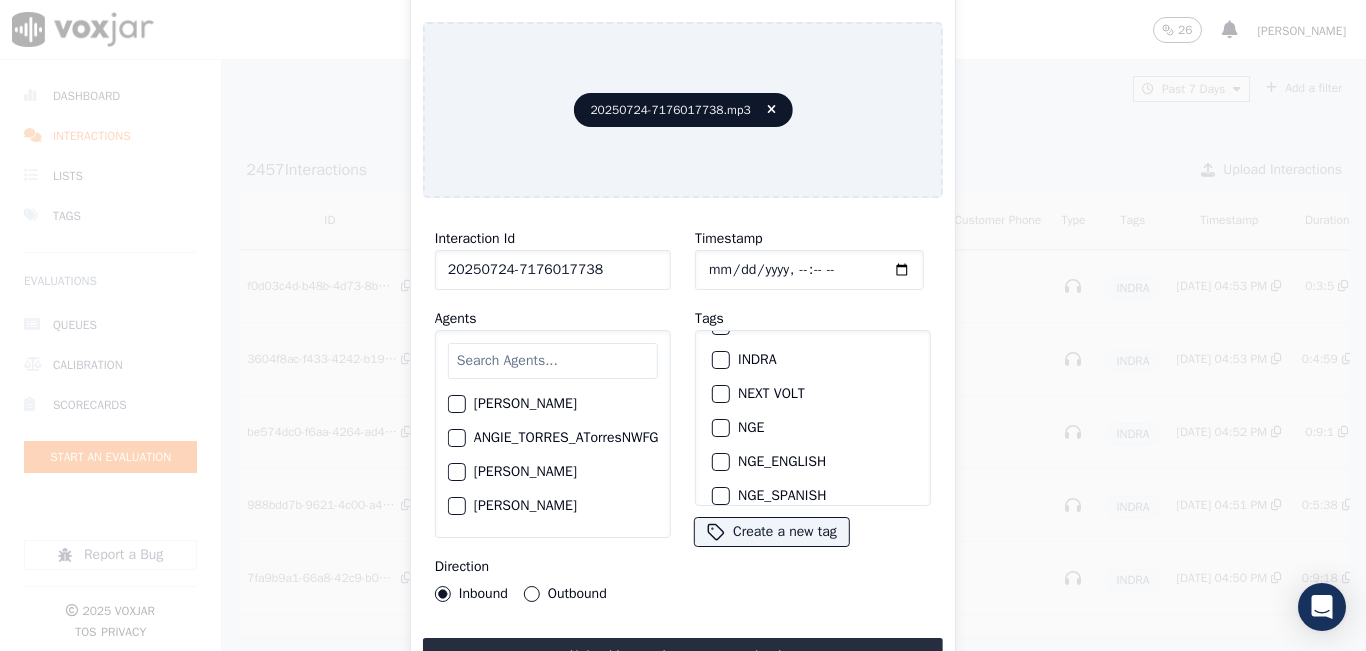 type on "20250724-7176017738" 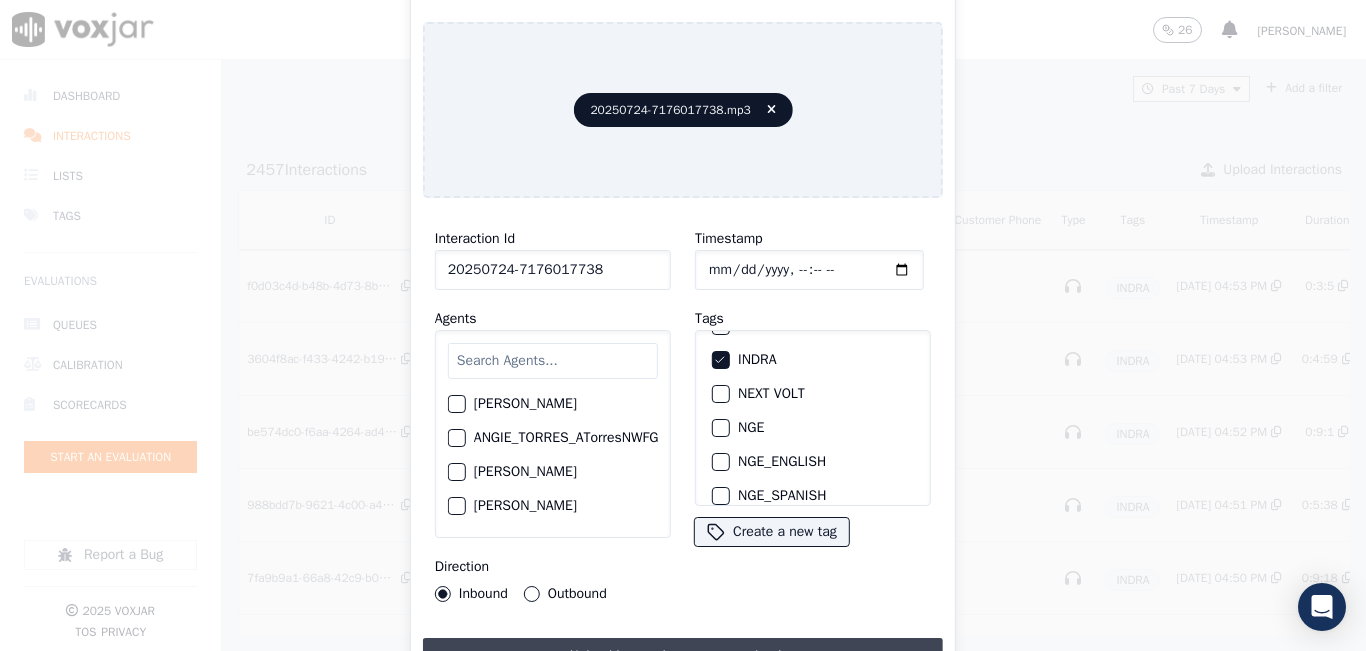 click on "Upload interaction to start evaluation" at bounding box center [683, 656] 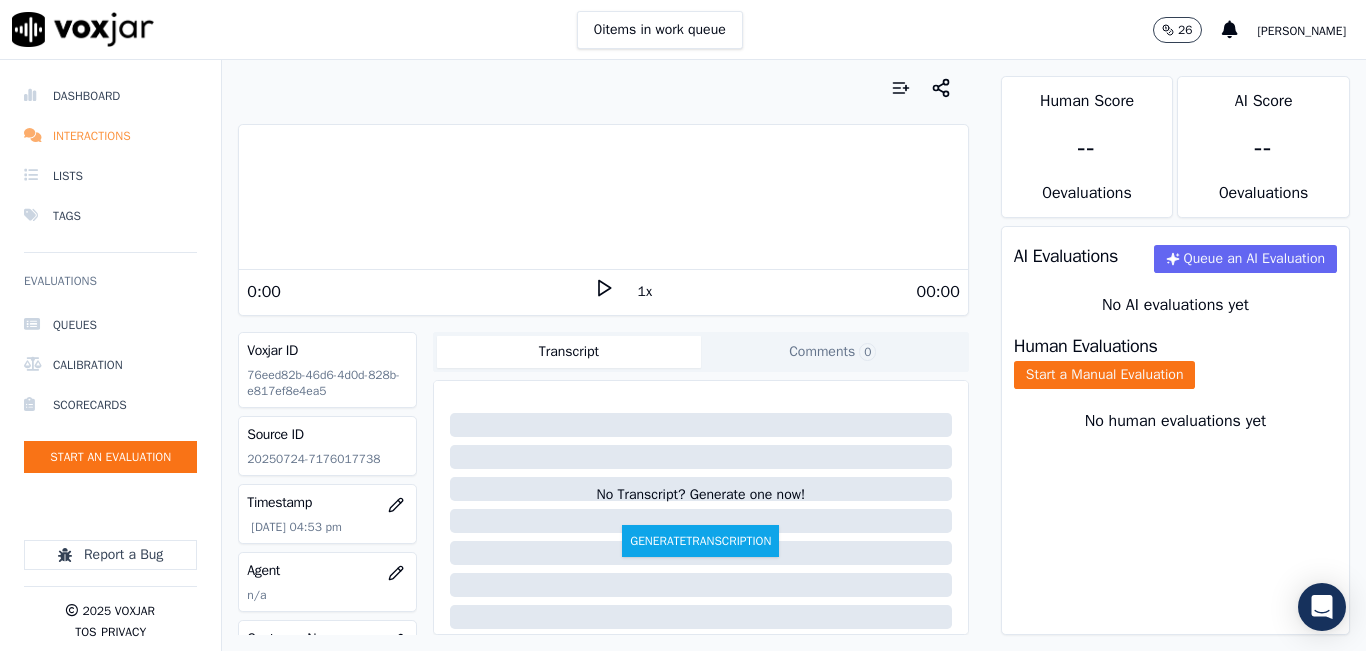 click on "Interactions" at bounding box center (110, 136) 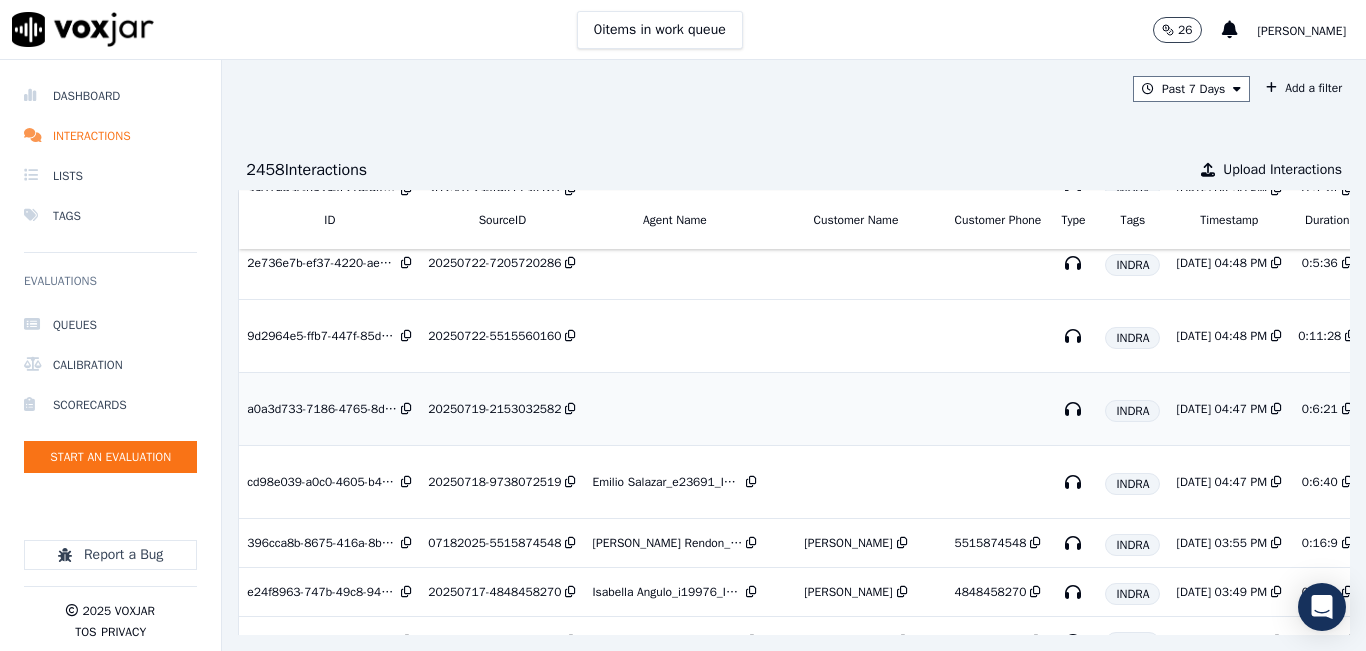 scroll, scrollTop: 500, scrollLeft: 0, axis: vertical 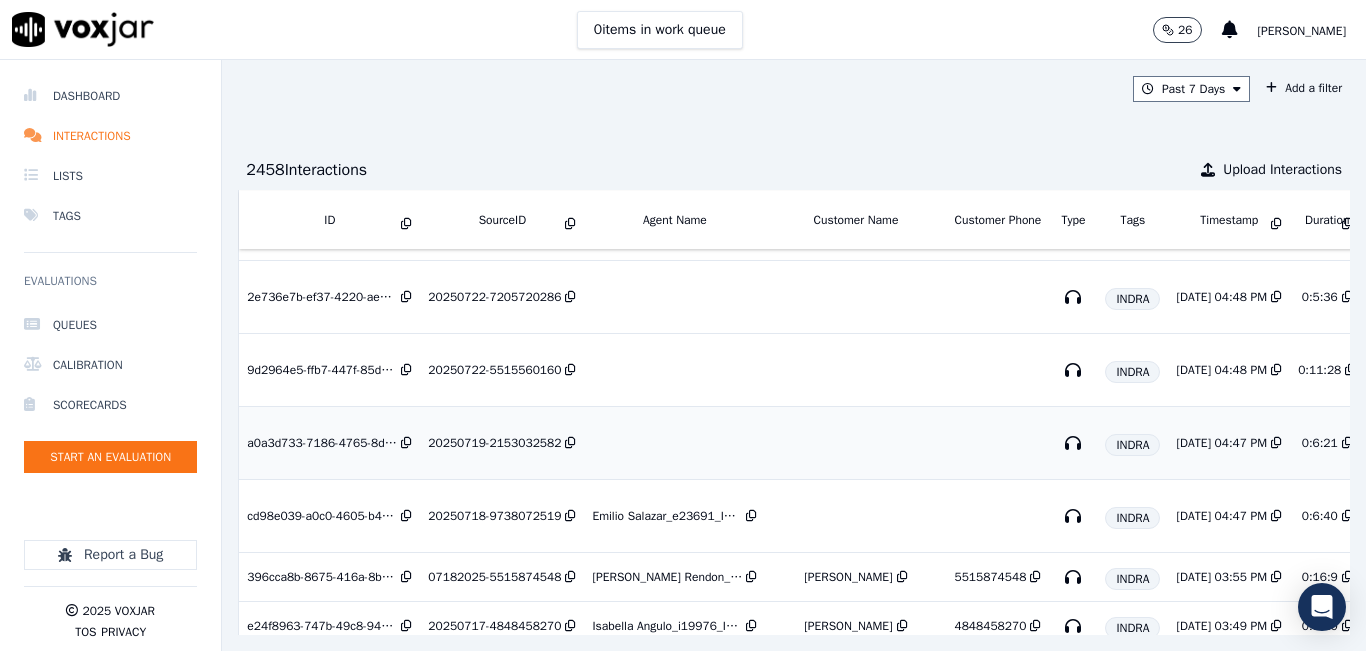 click on "20250719-2153032582" at bounding box center (494, 443) 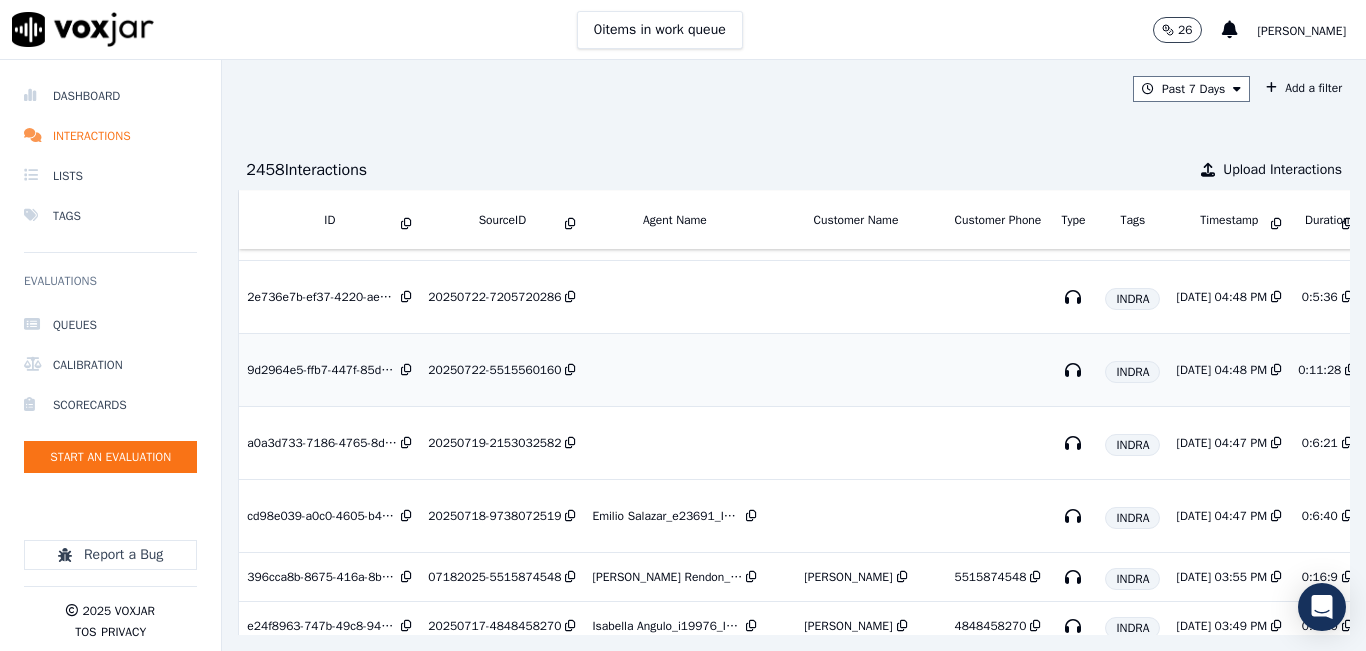 click on "20250722-5515560160" at bounding box center [494, 370] 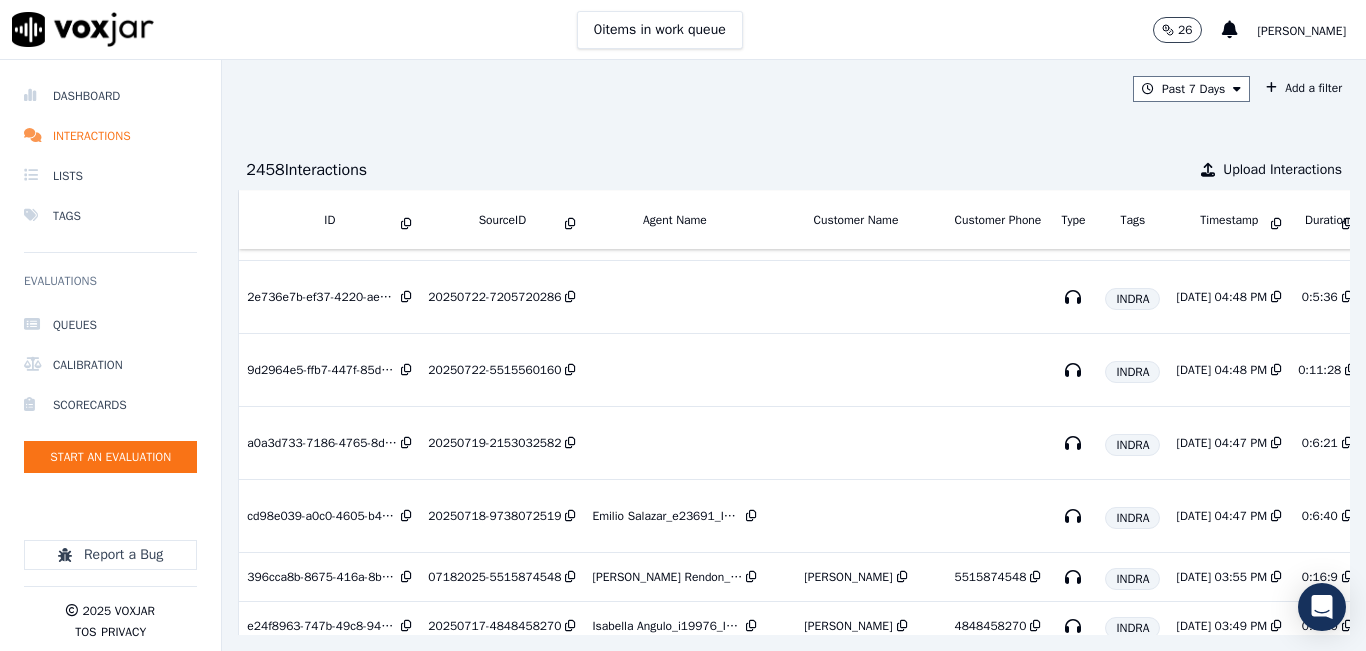 click on "[PERSON_NAME]" at bounding box center [1302, 31] 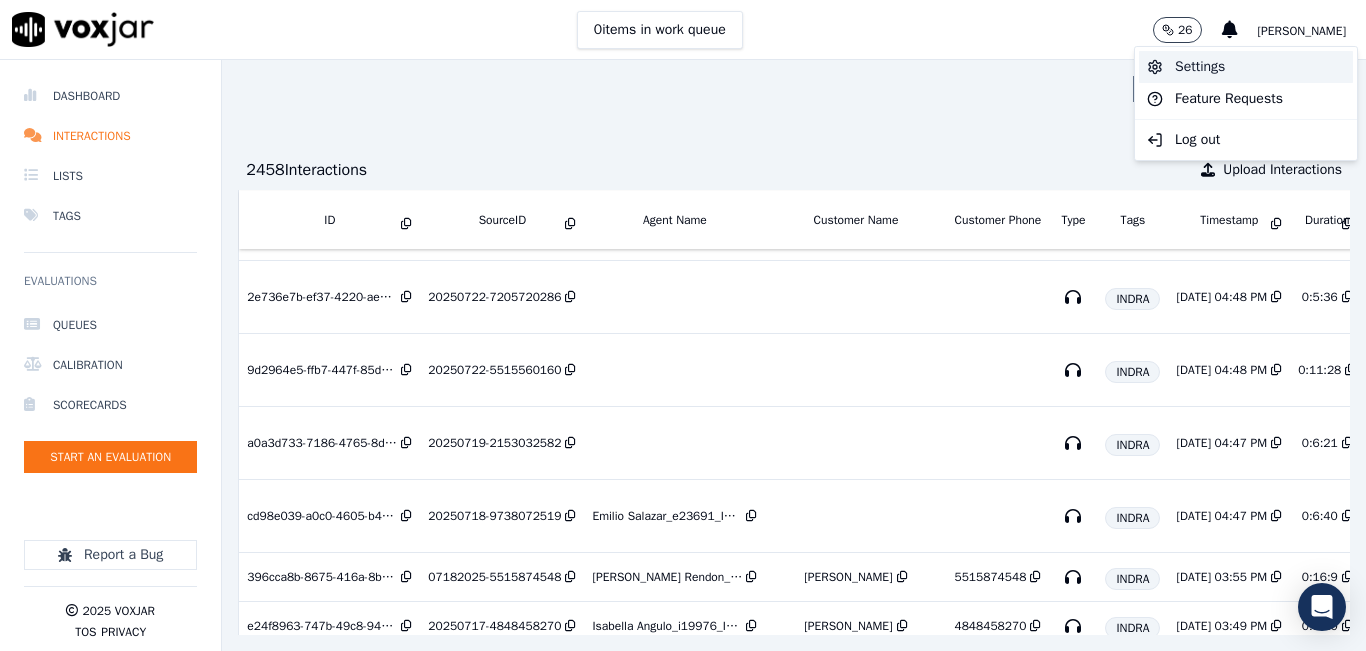 click on "Settings" at bounding box center (1246, 67) 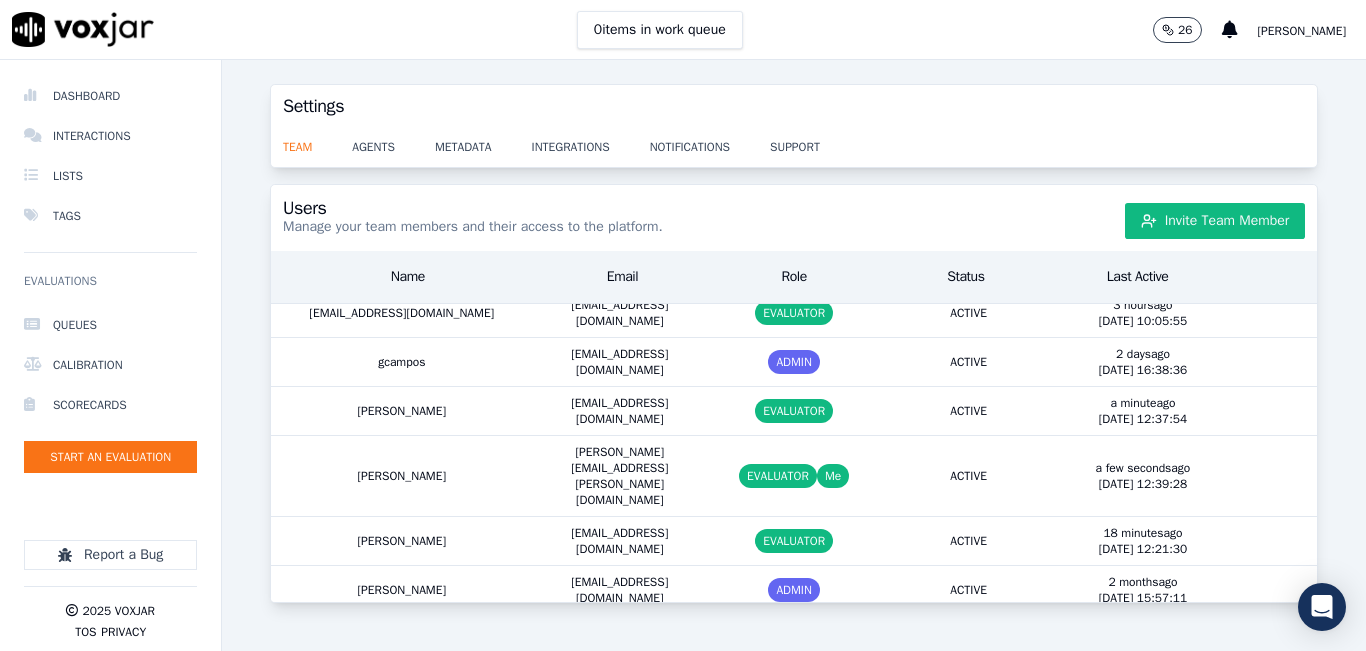 scroll, scrollTop: 0, scrollLeft: 0, axis: both 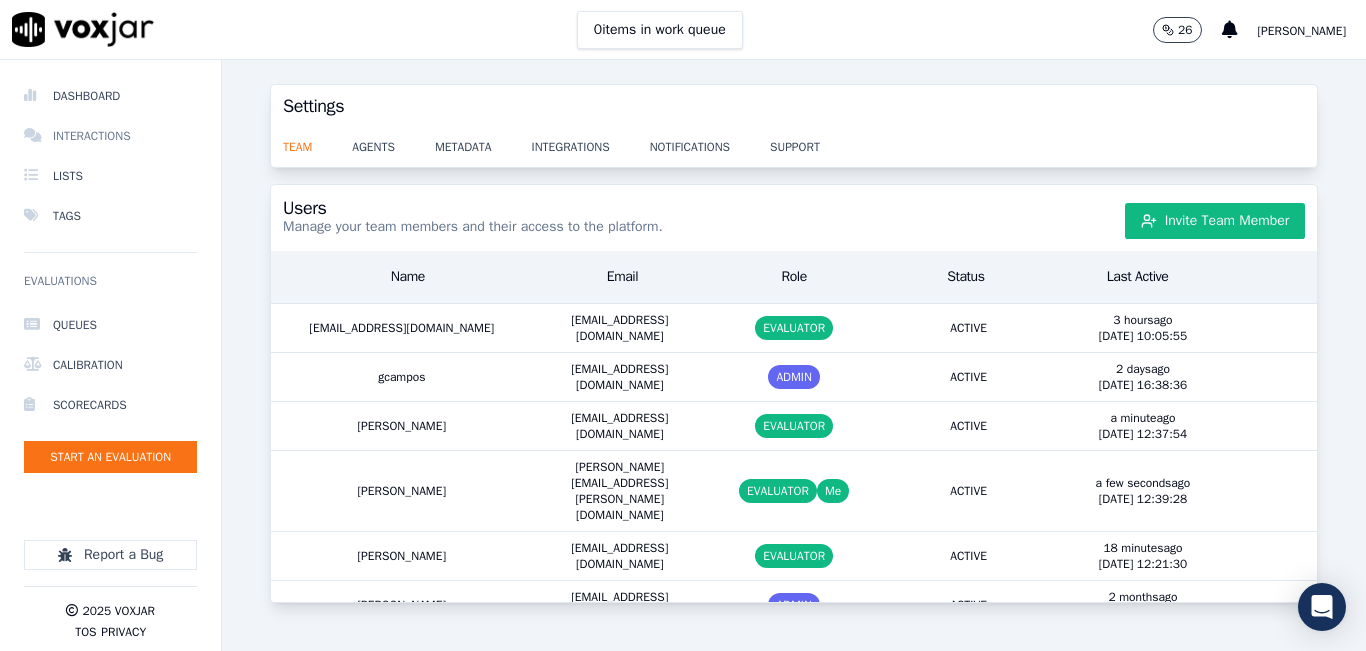 click on "Interactions" at bounding box center [110, 136] 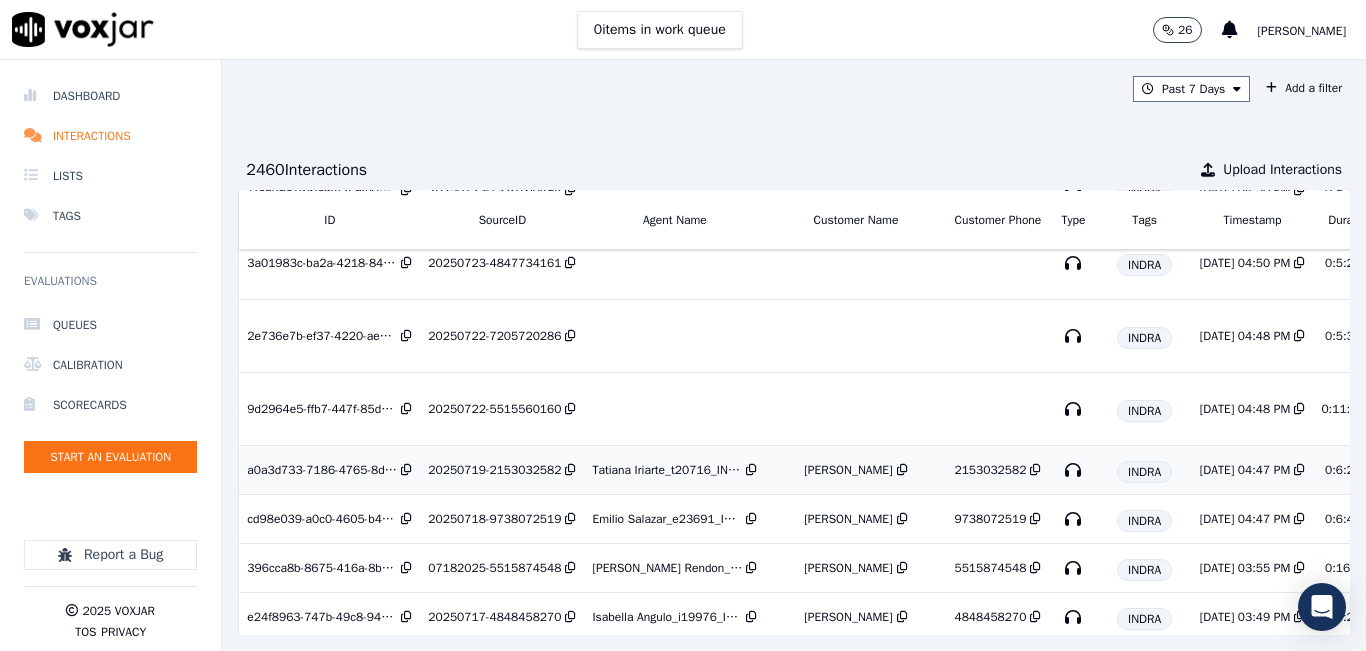 scroll, scrollTop: 605, scrollLeft: 0, axis: vertical 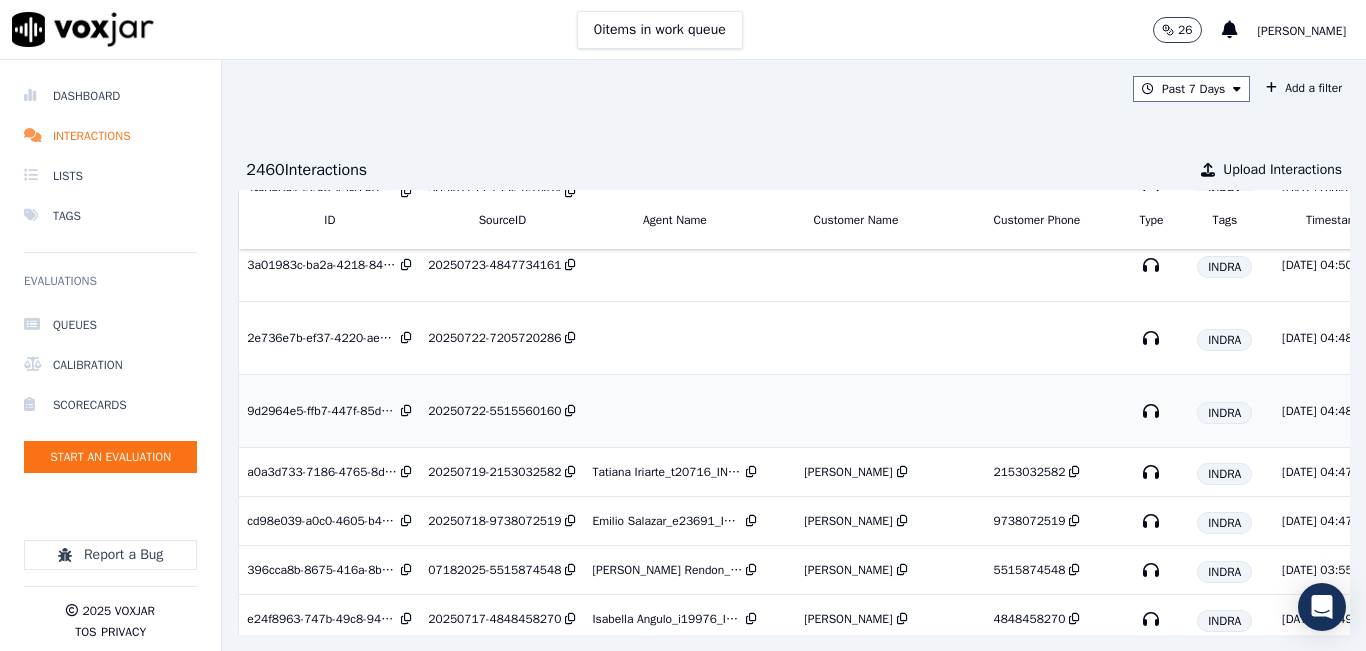 click on "20250722-5515560160" at bounding box center [494, 411] 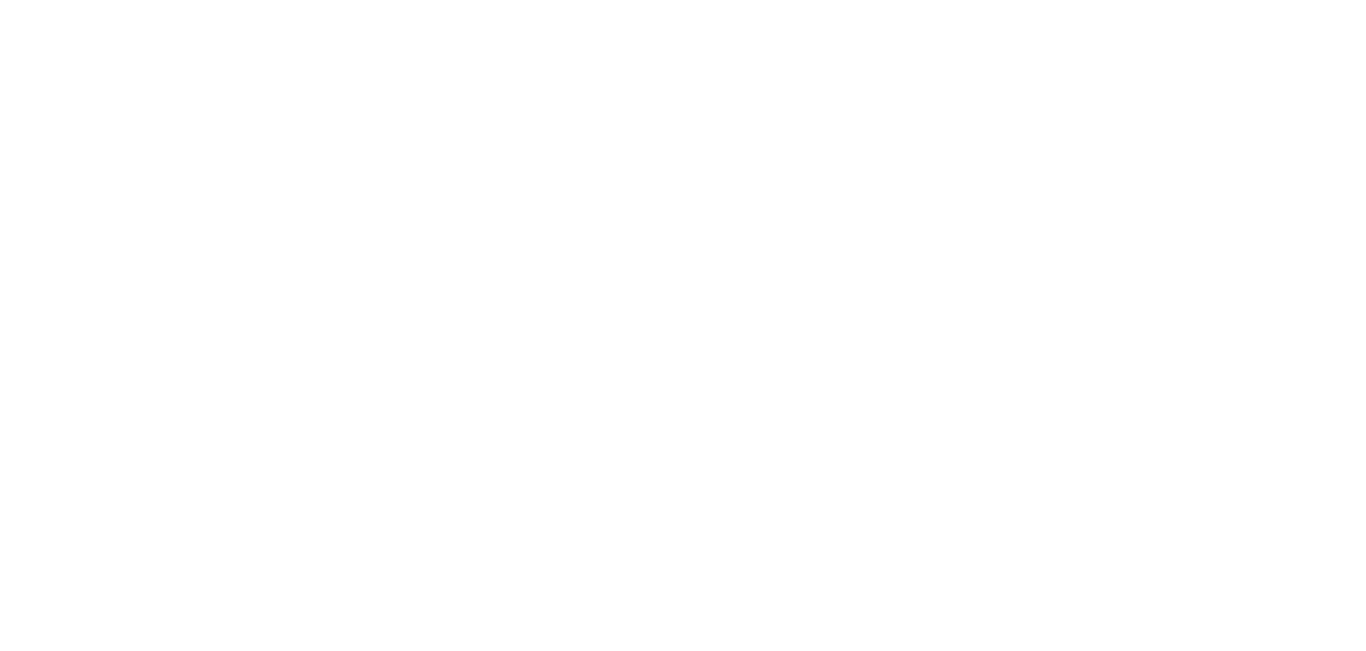 scroll, scrollTop: 0, scrollLeft: 0, axis: both 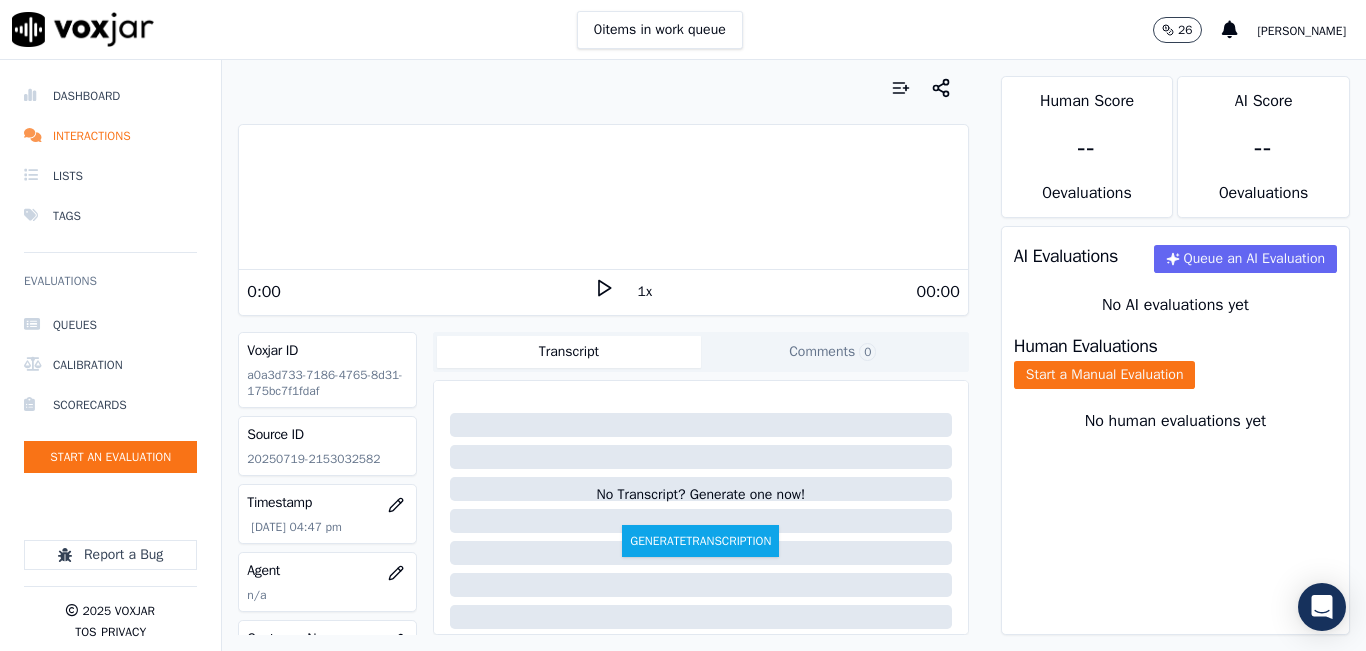 click on "20250719-2153032582" 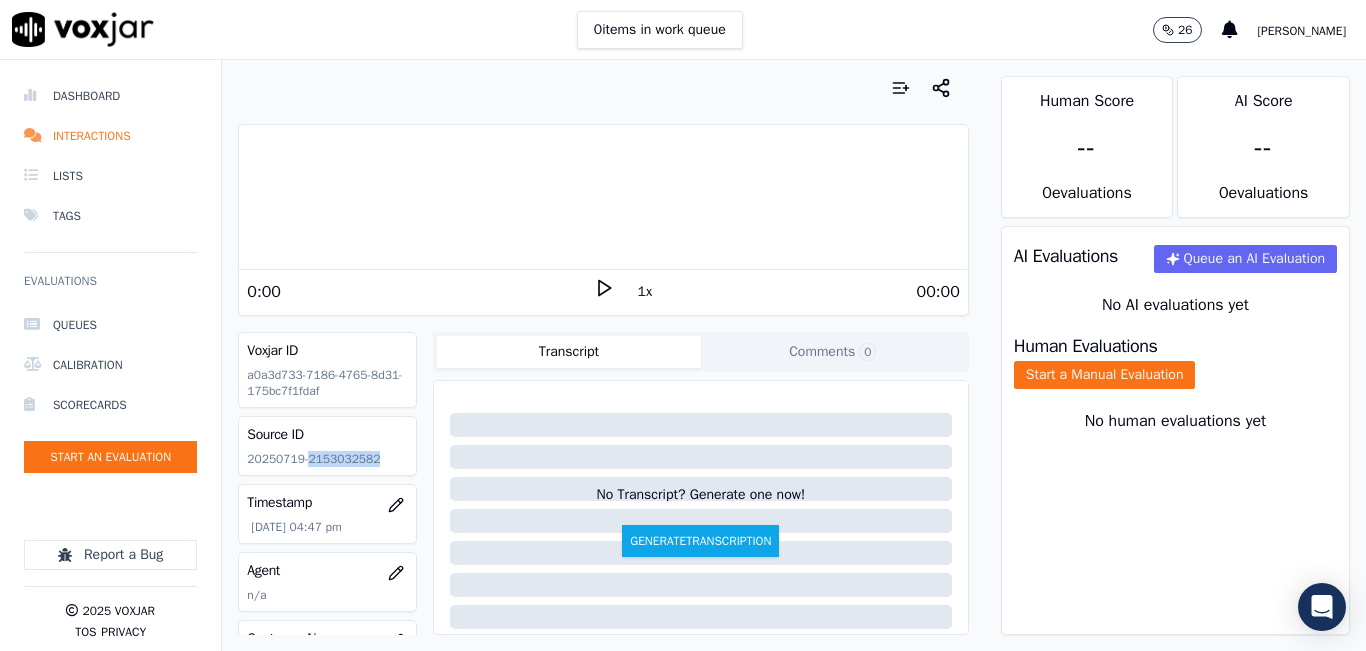 click on "20250719-2153032582" 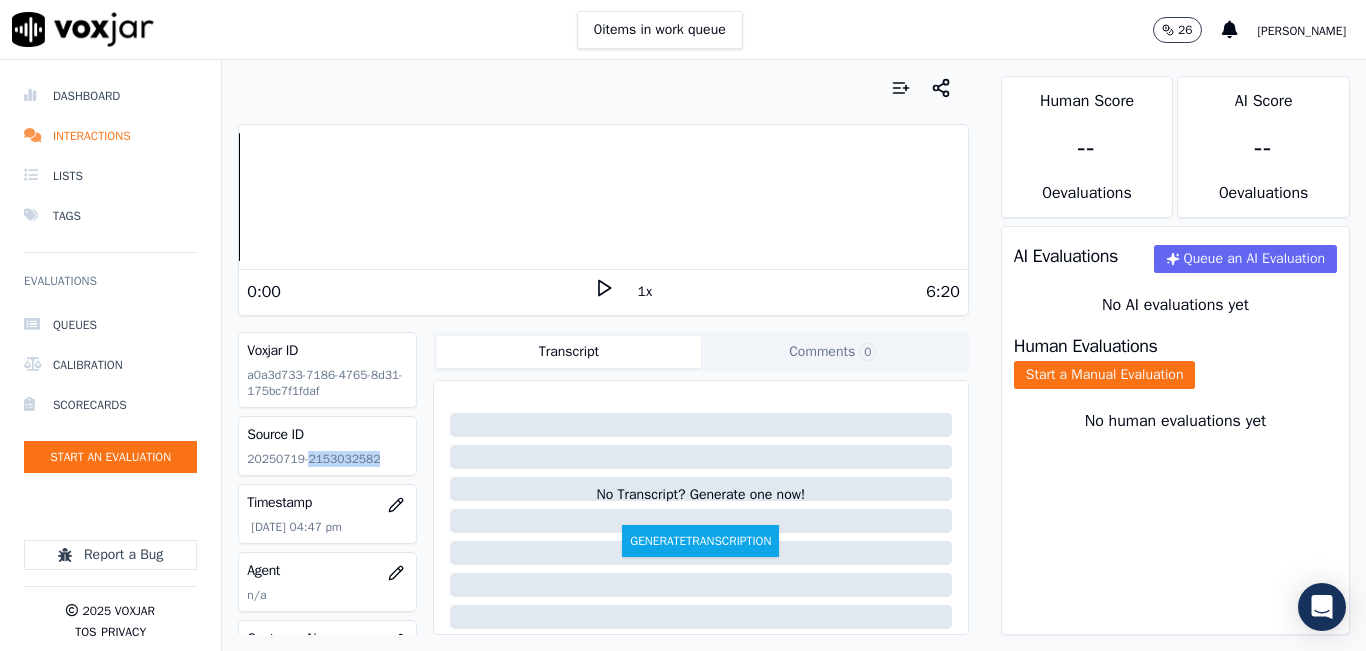 click 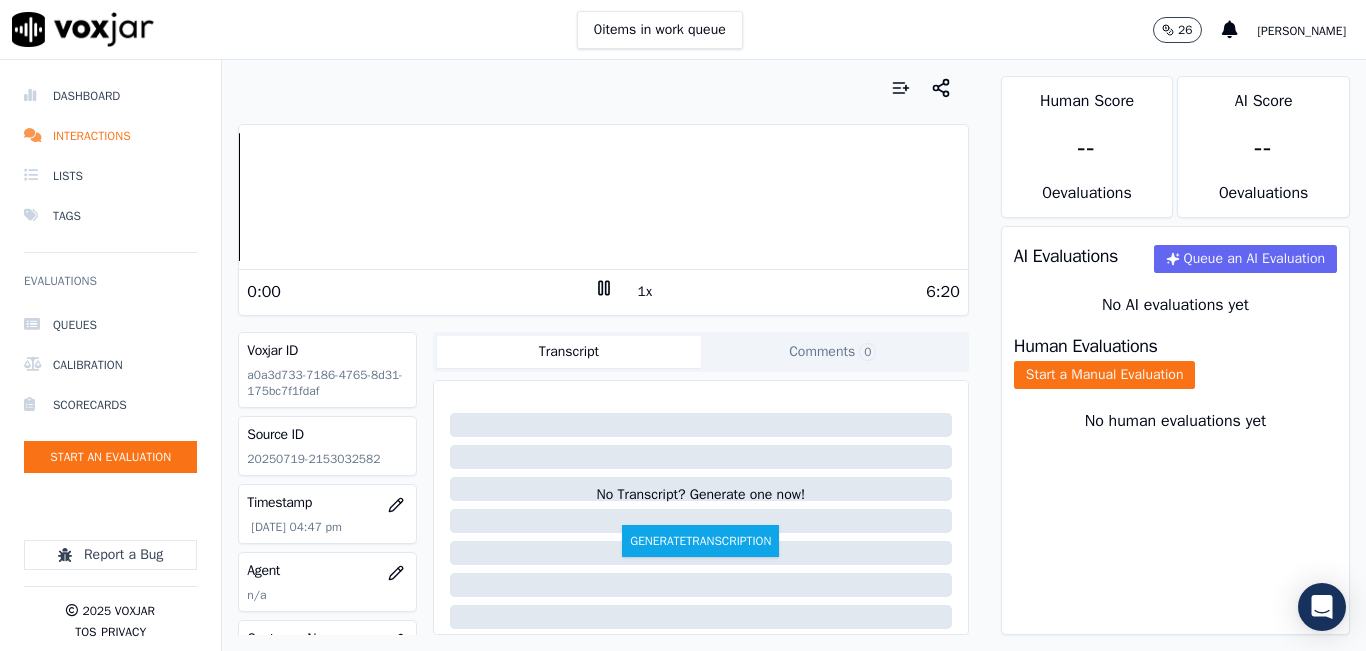 click on "Transcript   Comments  0" at bounding box center [701, 352] 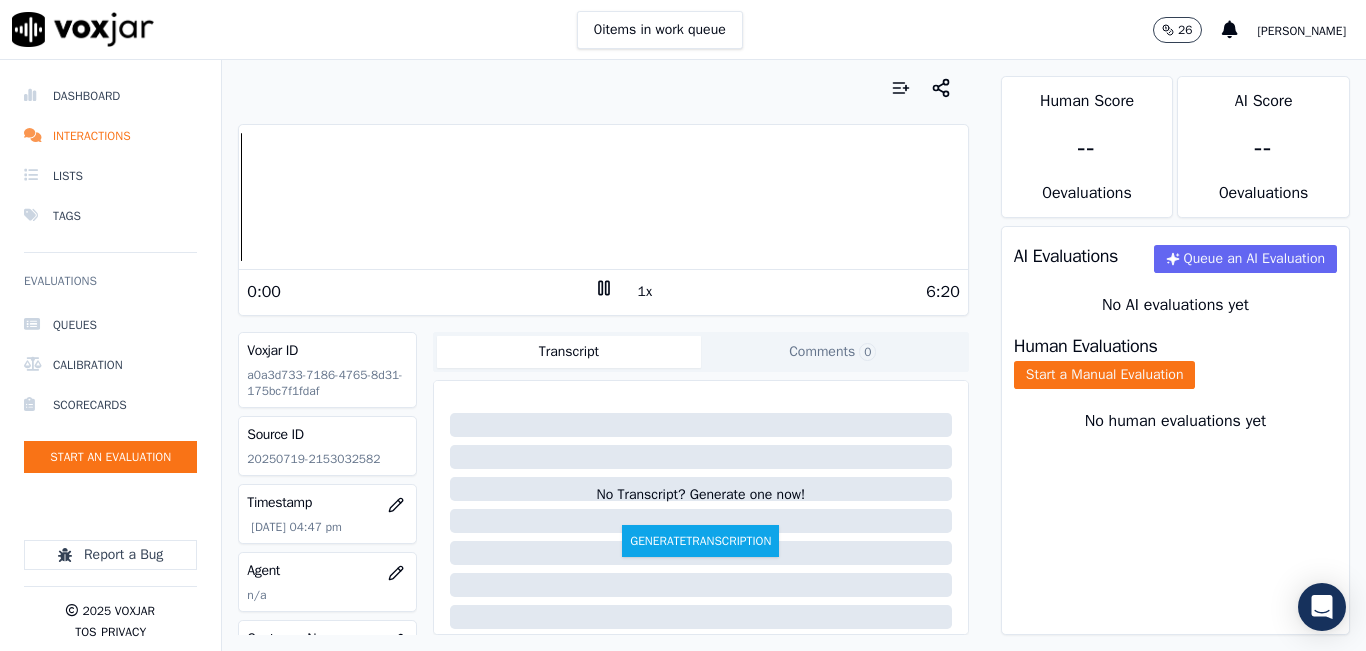 drag, startPoint x: 789, startPoint y: 357, endPoint x: 684, endPoint y: 425, distance: 125.09596 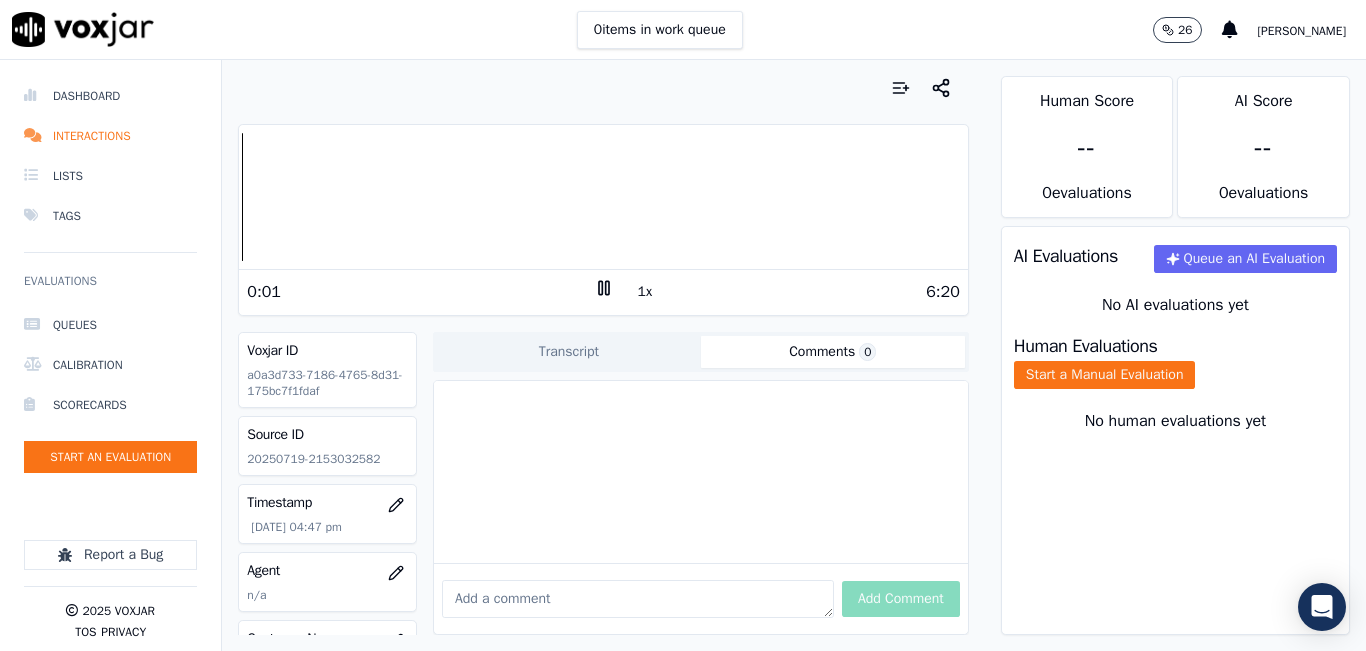 drag, startPoint x: 524, startPoint y: 567, endPoint x: 510, endPoint y: 595, distance: 31.304953 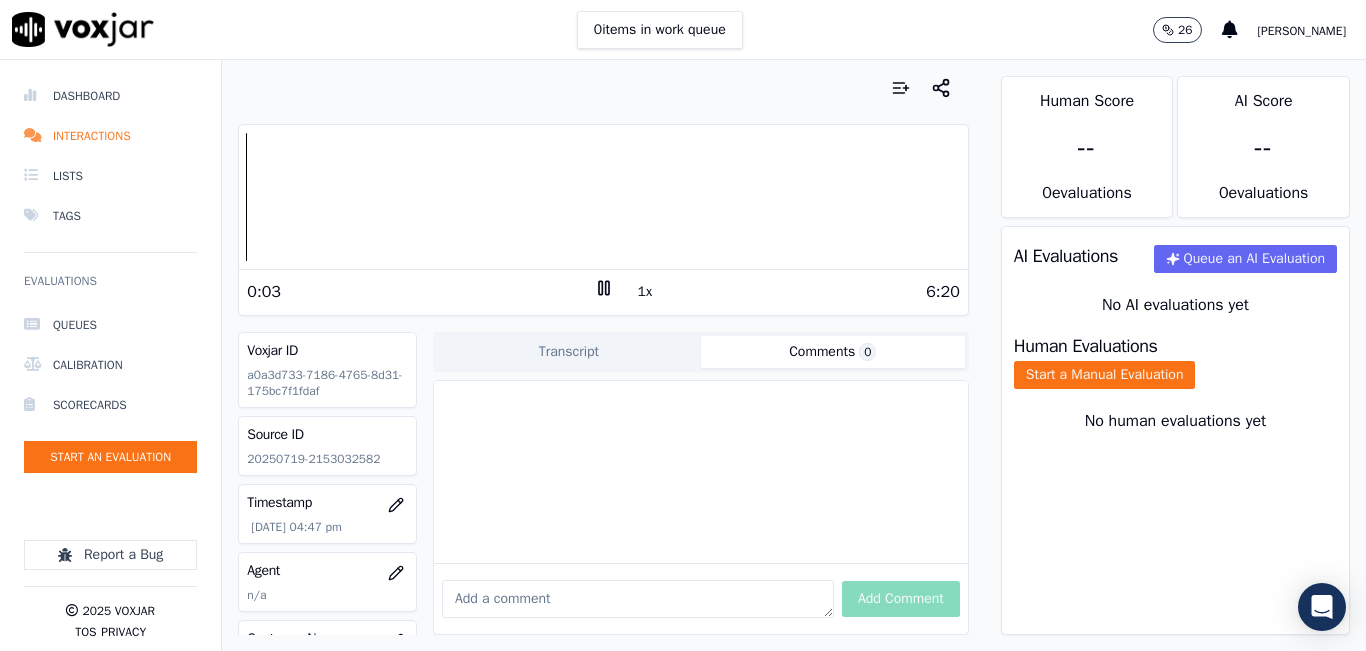 click 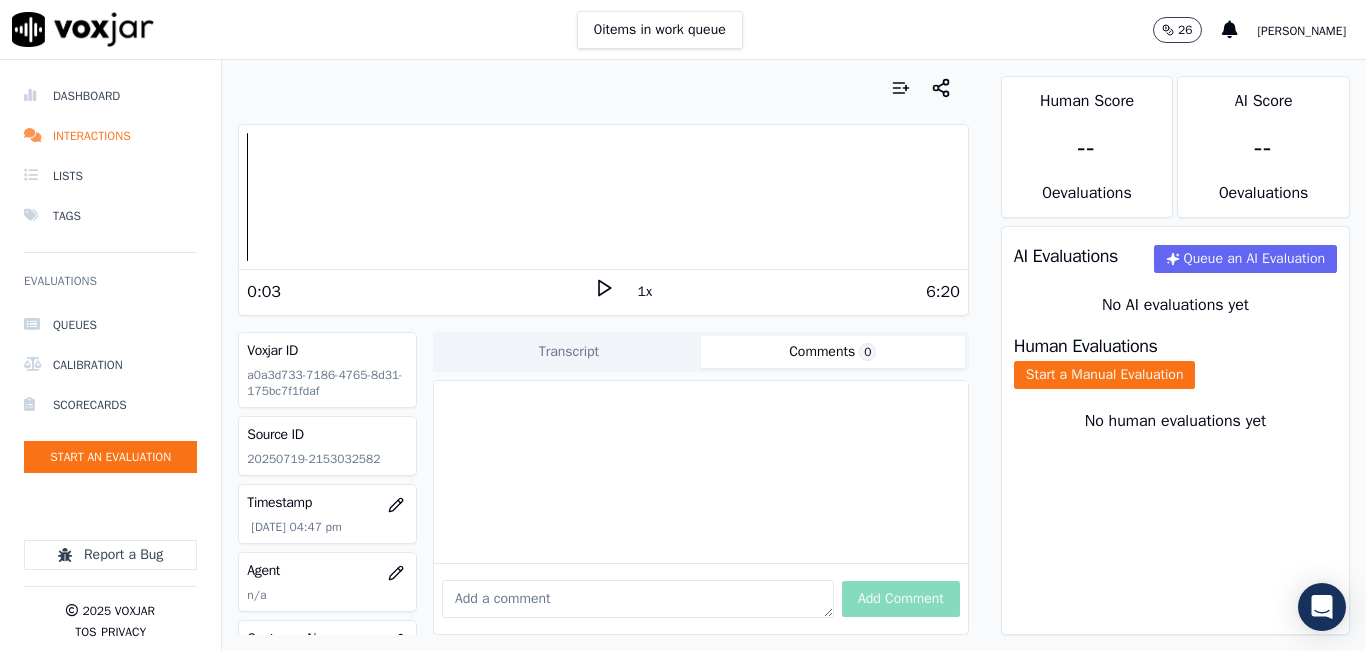 click on "0:03" at bounding box center (420, 292) 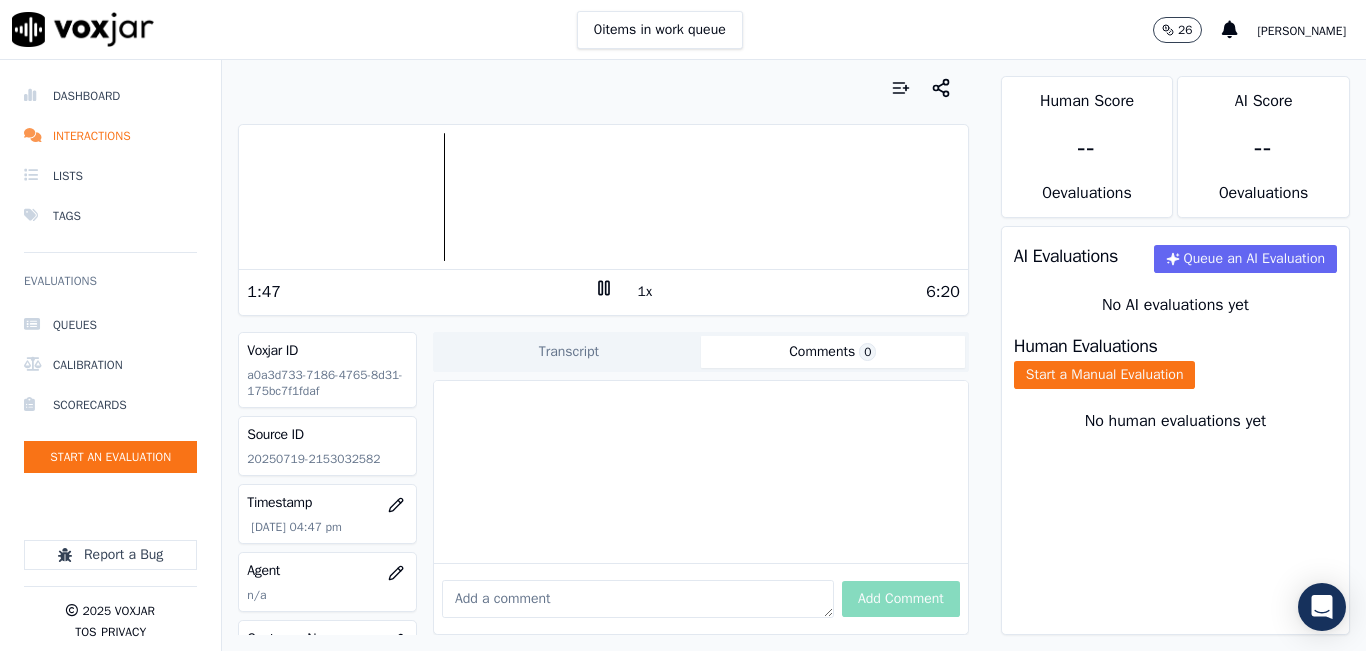 click 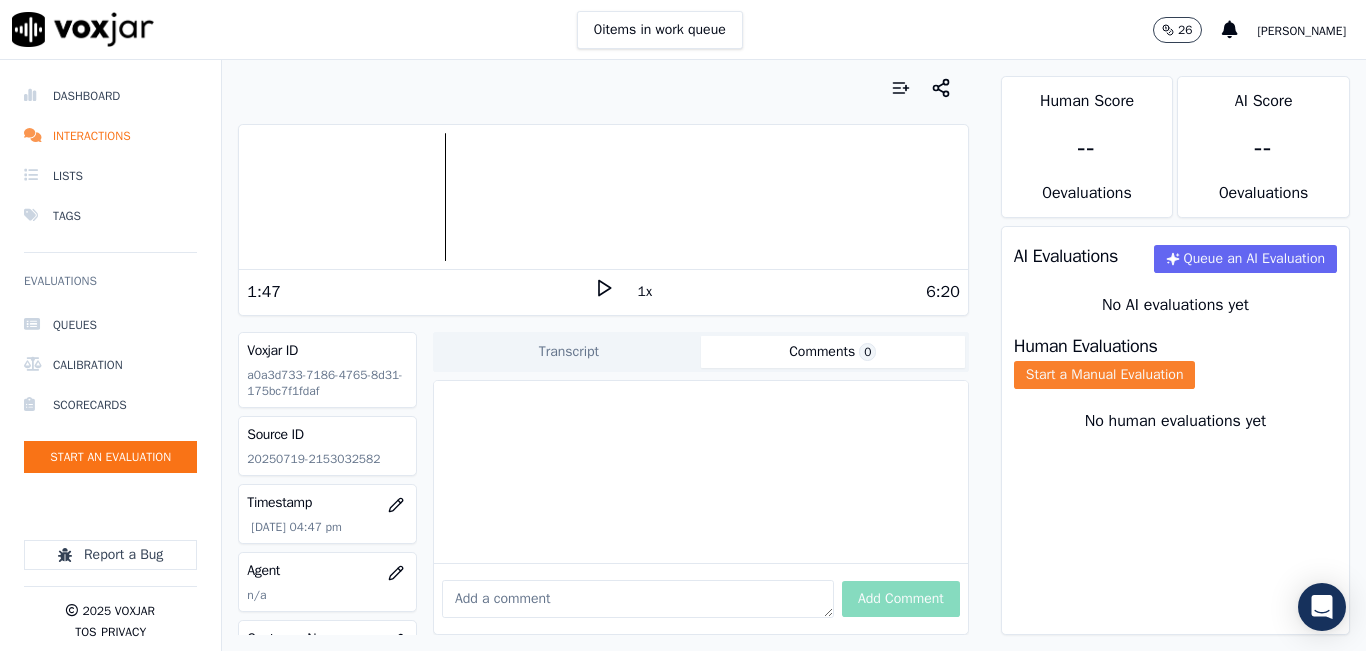 click on "Start a Manual Evaluation" 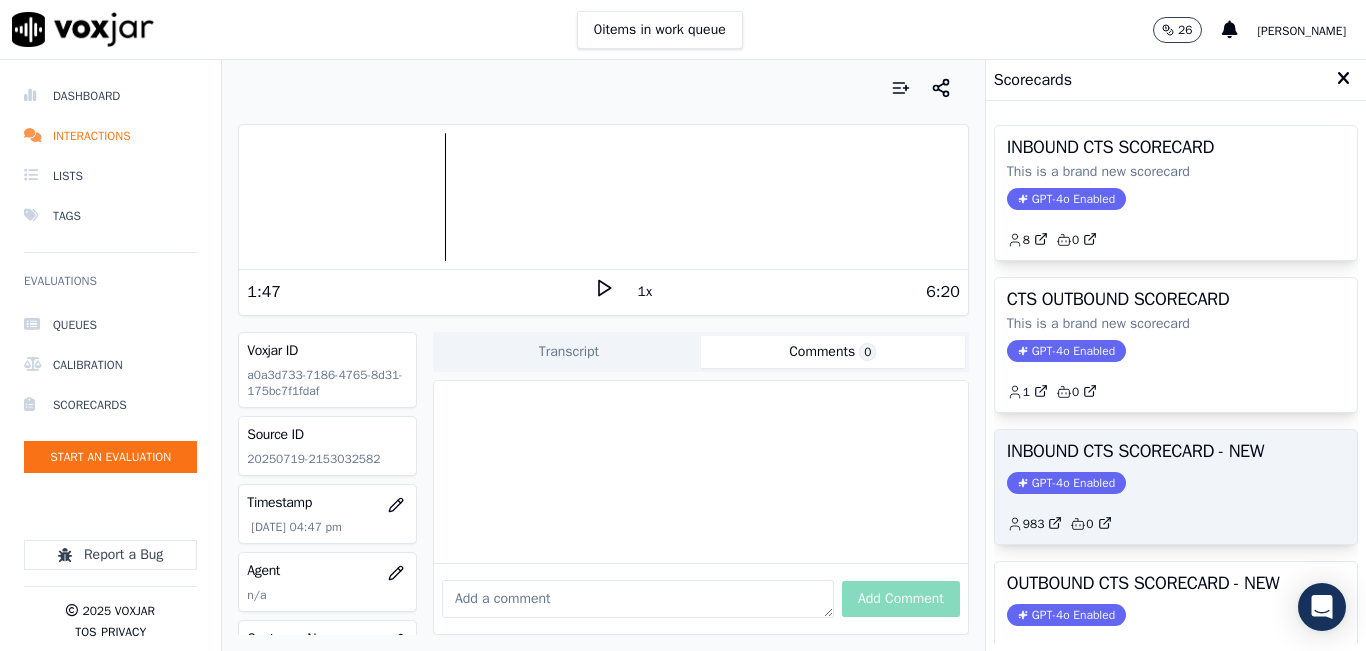 click on "INBOUND CTS SCORECARD - NEW        GPT-4o Enabled       983         0" at bounding box center (1176, 487) 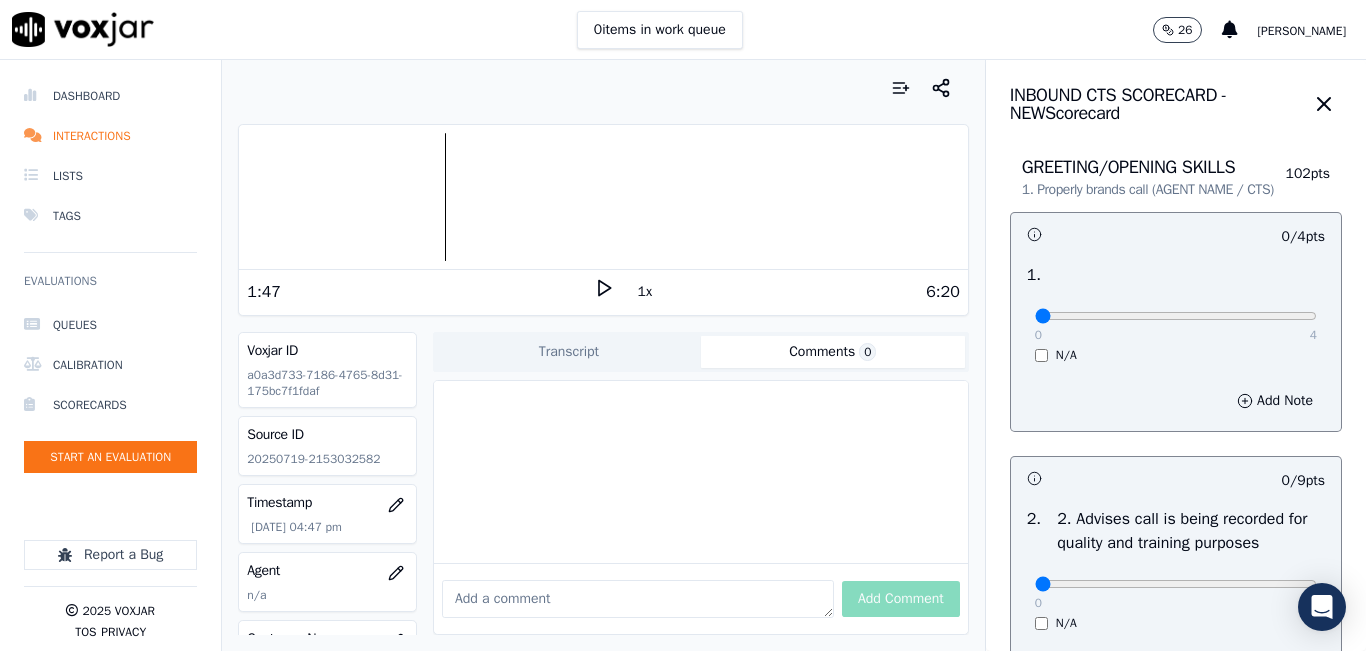 click on "0   4" at bounding box center [1176, 315] 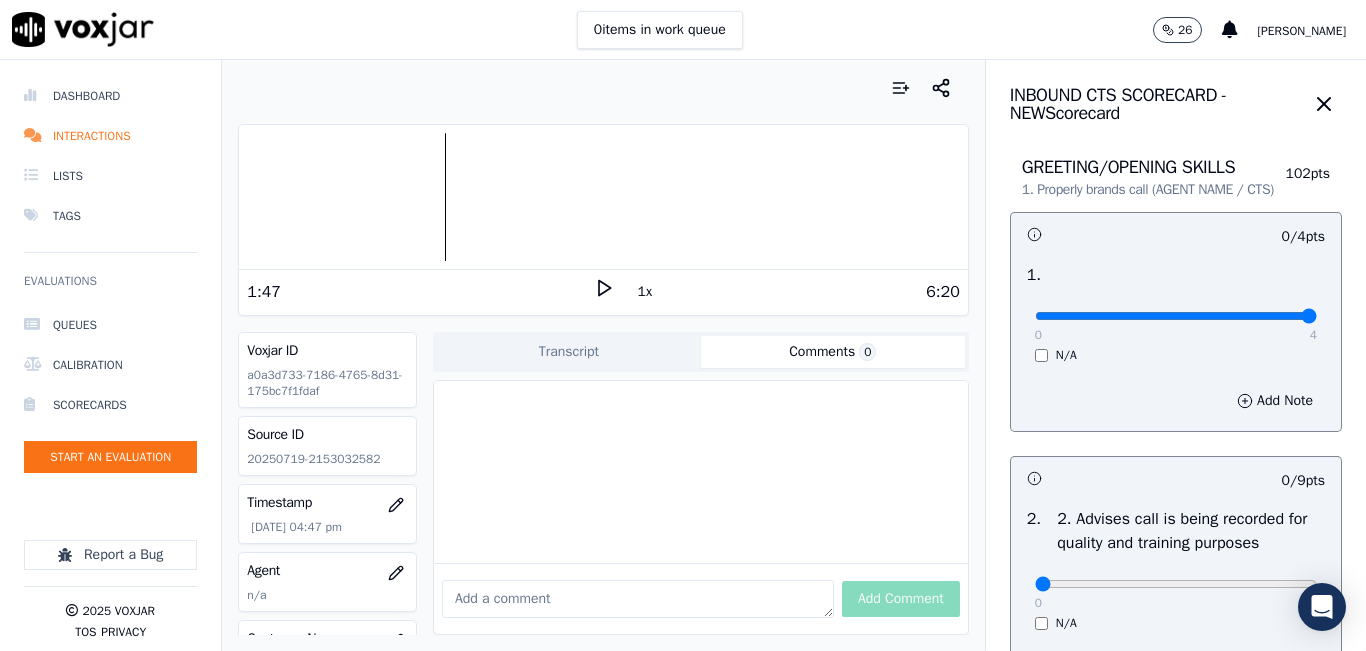 type on "4" 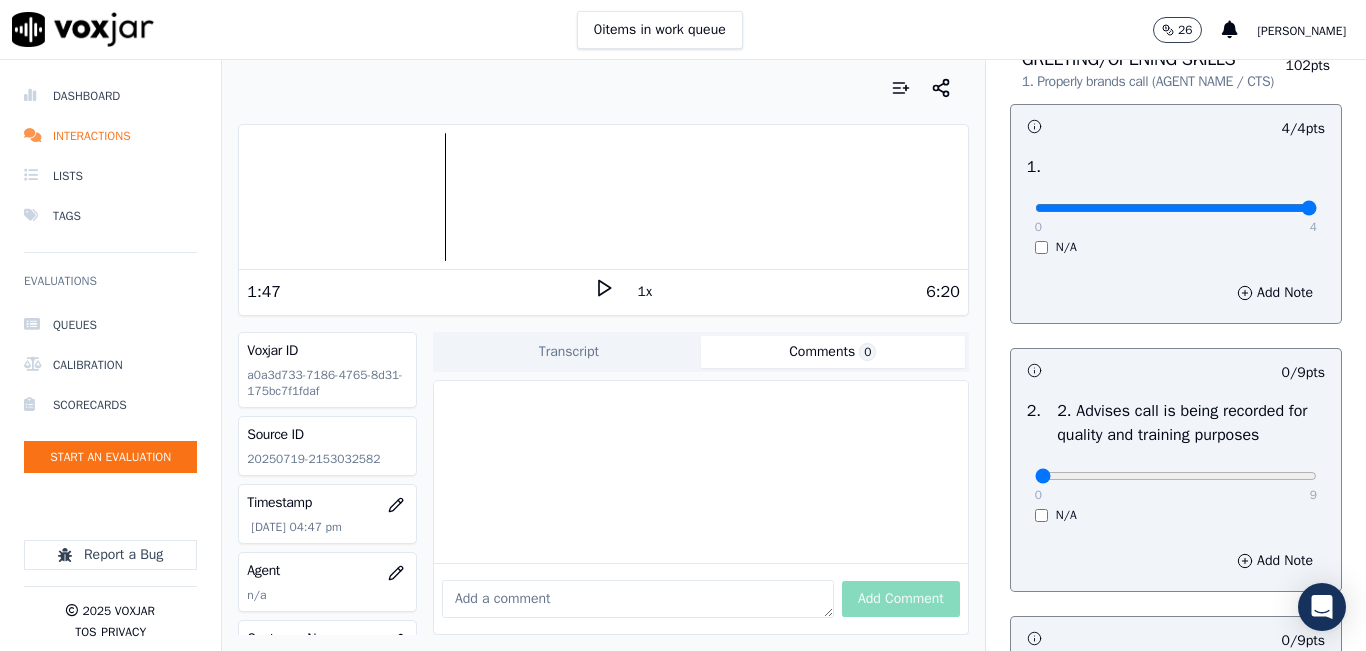 scroll, scrollTop: 300, scrollLeft: 0, axis: vertical 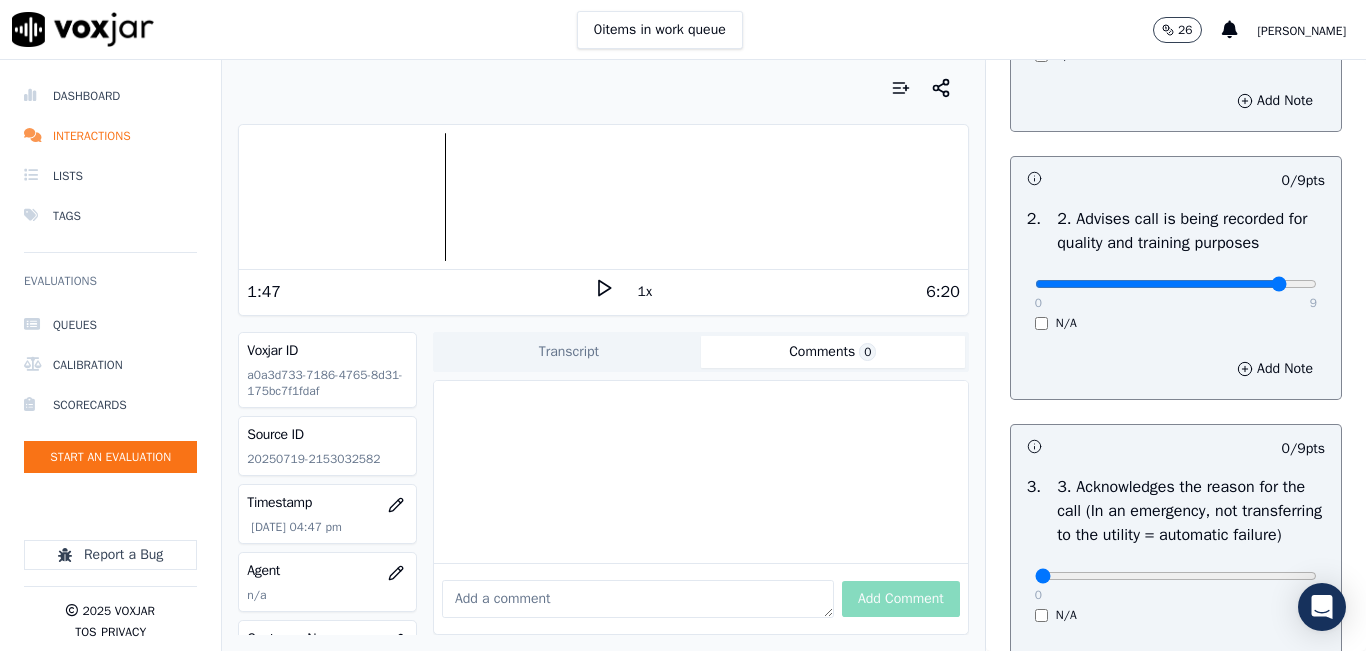 click at bounding box center (1176, 16) 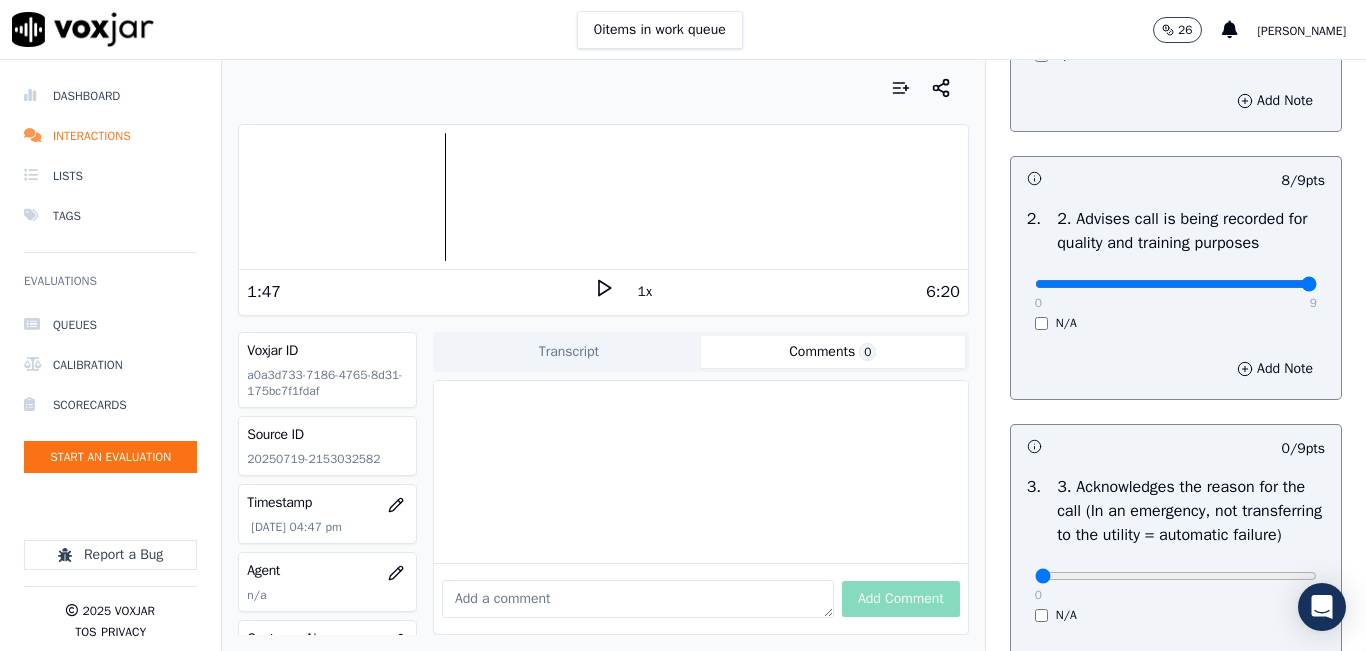 type on "9" 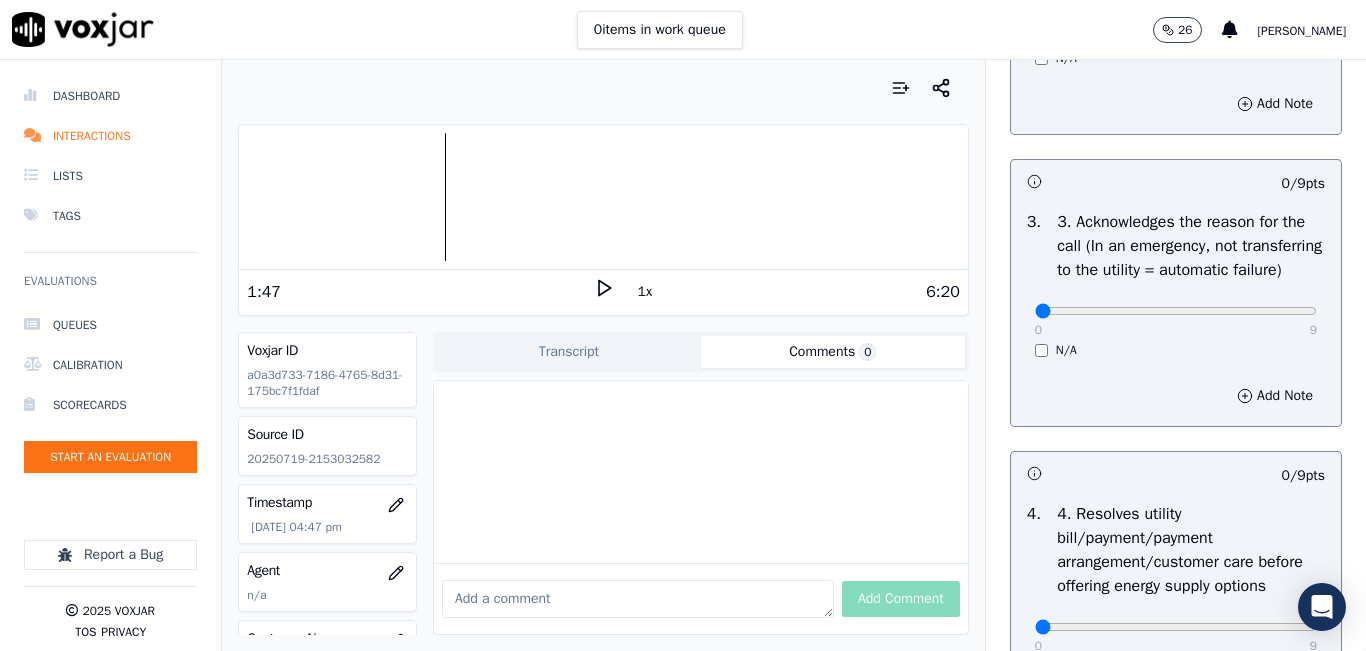scroll, scrollTop: 600, scrollLeft: 0, axis: vertical 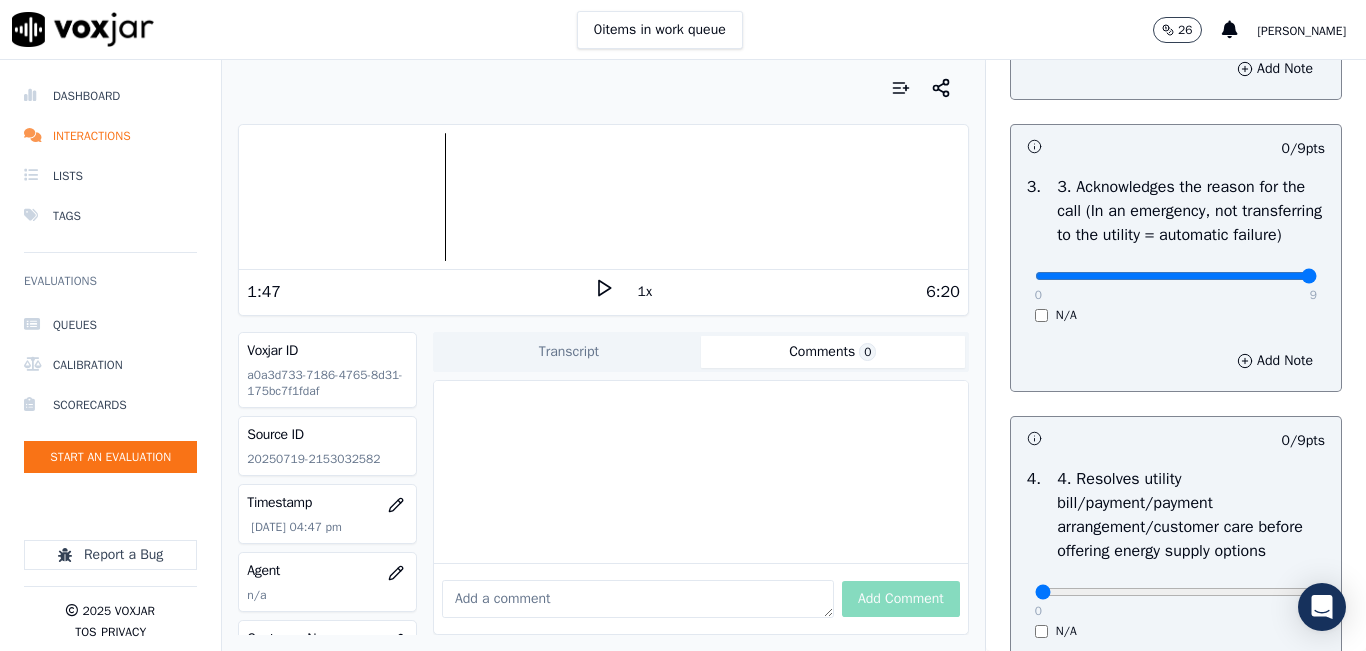 type on "9" 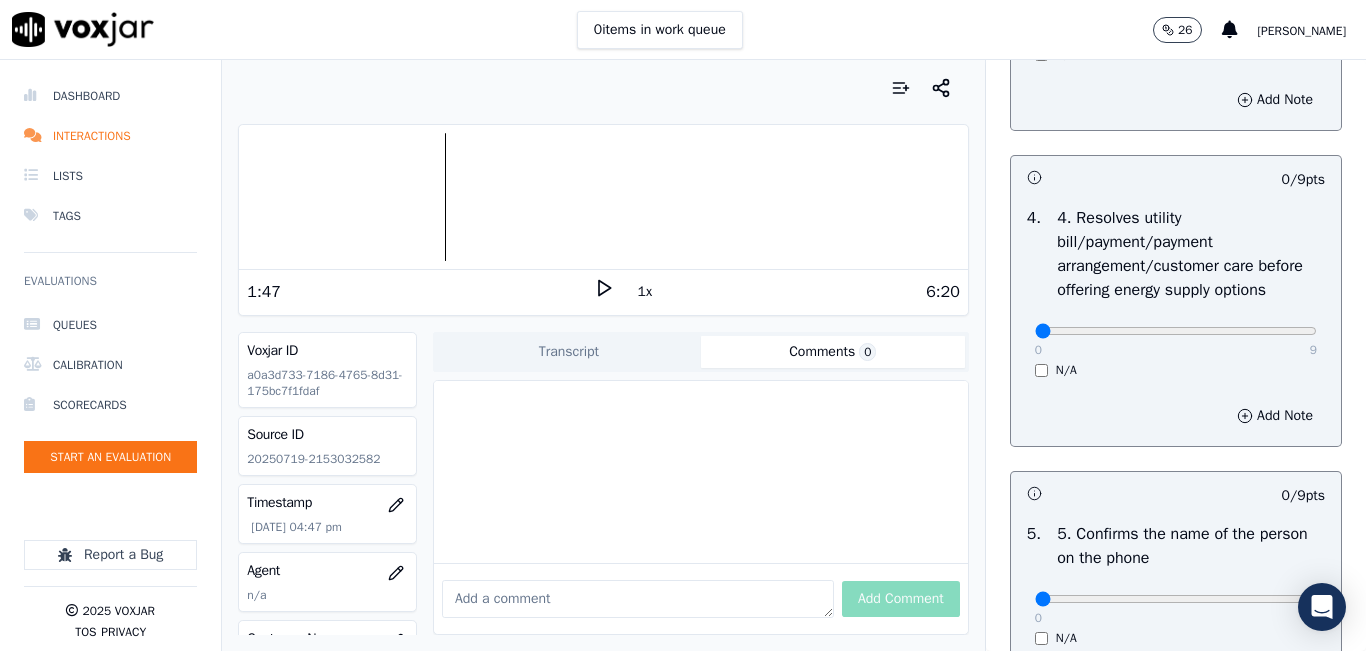 scroll, scrollTop: 900, scrollLeft: 0, axis: vertical 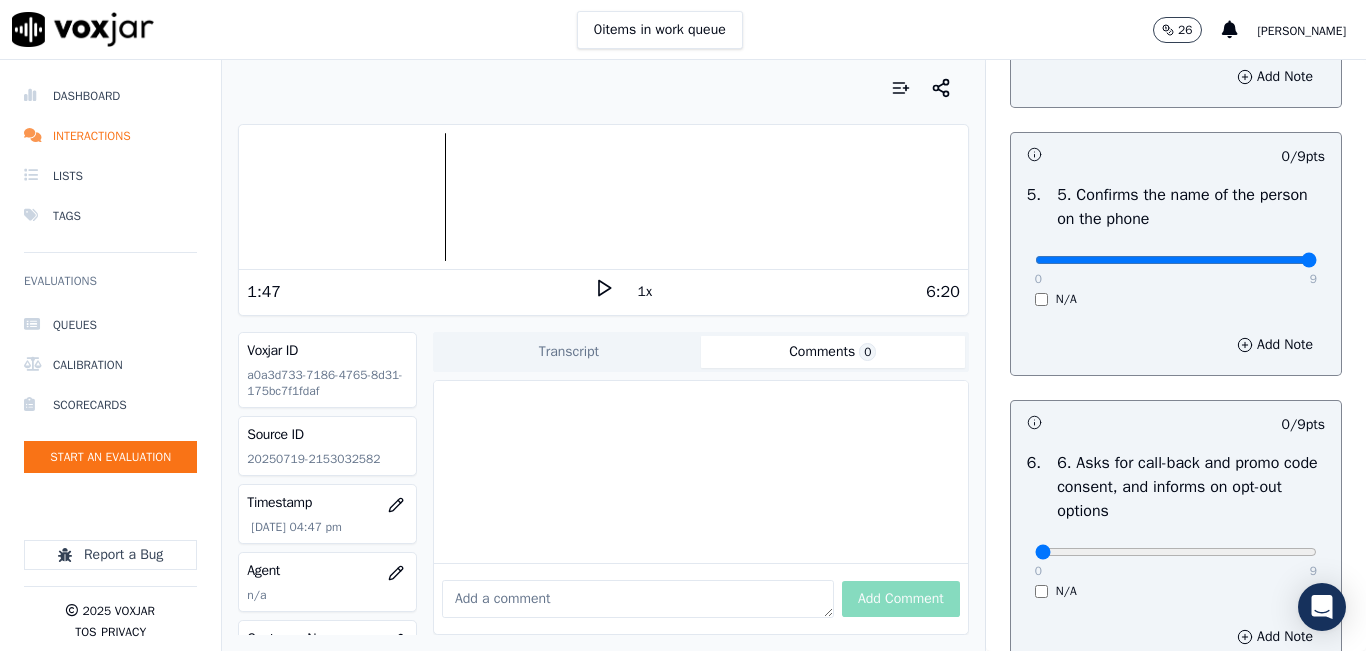 type on "9" 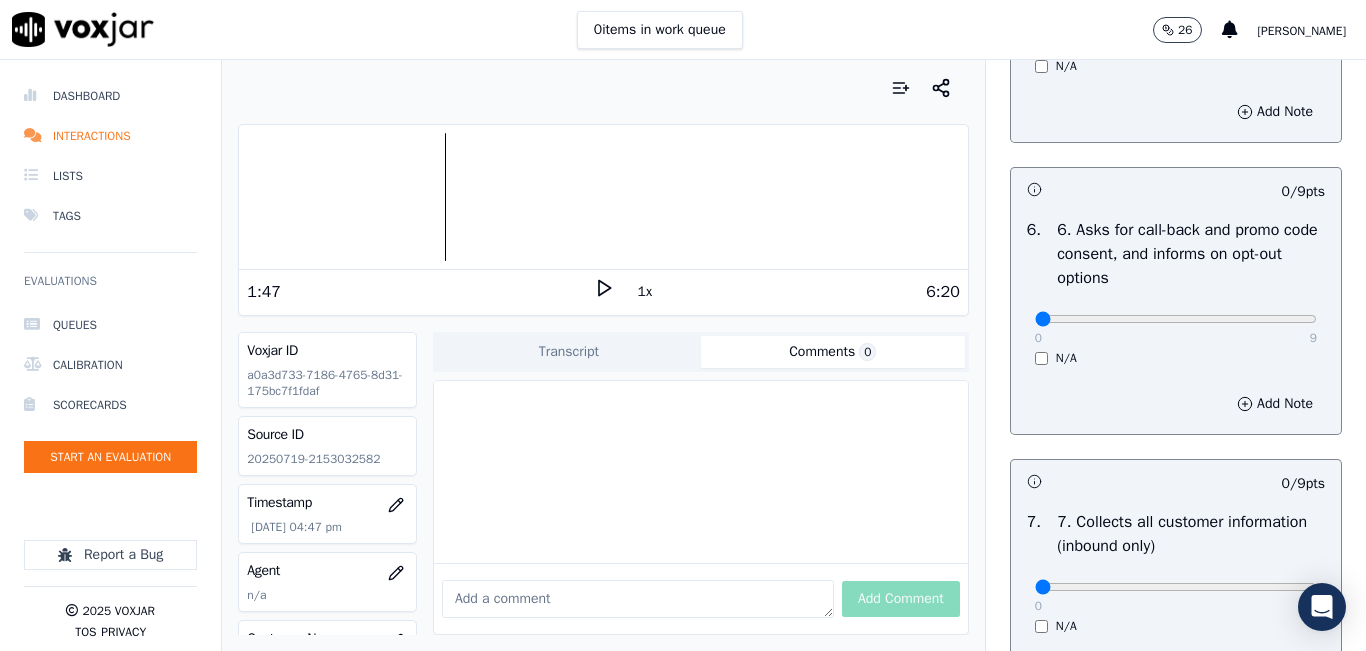 scroll, scrollTop: 1500, scrollLeft: 0, axis: vertical 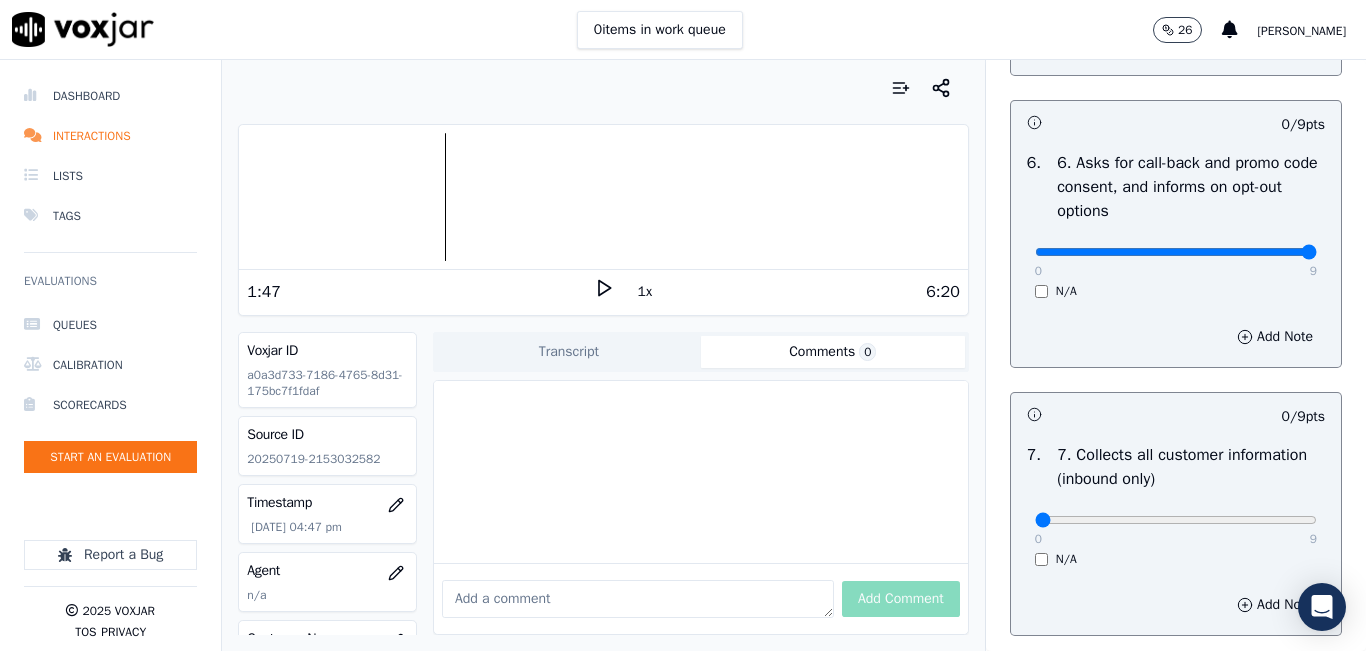 click at bounding box center [1176, -1184] 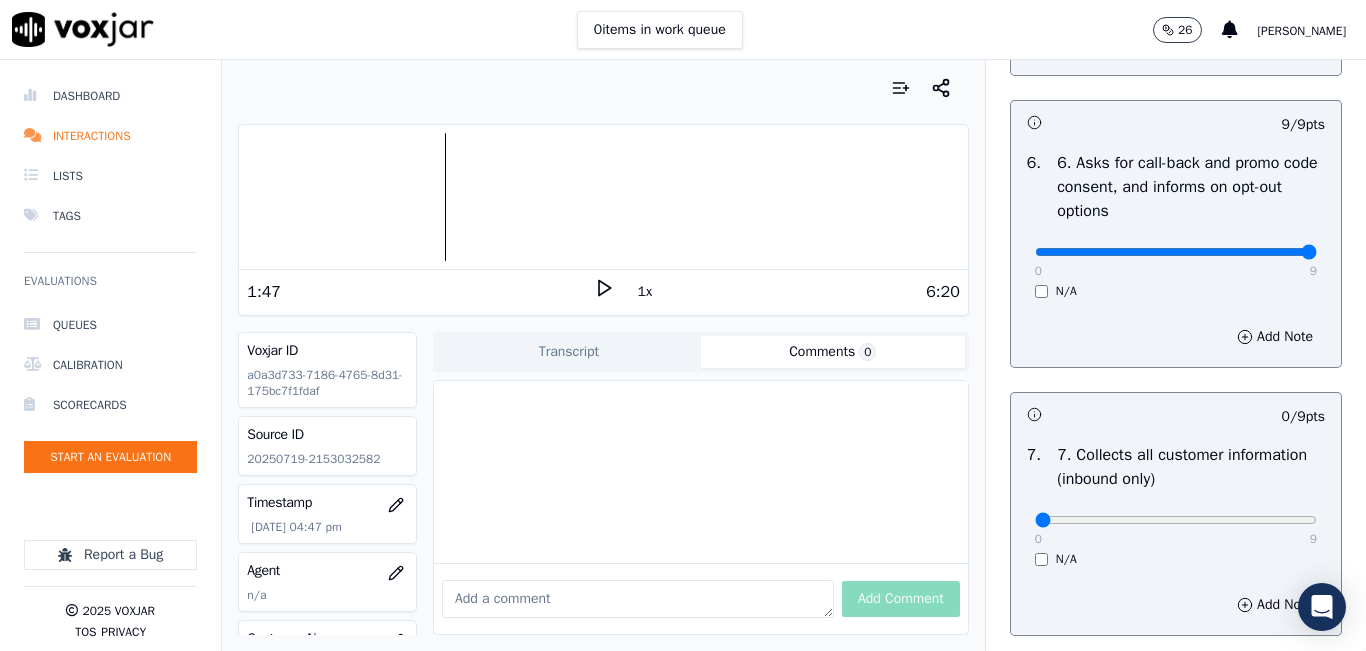click at bounding box center [603, 197] 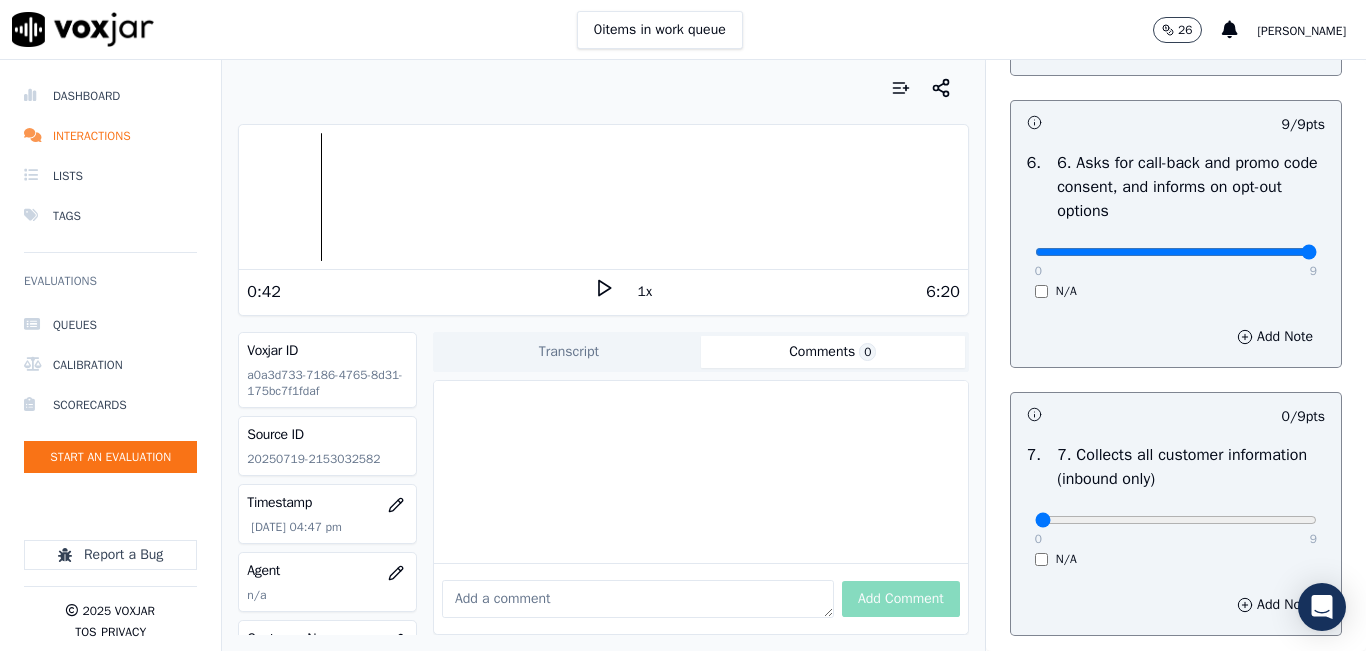 click on "0:42" at bounding box center (420, 292) 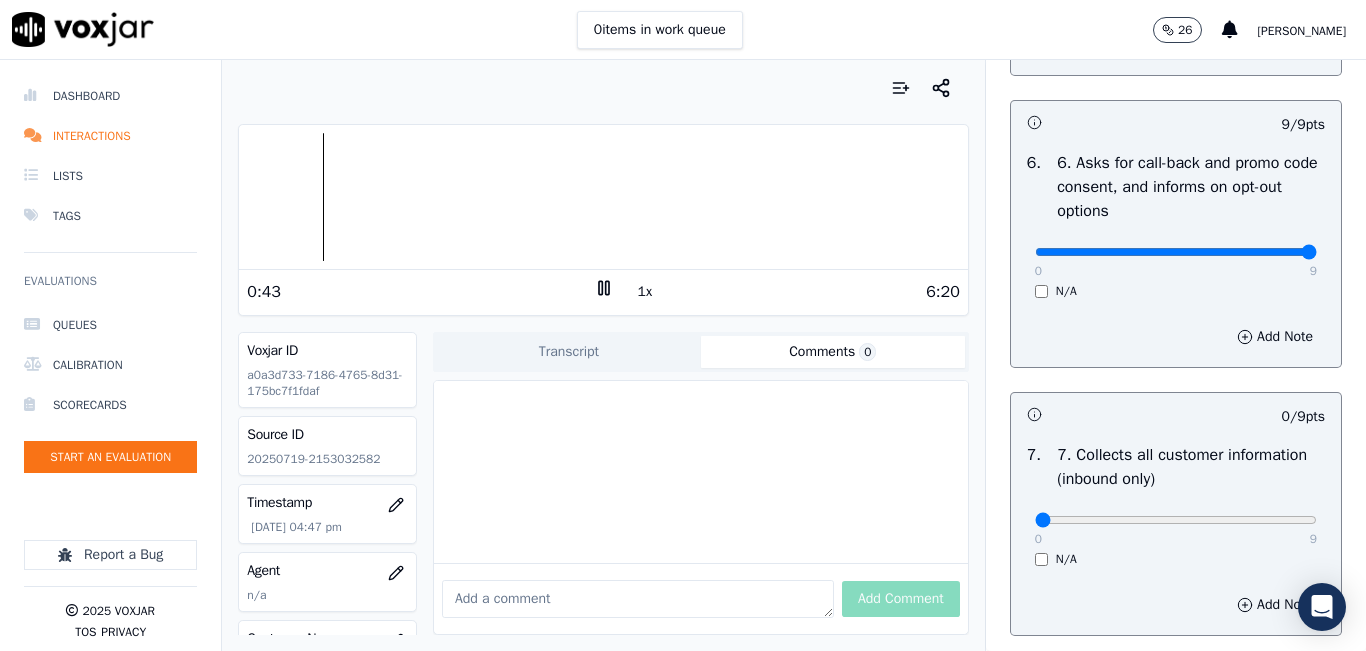 click at bounding box center (603, 197) 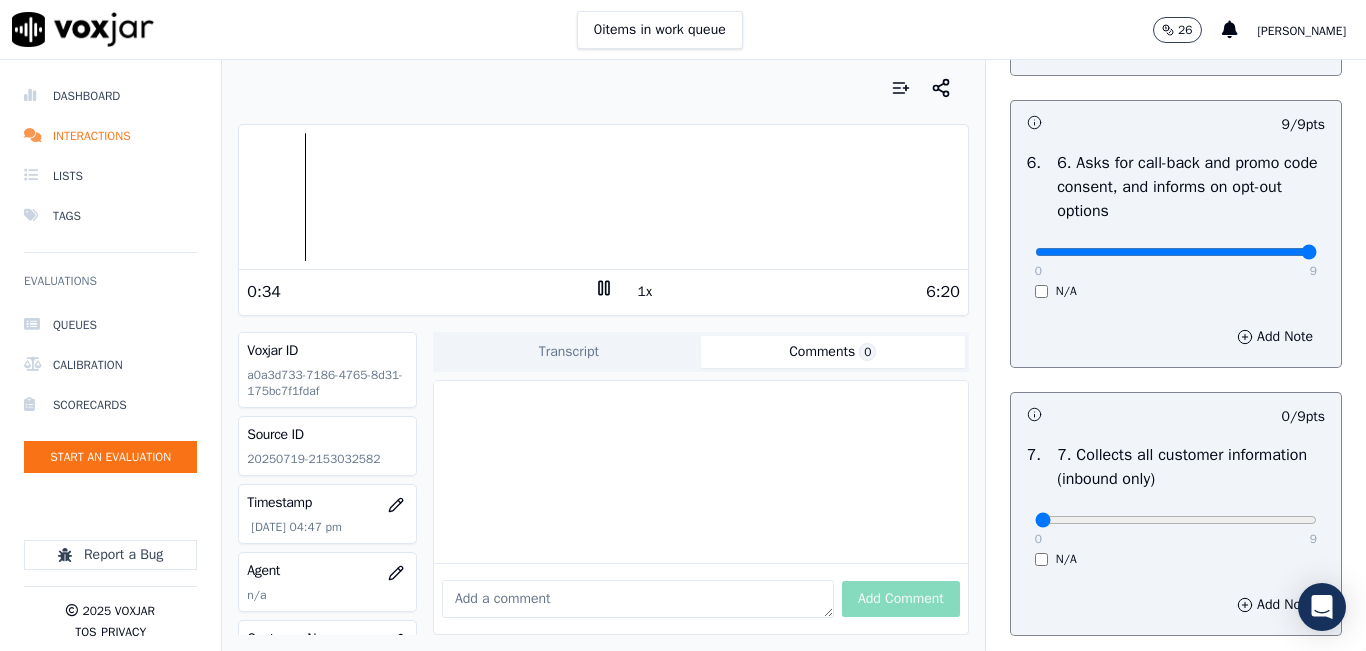 click at bounding box center (603, 197) 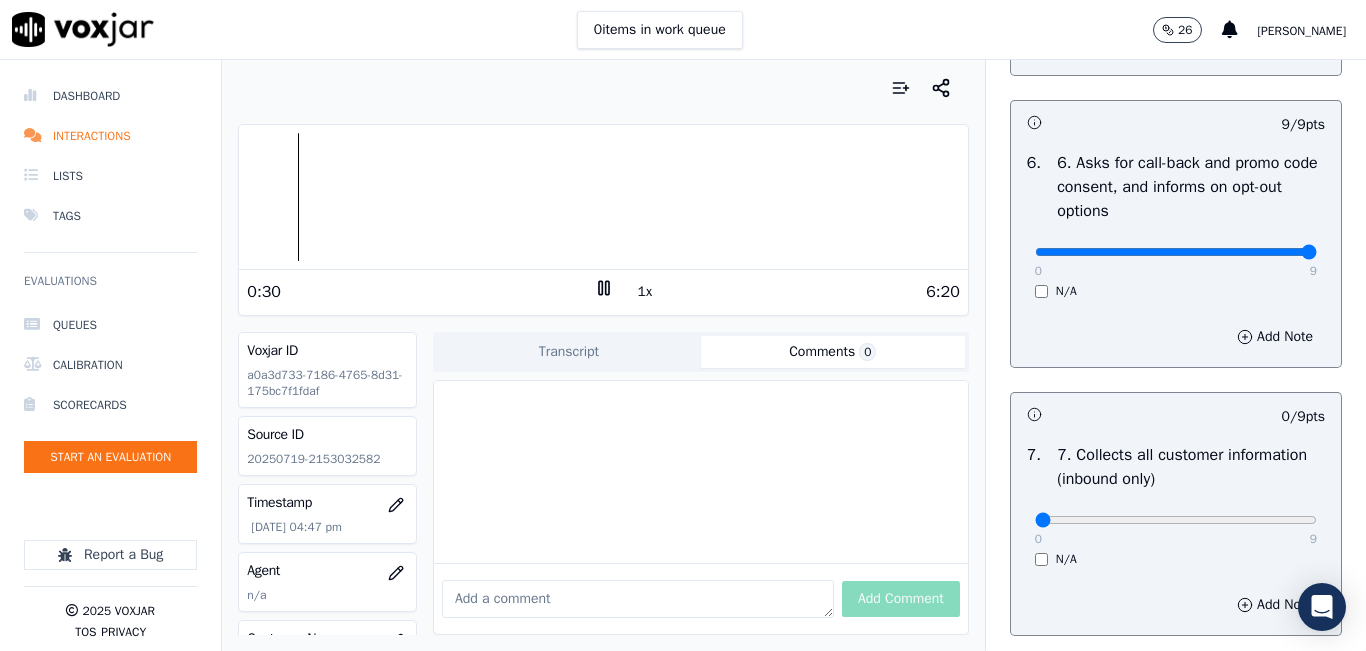 click at bounding box center [603, 197] 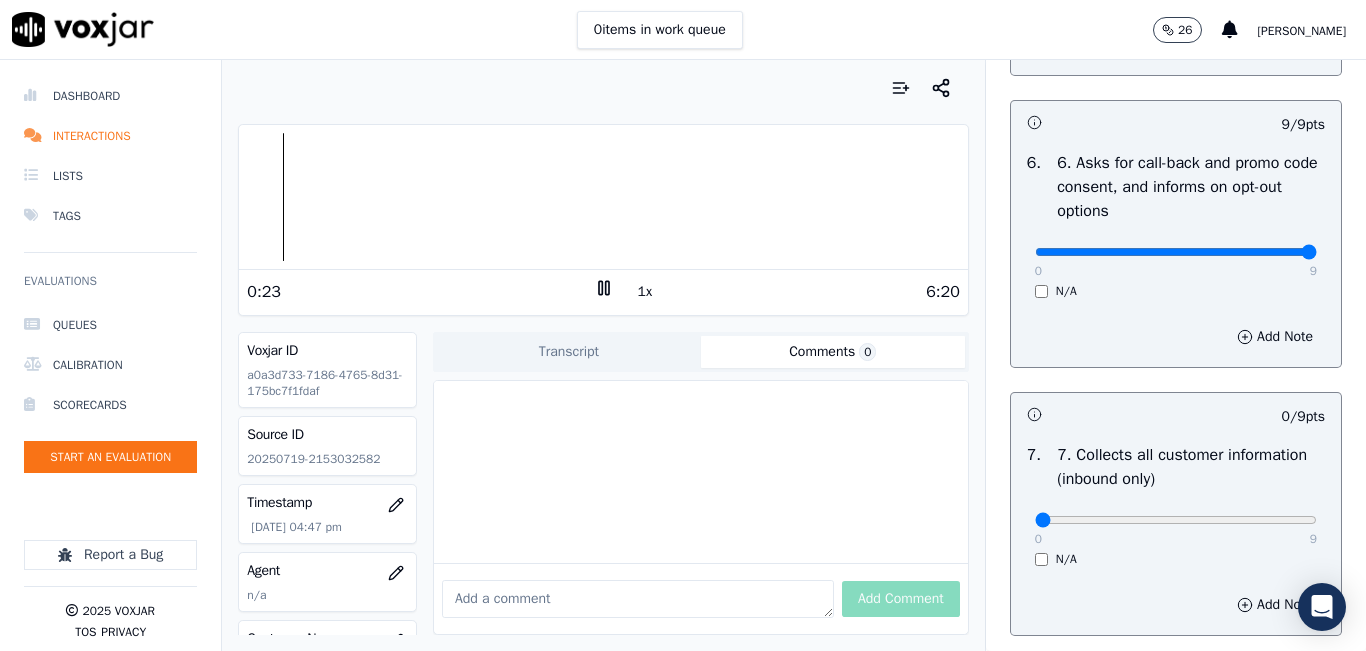 click at bounding box center [603, 197] 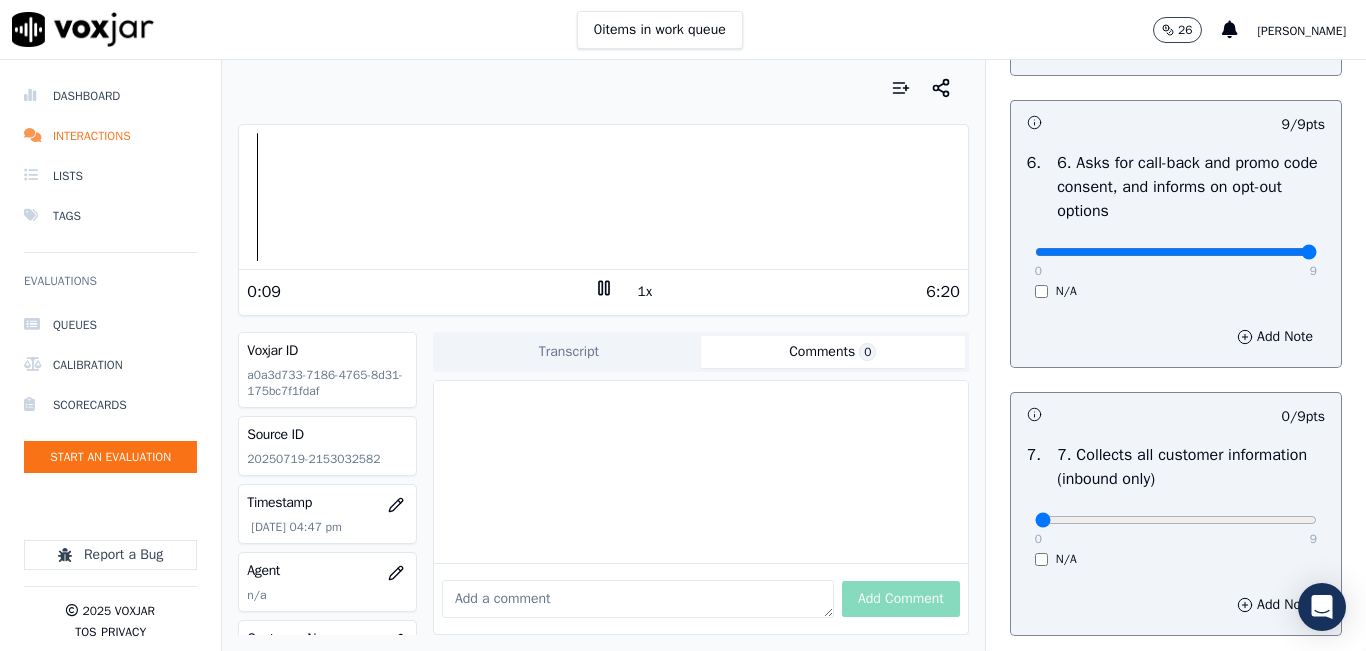 click 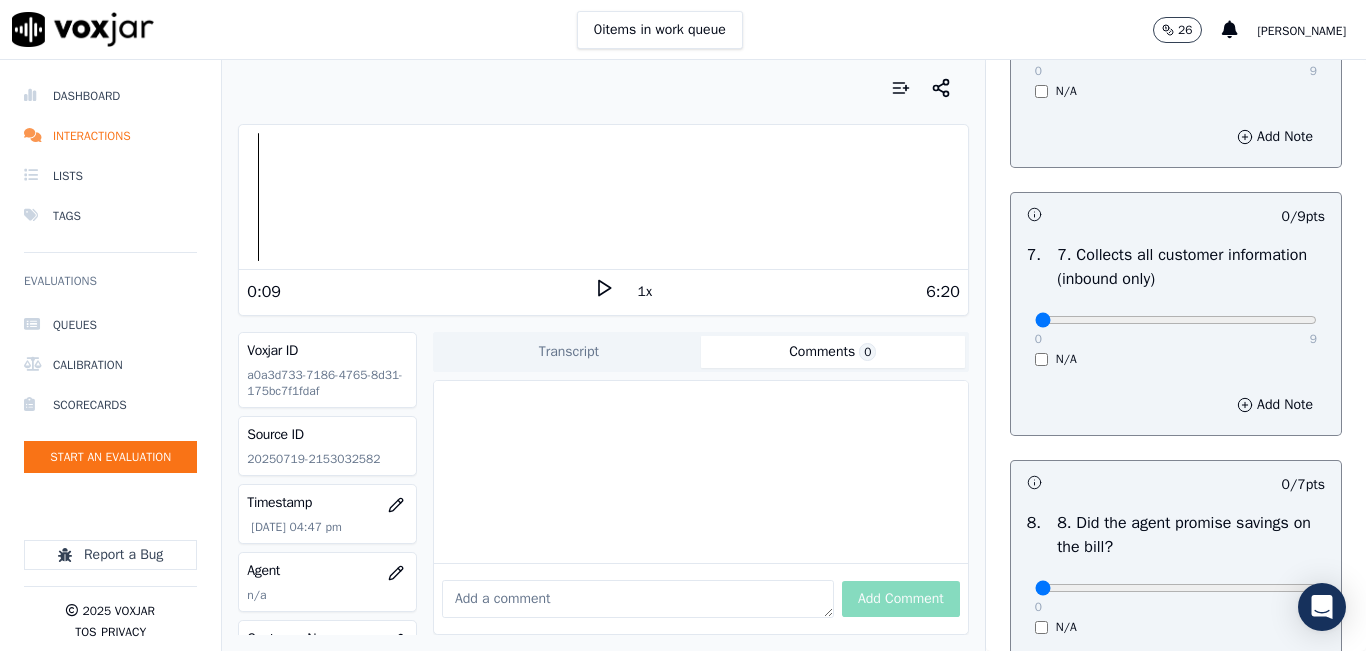 scroll, scrollTop: 1500, scrollLeft: 0, axis: vertical 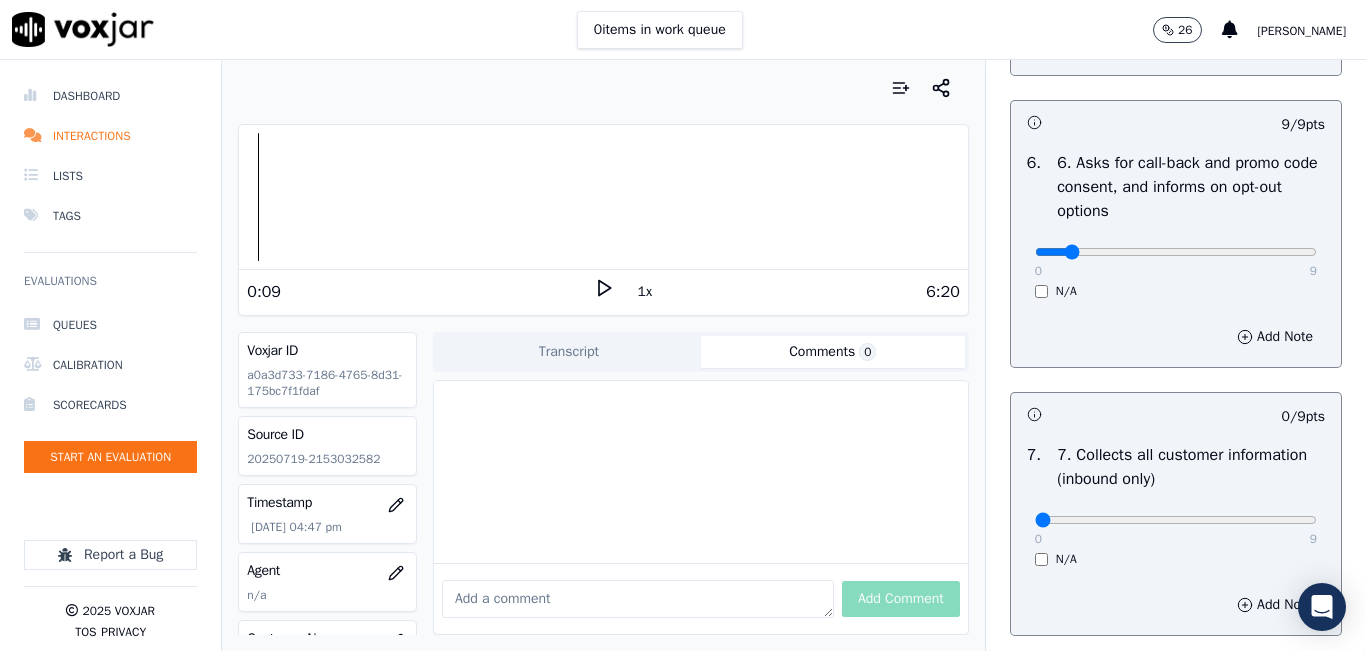 drag, startPoint x: 1194, startPoint y: 329, endPoint x: 1041, endPoint y: 356, distance: 155.36409 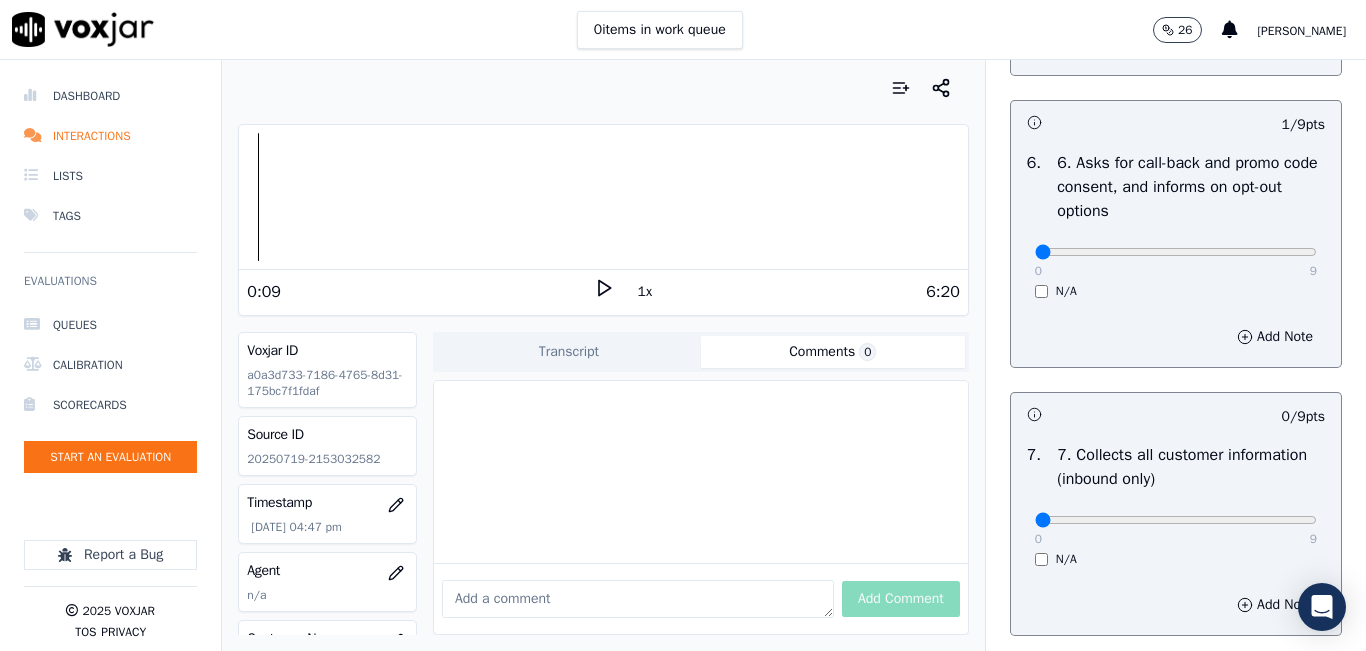 drag, startPoint x: 1035, startPoint y: 324, endPoint x: 982, endPoint y: 336, distance: 54.34151 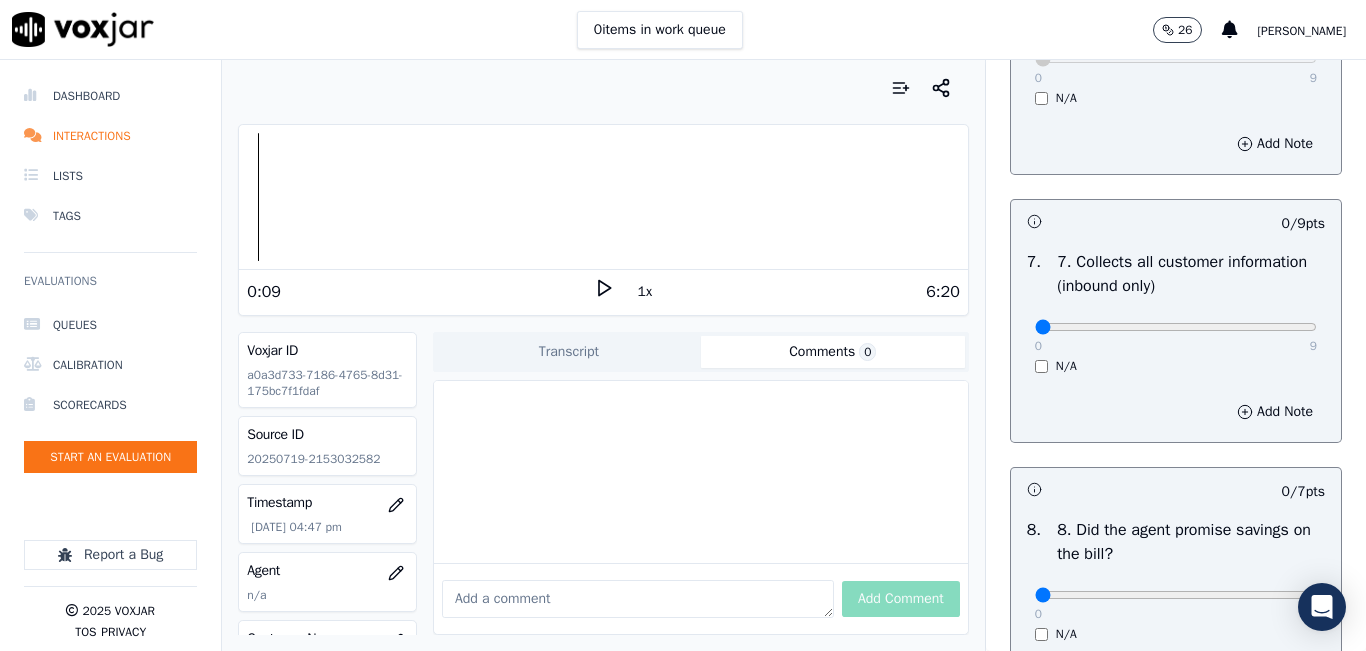 scroll, scrollTop: 1700, scrollLeft: 0, axis: vertical 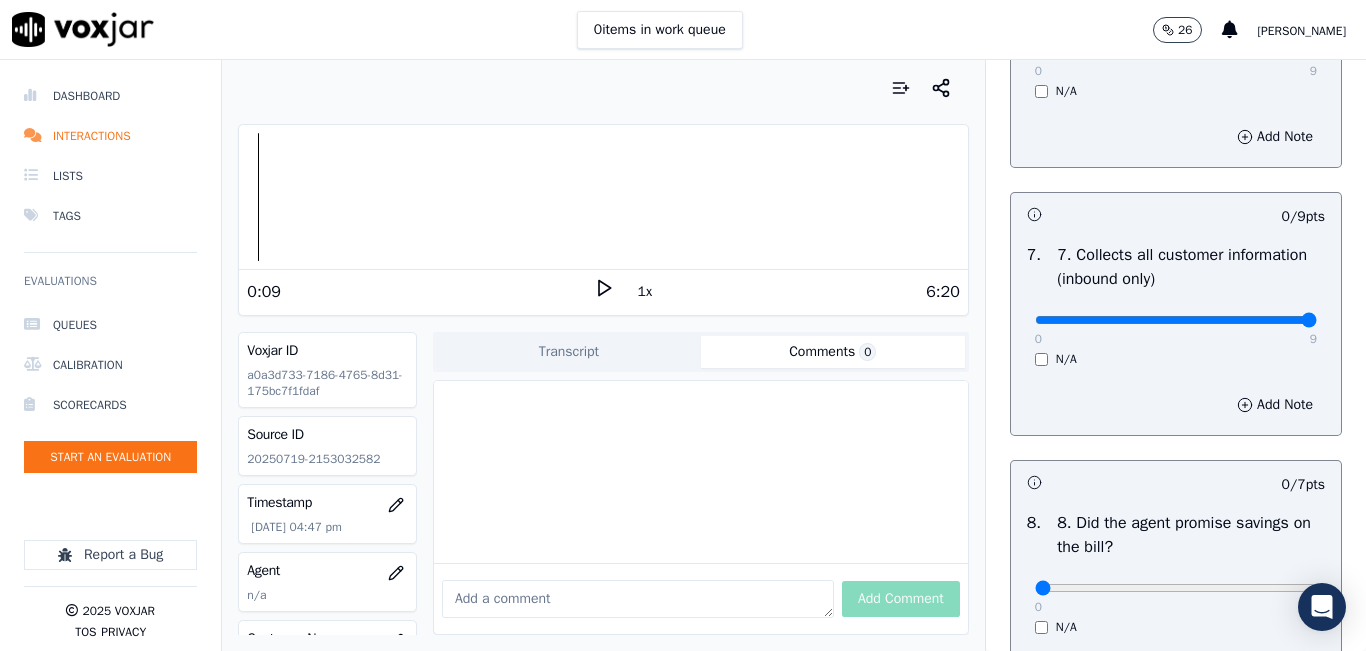 type on "9" 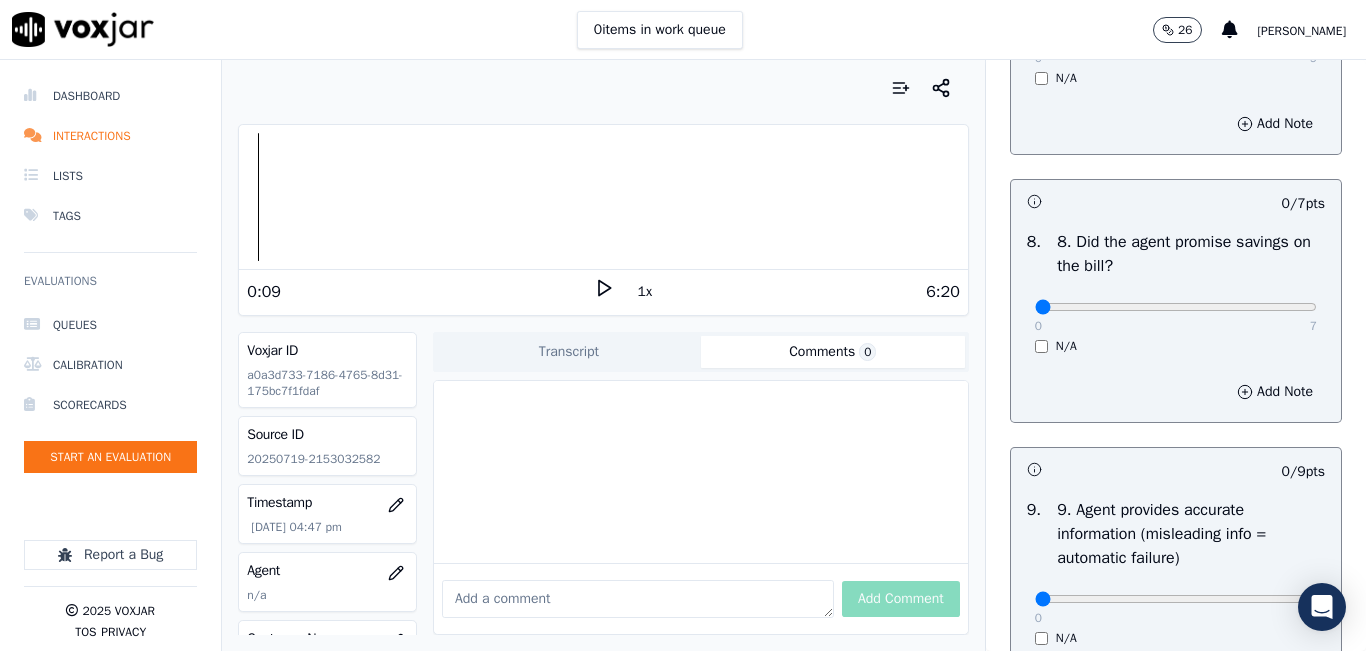 scroll, scrollTop: 2000, scrollLeft: 0, axis: vertical 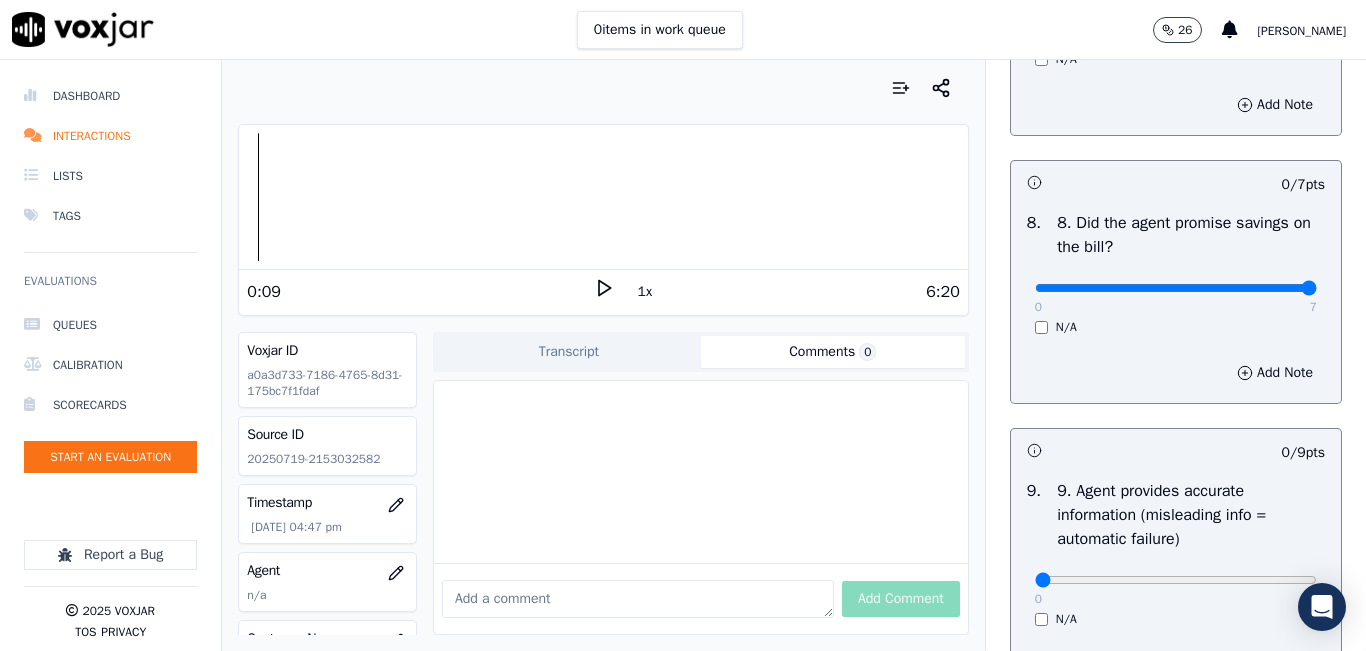 type on "7" 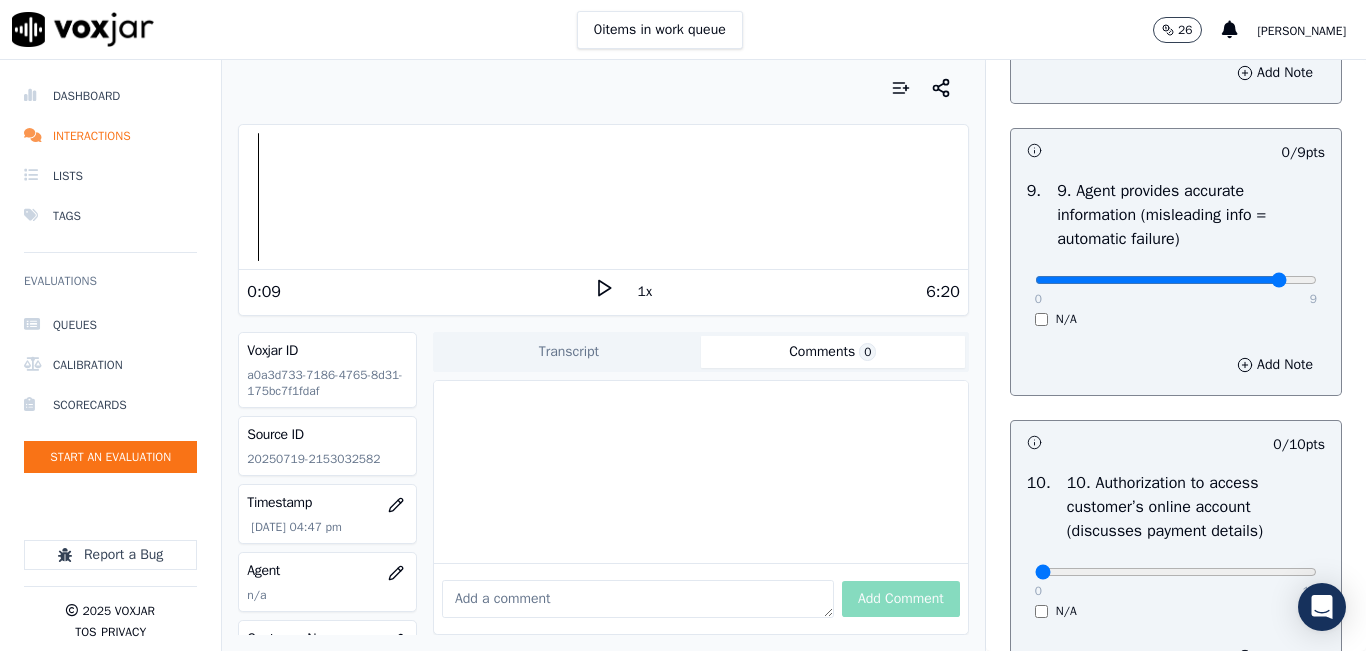 click at bounding box center [1176, -1984] 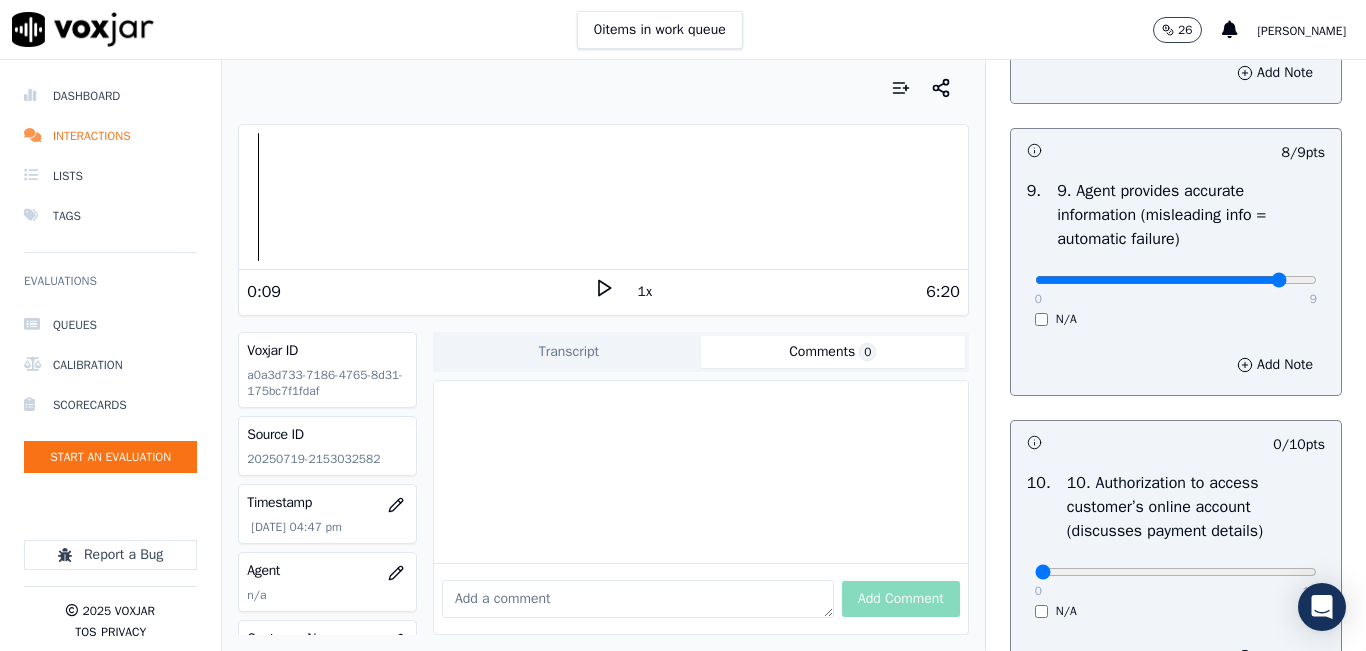 scroll, scrollTop: 2500, scrollLeft: 0, axis: vertical 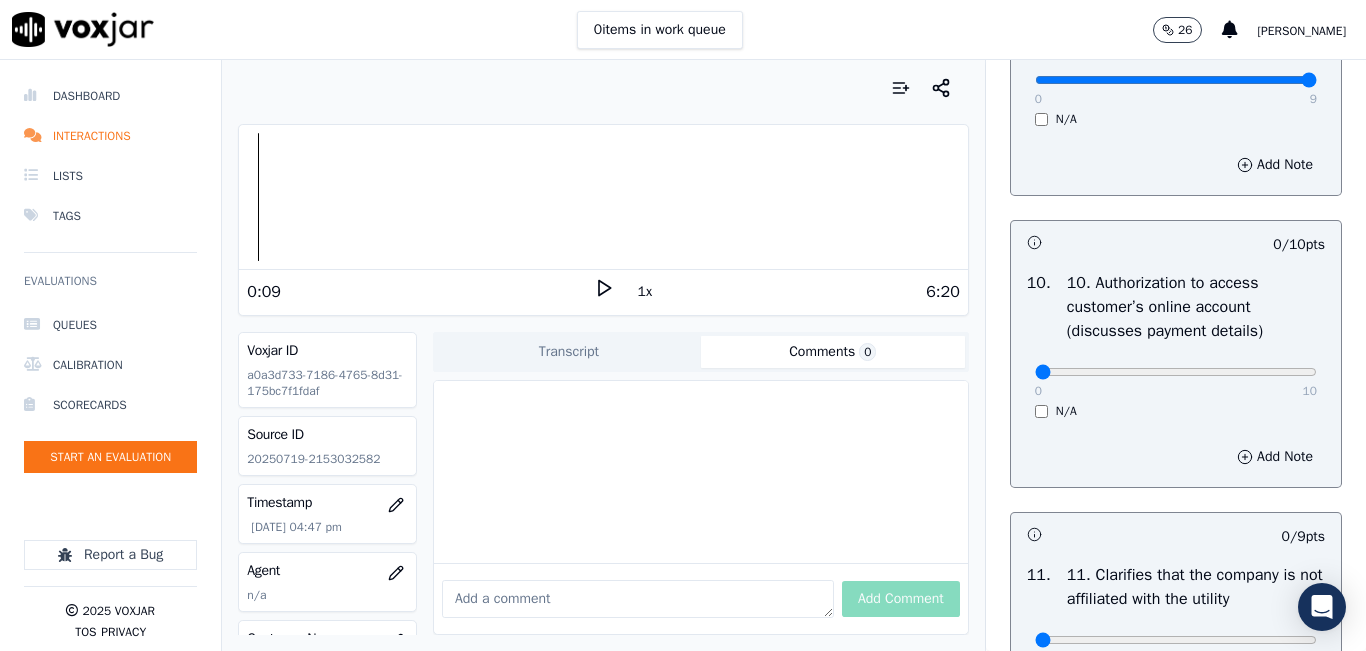 type on "9" 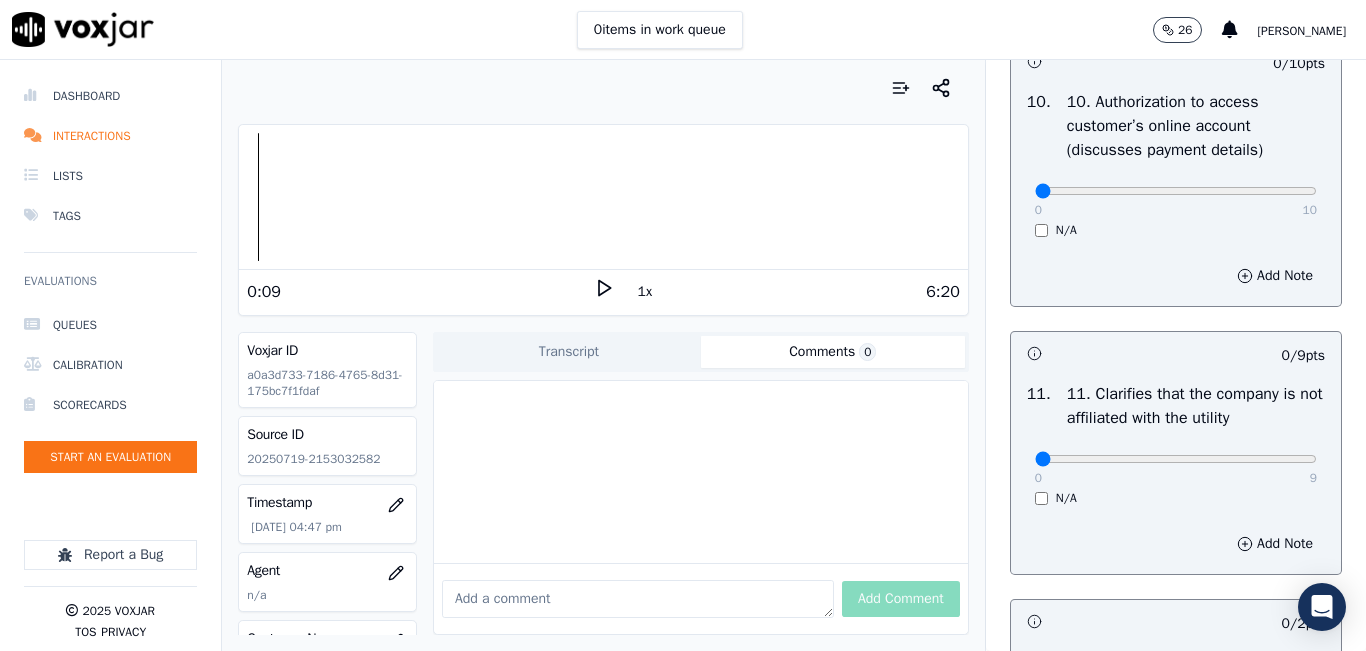 scroll, scrollTop: 2700, scrollLeft: 0, axis: vertical 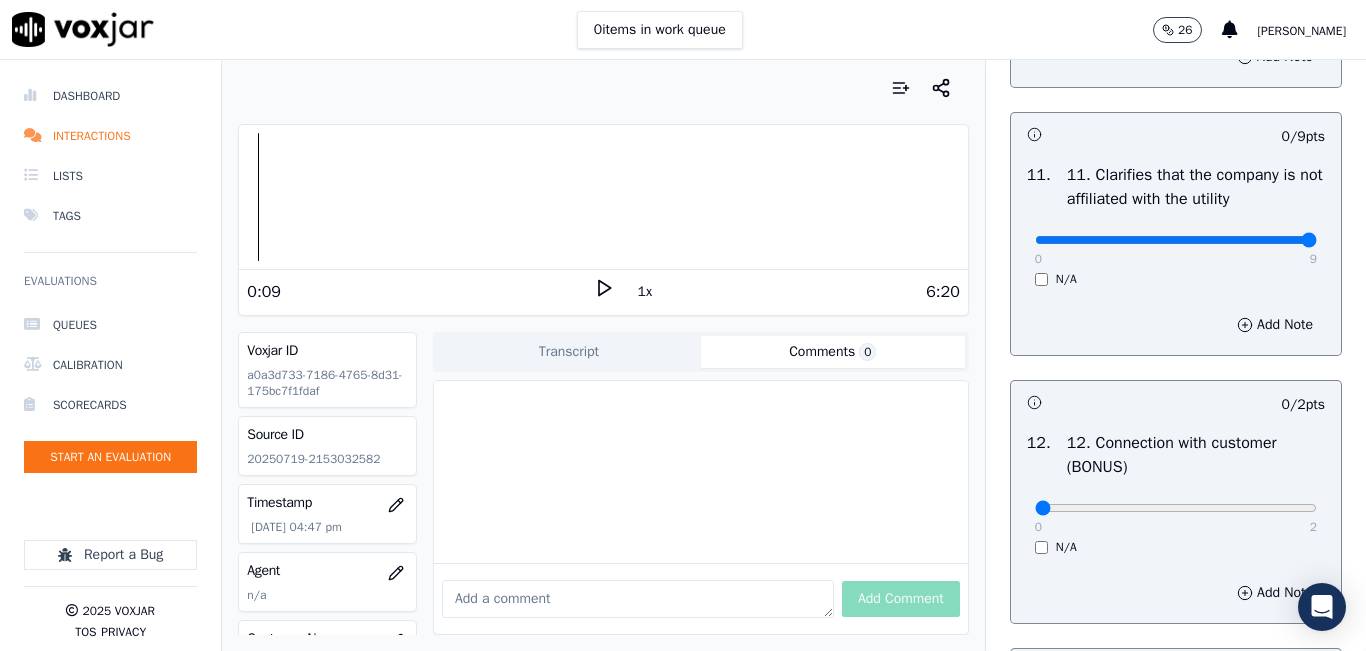type on "9" 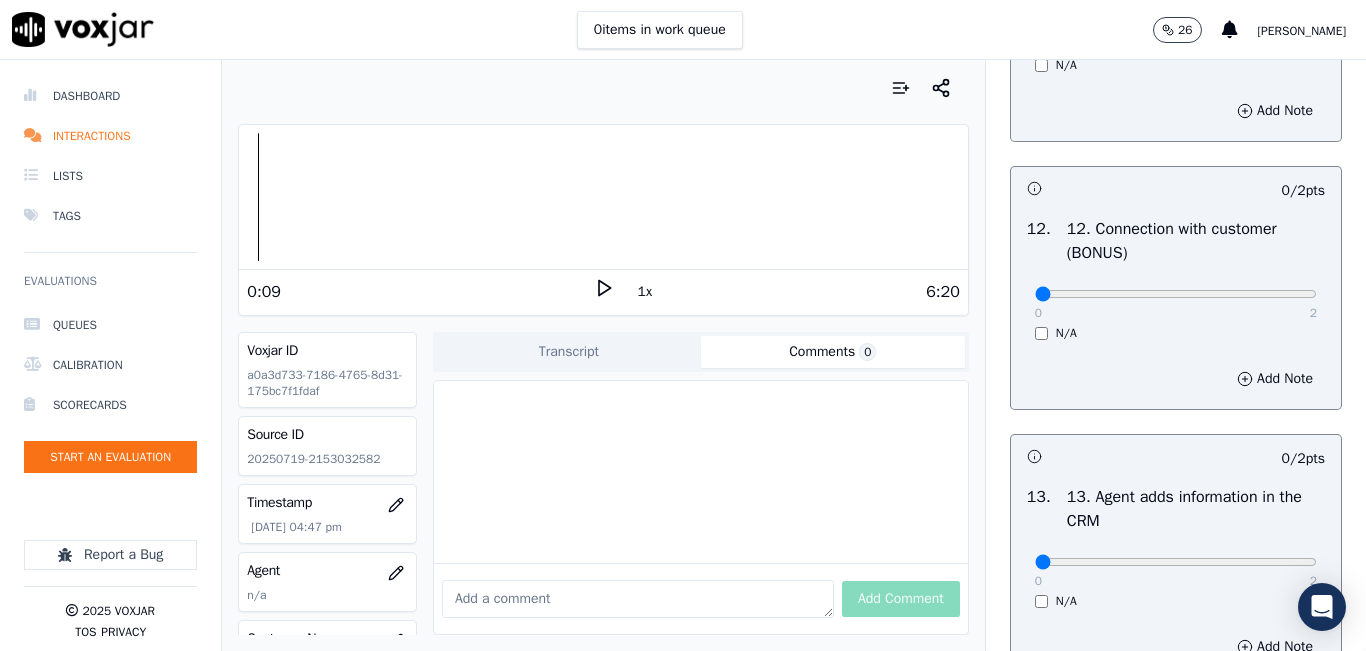 scroll, scrollTop: 3200, scrollLeft: 0, axis: vertical 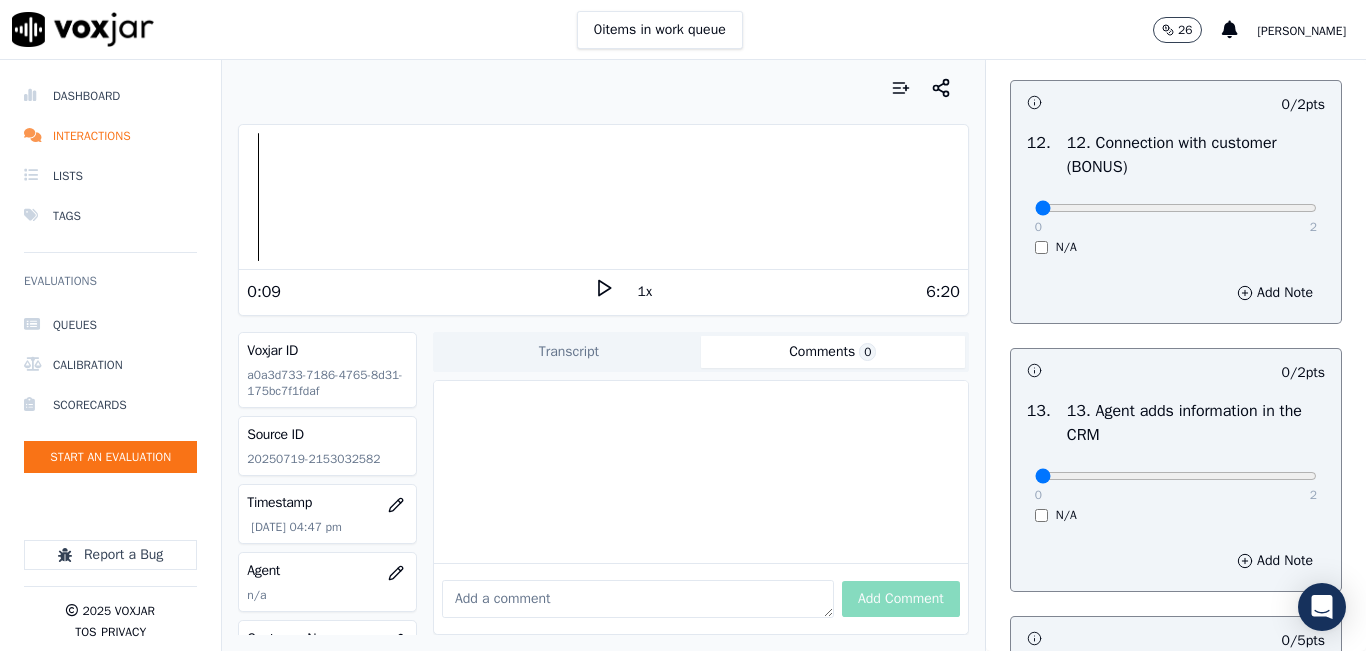 click on "0   2" at bounding box center [1176, 207] 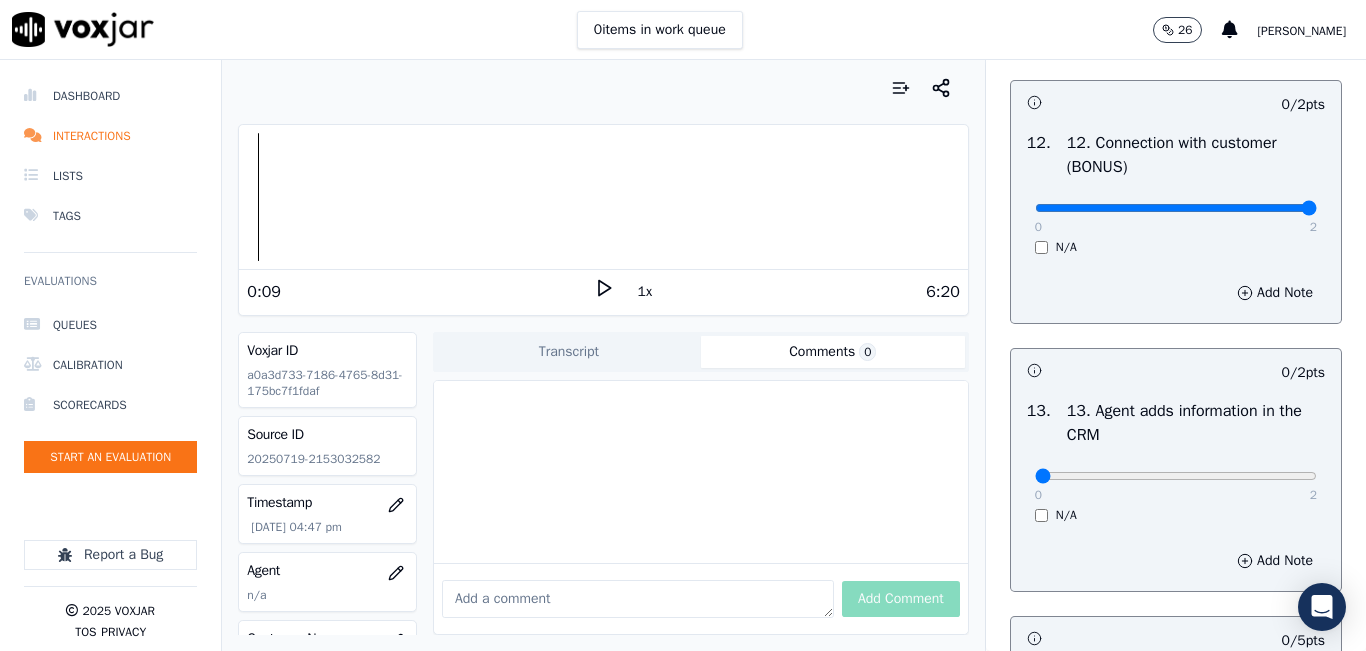 type on "2" 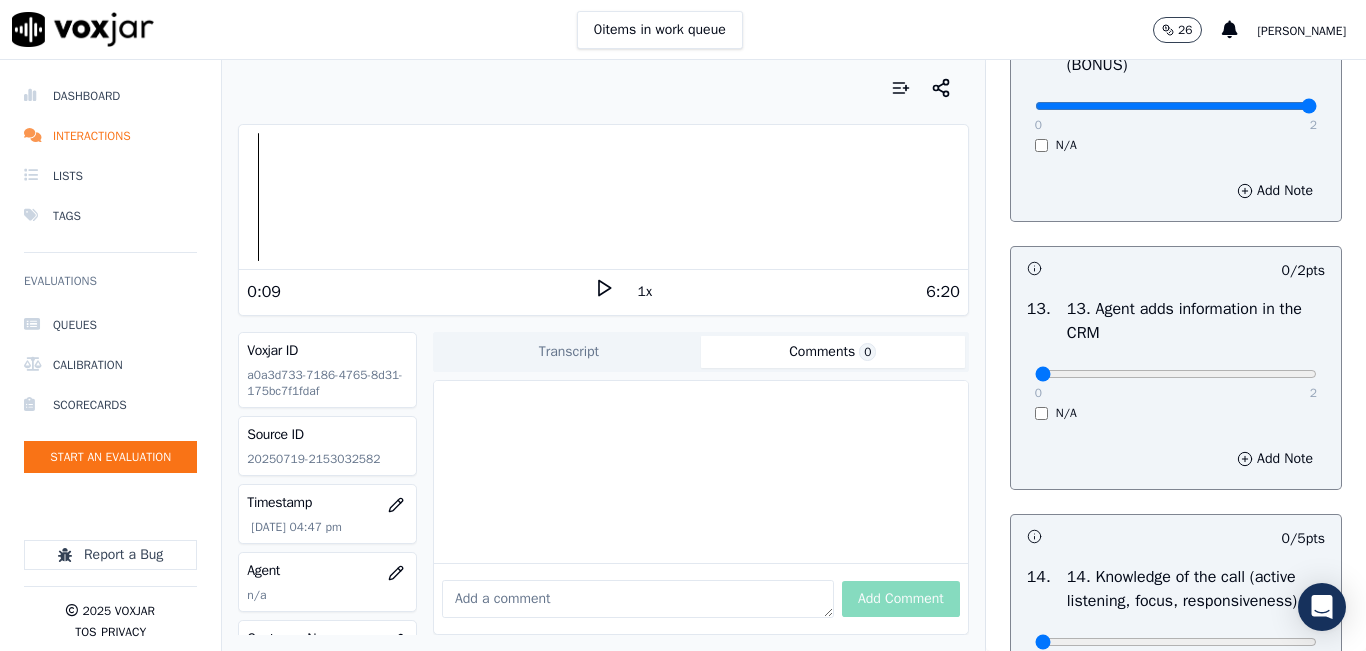 scroll, scrollTop: 3400, scrollLeft: 0, axis: vertical 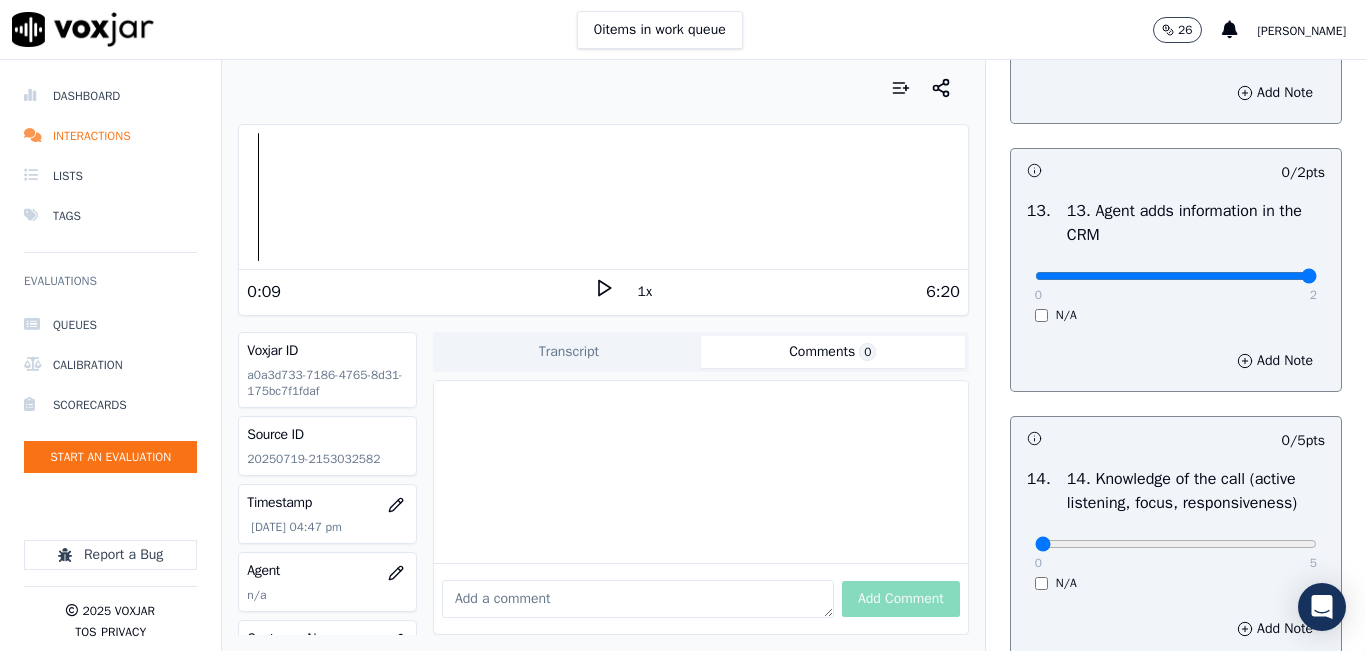 type on "2" 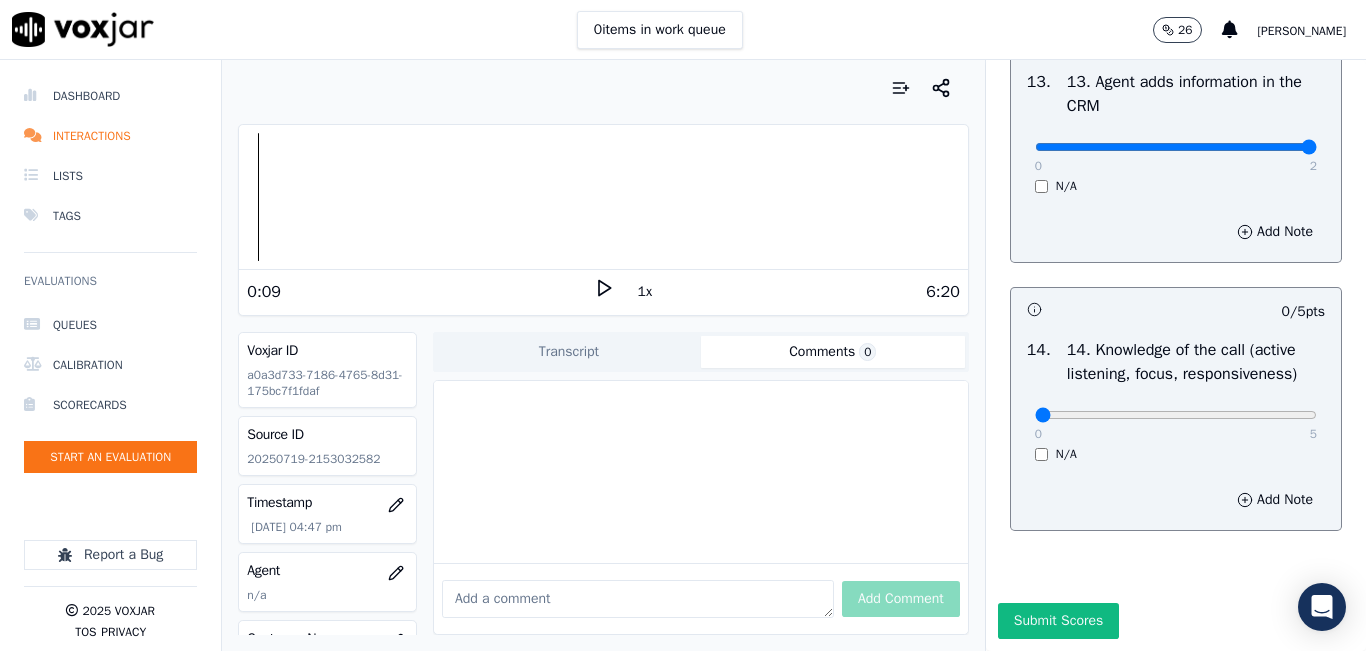 scroll, scrollTop: 3642, scrollLeft: 0, axis: vertical 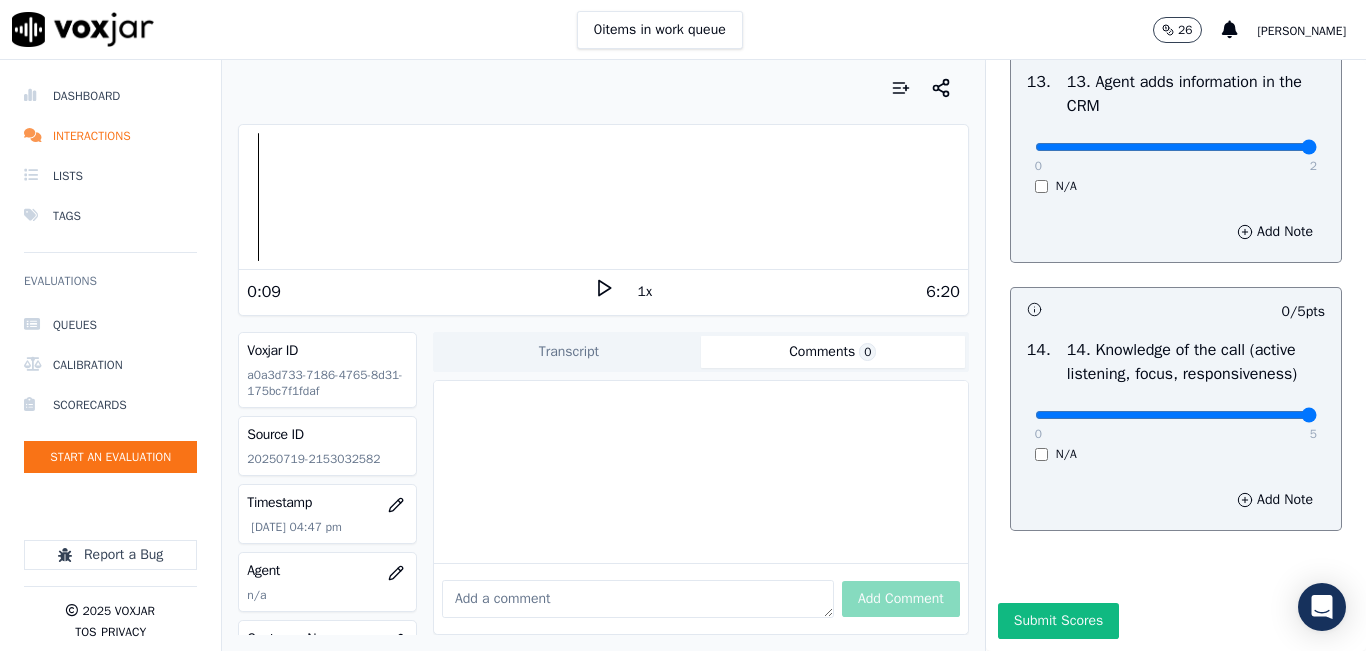 type on "5" 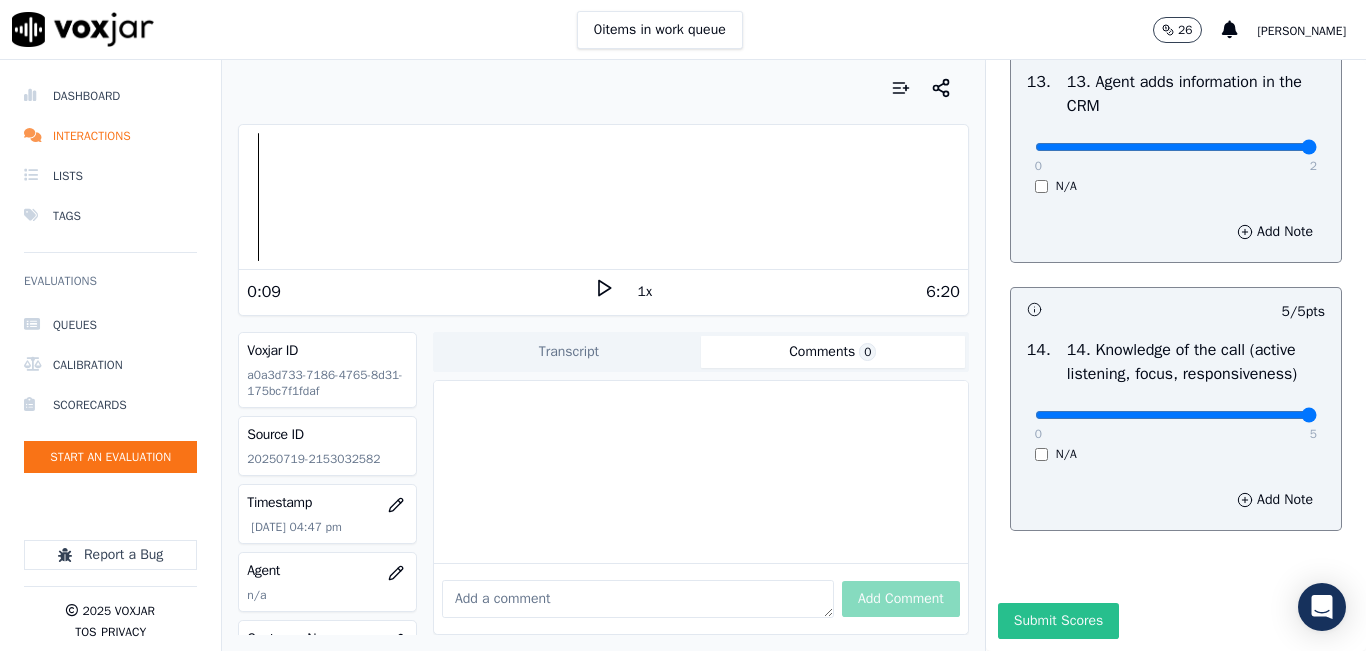 click on "Submit Scores" at bounding box center (1058, 621) 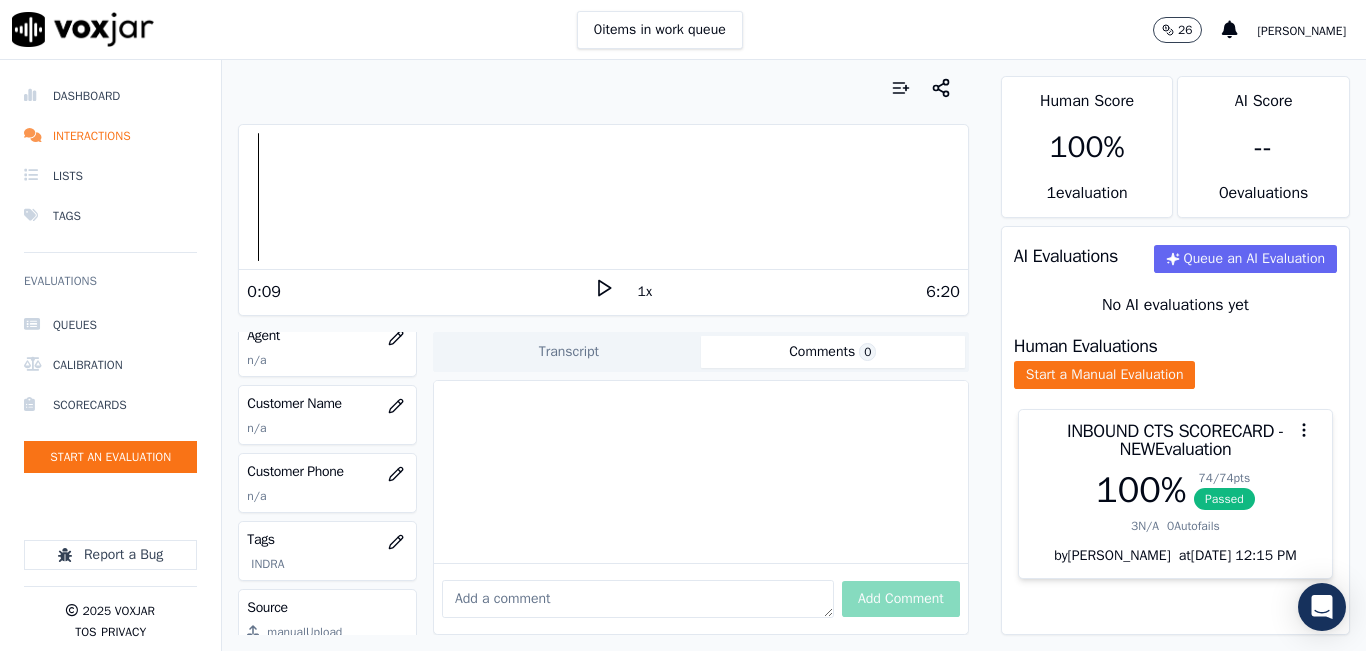 scroll, scrollTop: 200, scrollLeft: 0, axis: vertical 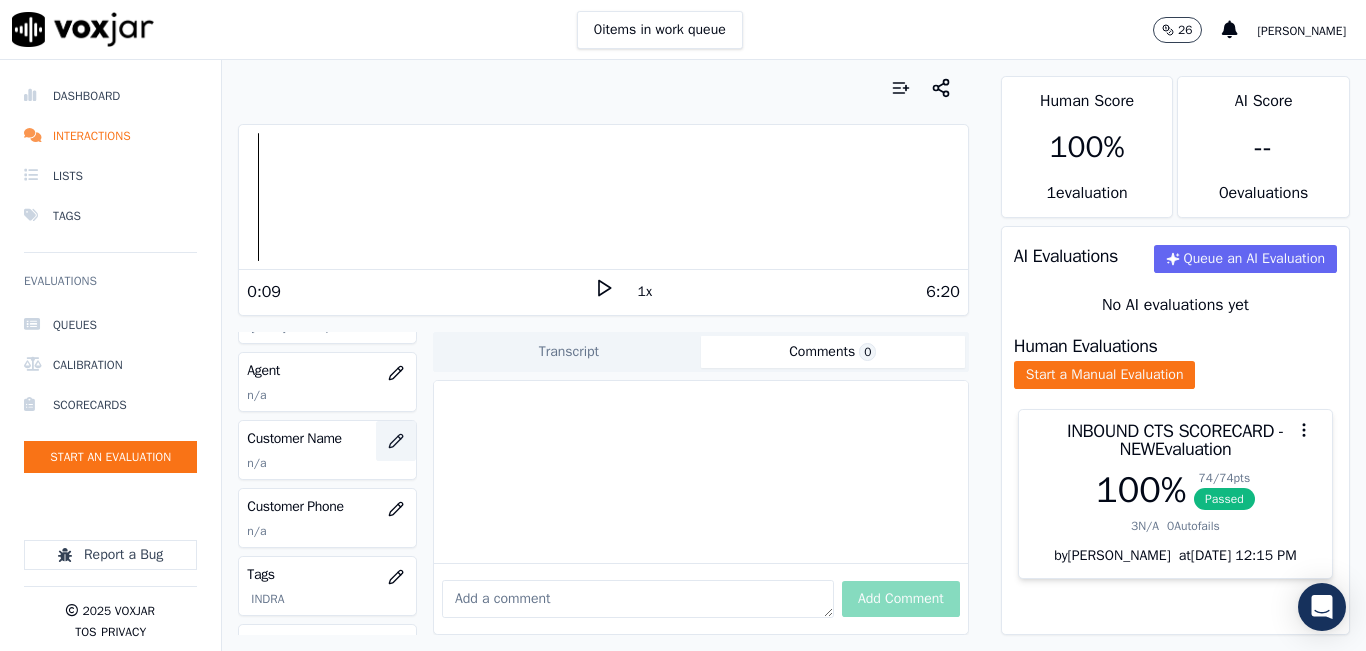 click at bounding box center (396, 441) 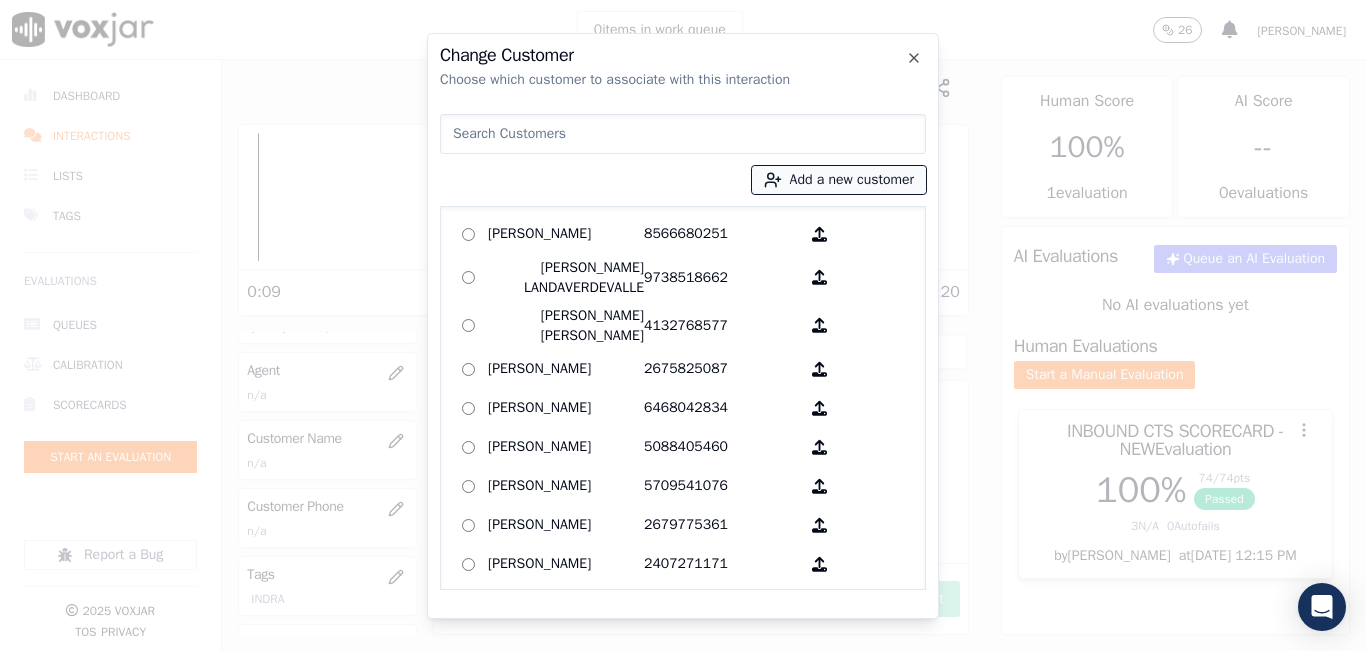 click on "Add a new customer" at bounding box center (839, 180) 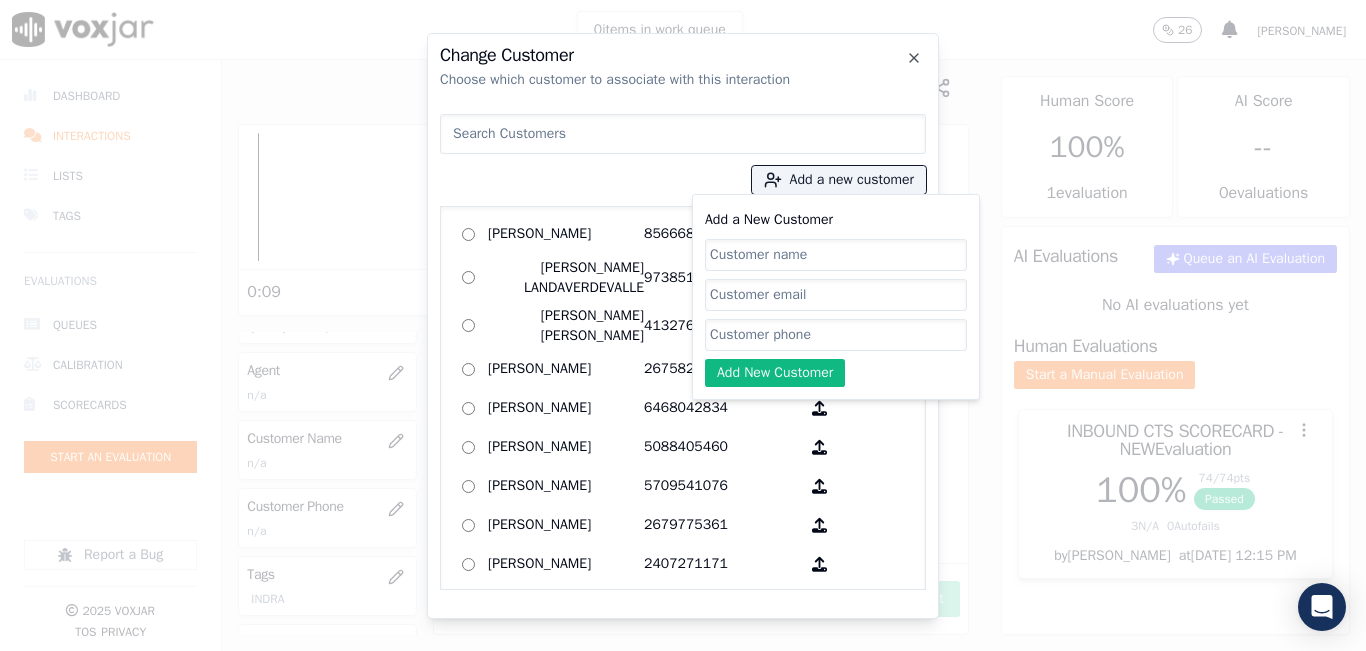 click on "Add a New Customer" 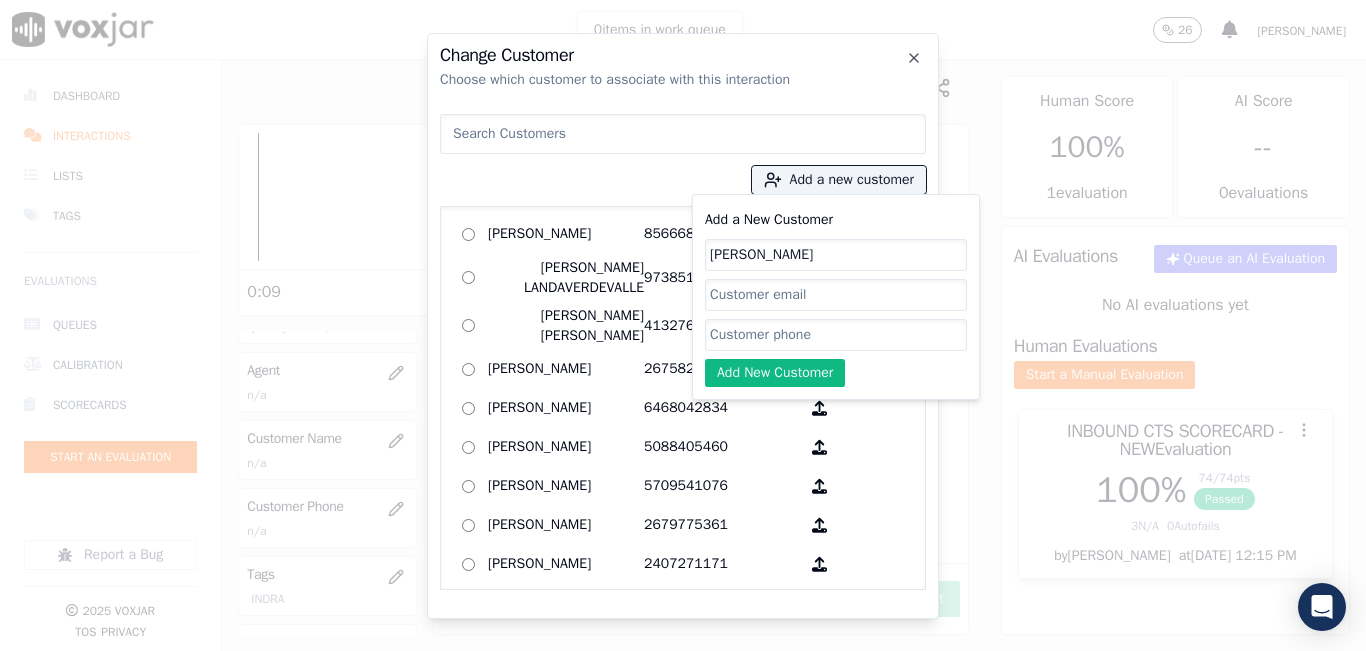 type on "[PERSON_NAME]" 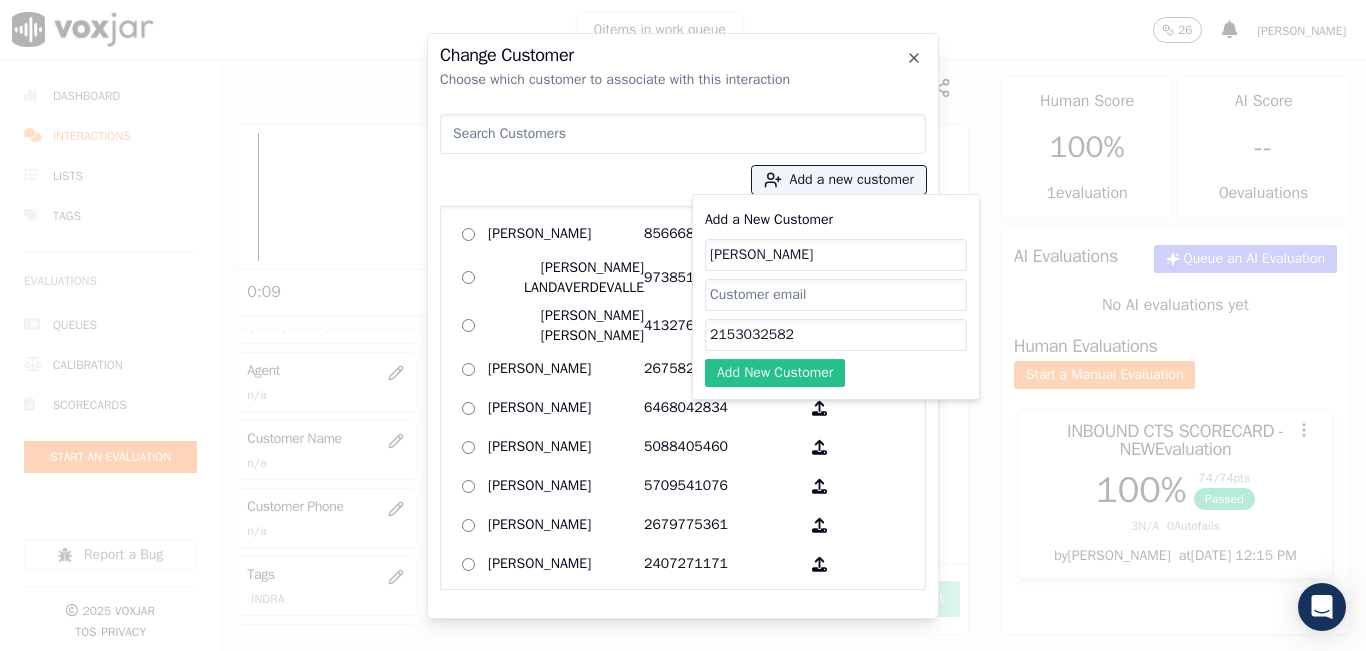 type on "2153032582" 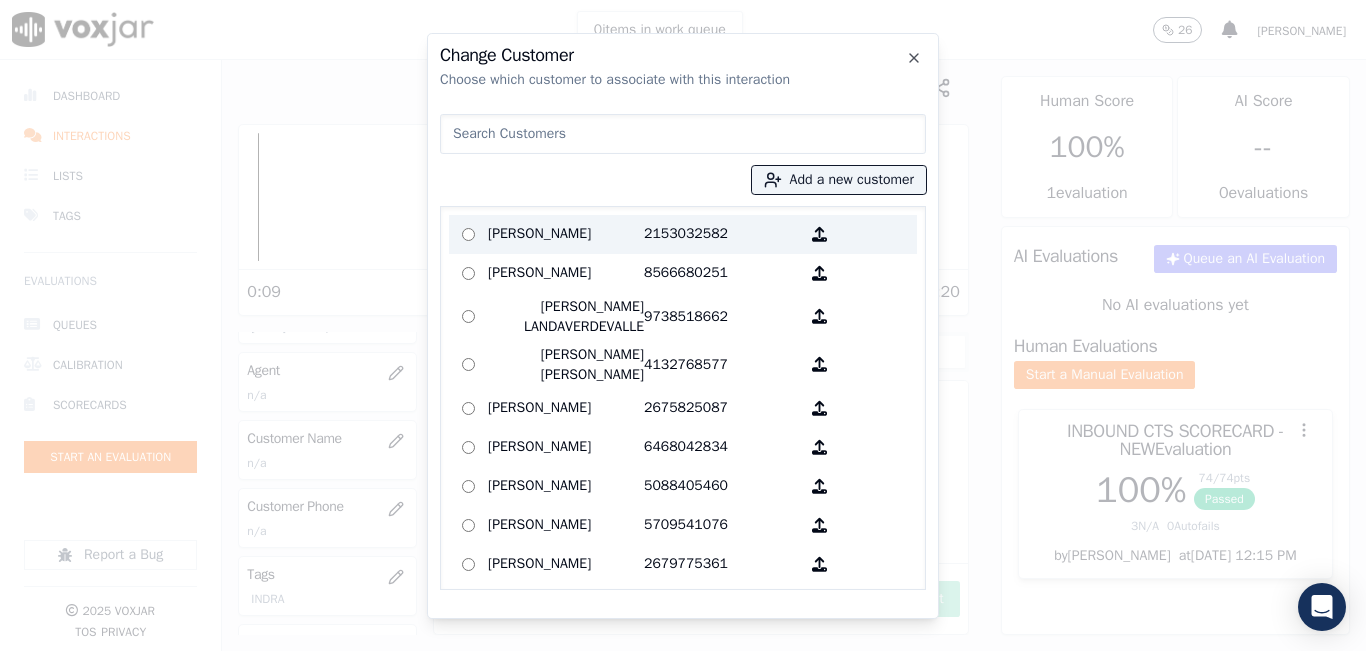 click on "Niesha Butler   2153032582" at bounding box center [683, 234] 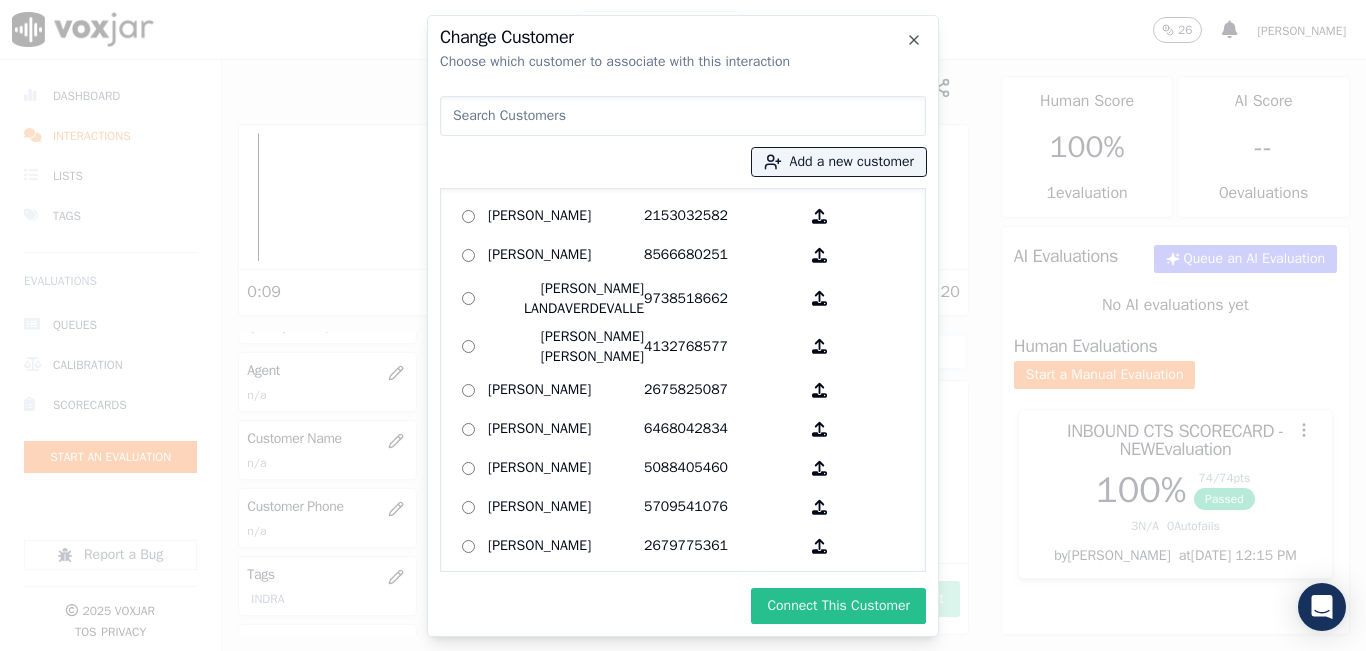 click on "Connect This Customer" at bounding box center (838, 606) 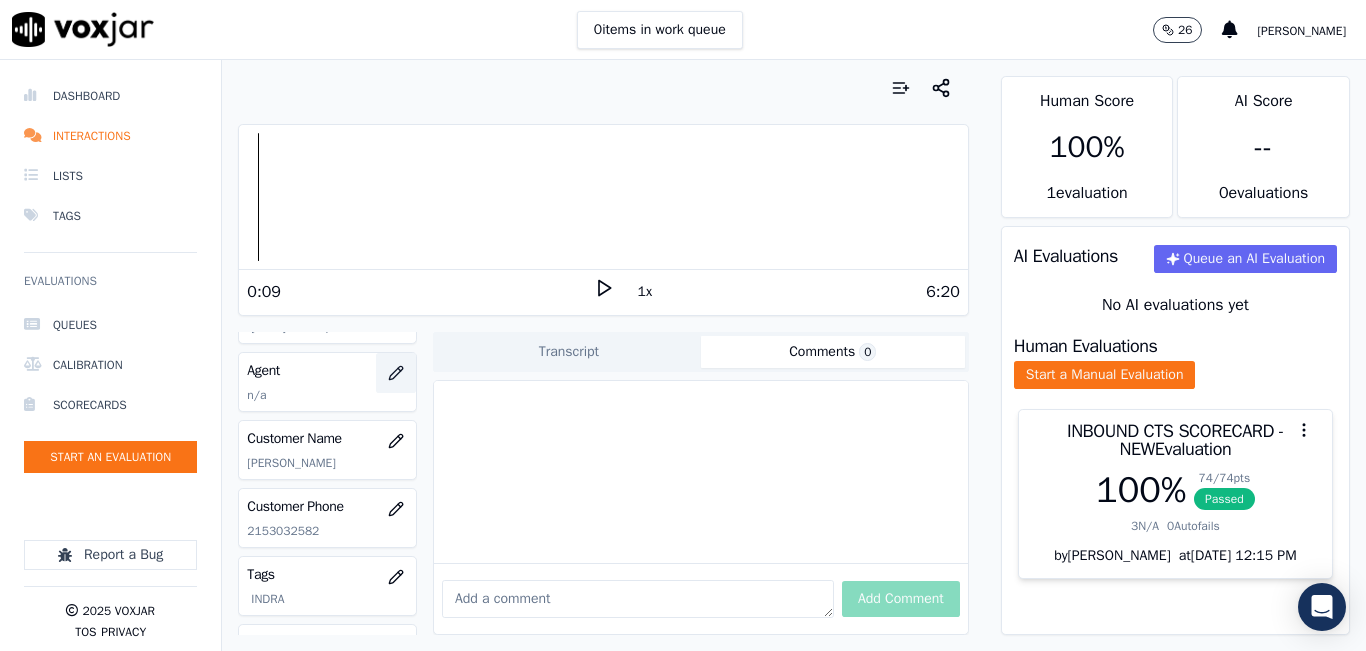 click 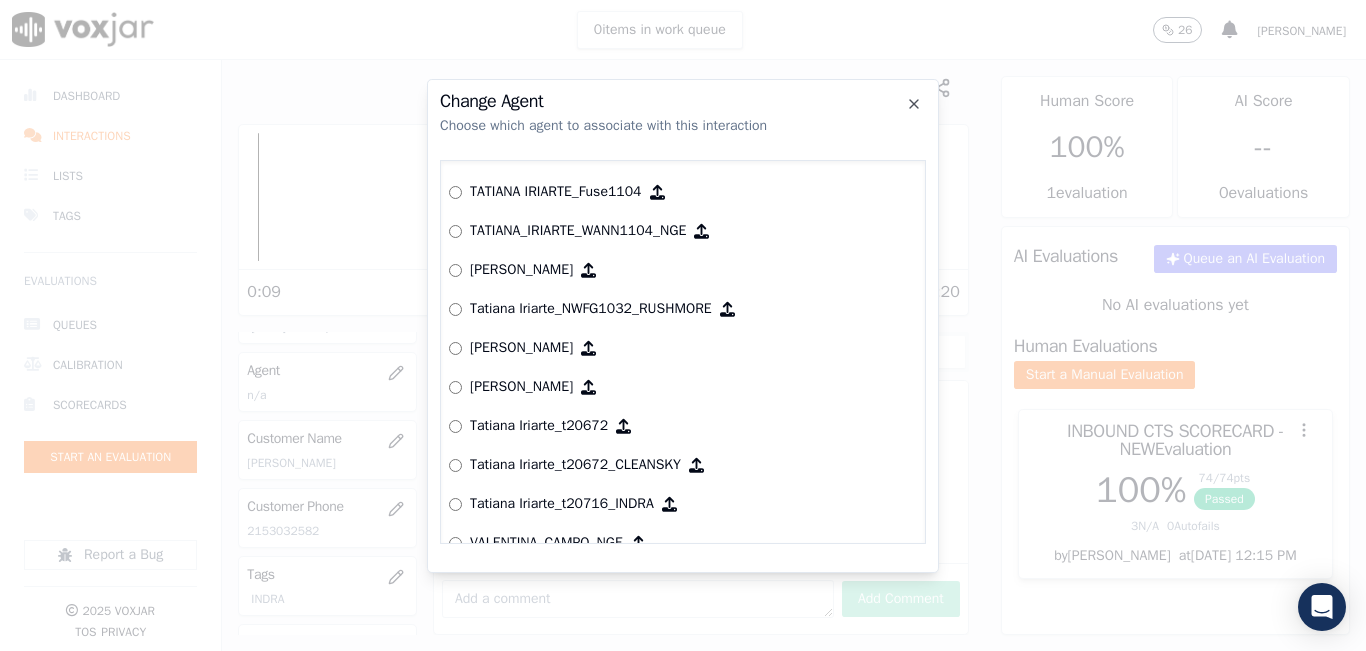 scroll, scrollTop: 8572, scrollLeft: 0, axis: vertical 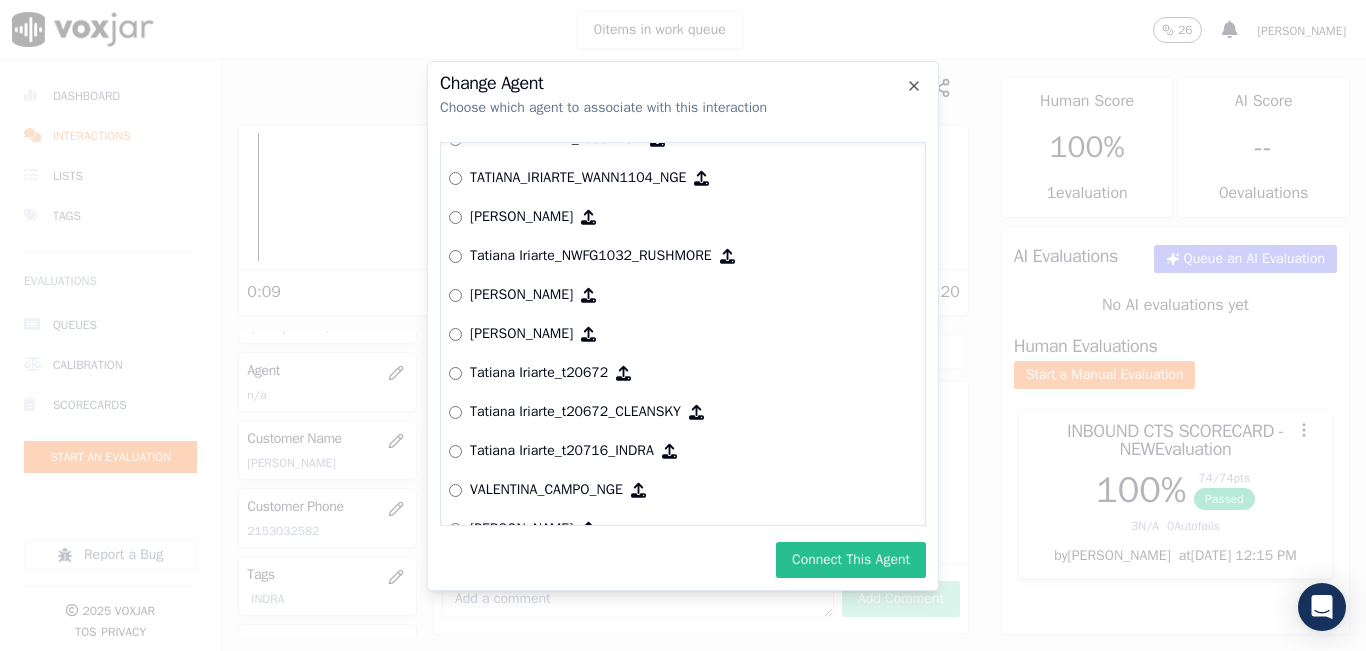 click on "Connect This Agent" at bounding box center (851, 560) 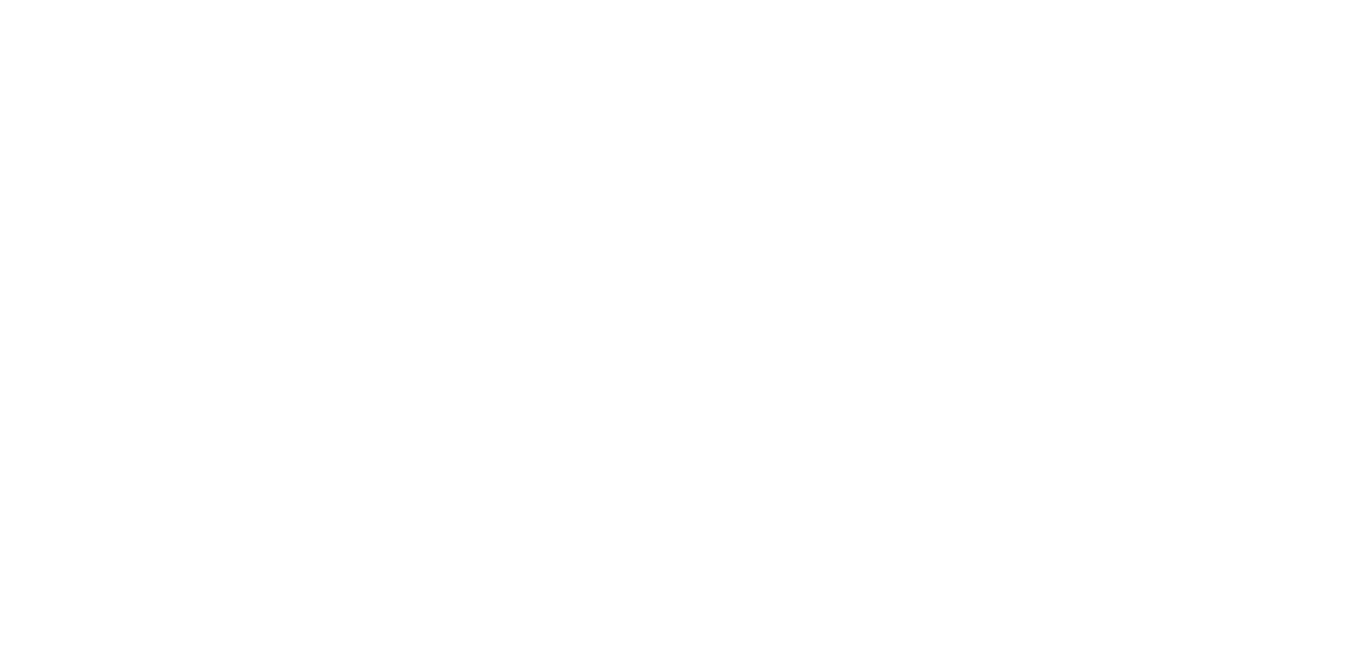 scroll, scrollTop: 0, scrollLeft: 0, axis: both 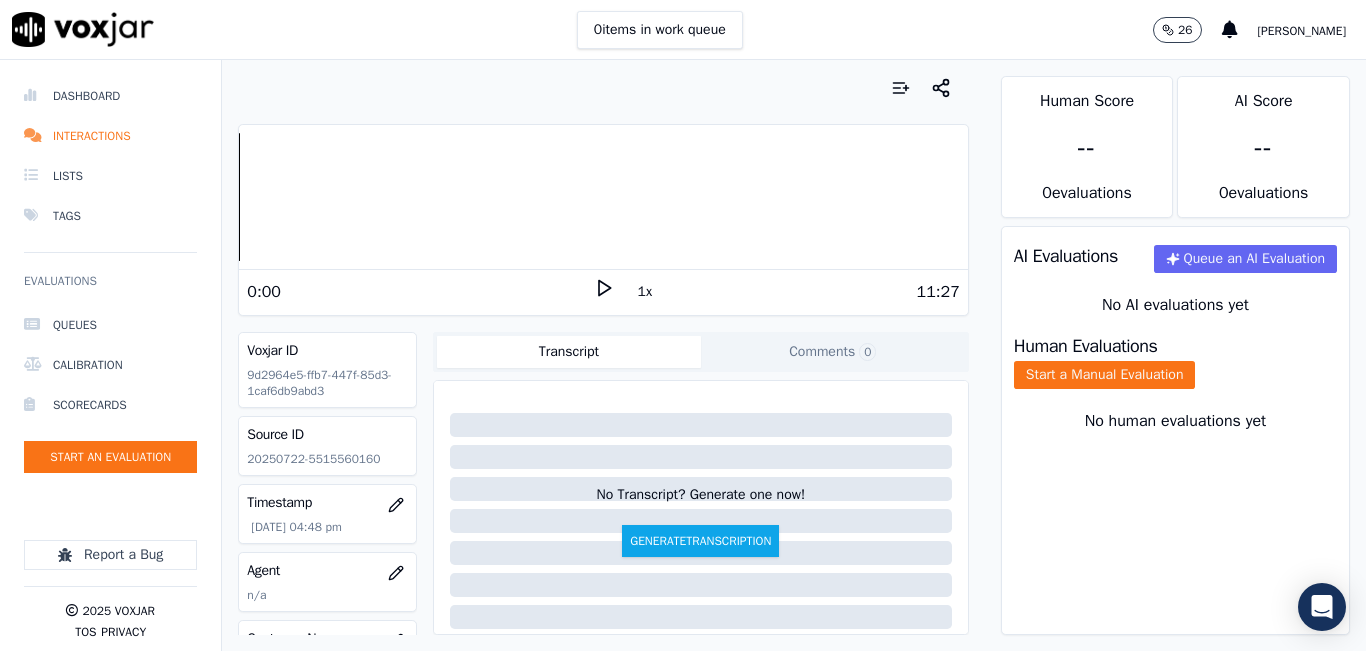 click on "0  items in work queue     26         [PERSON_NAME]" at bounding box center (683, 30) 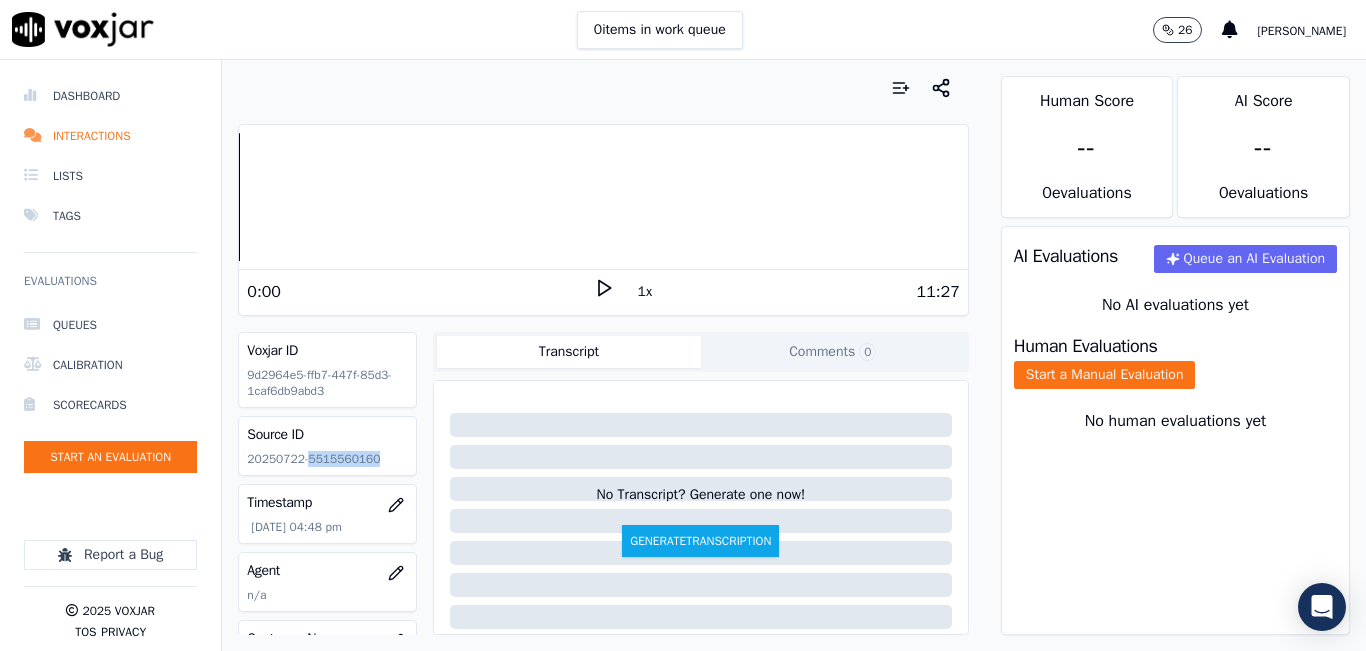 click on "20250722-5515560160" 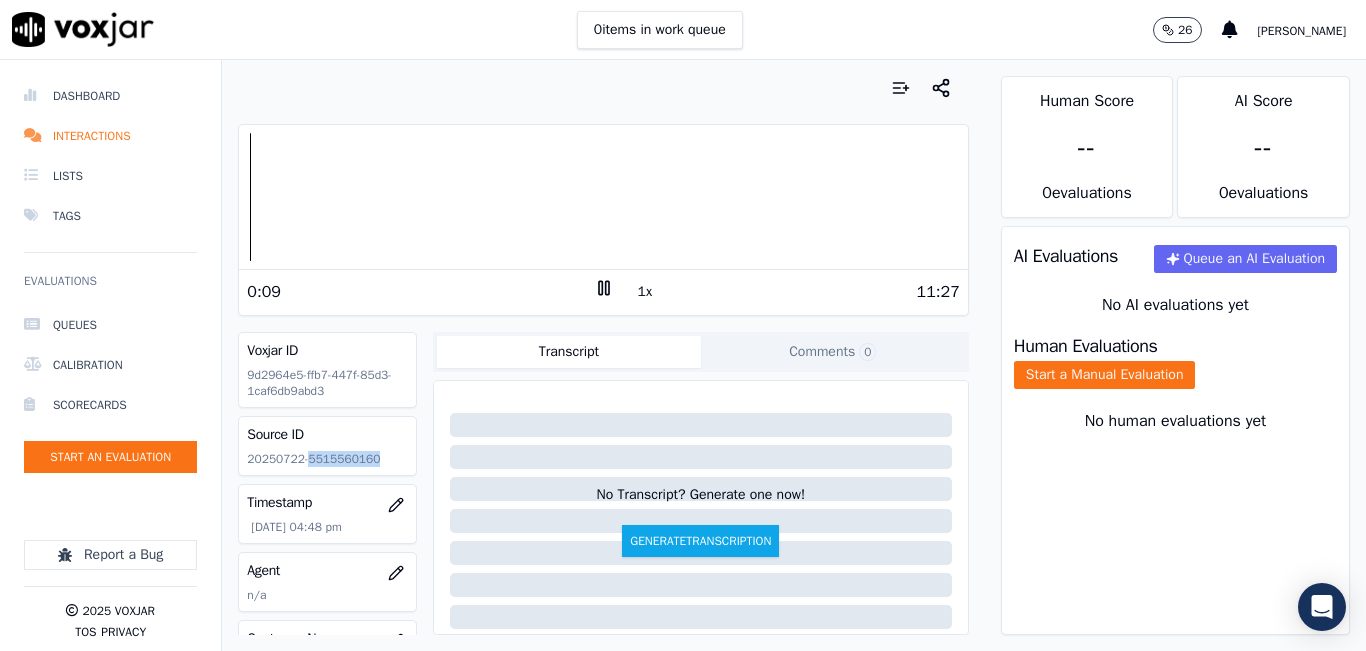 click on "Your browser does not support the audio element.   0:09     1x   11:27   Voxjar ID   9d2964e5-ffb7-447f-85d3-1caf6db9abd3   Source ID   20250722-5515560160   Timestamp
[DATE] 04:48 pm     Agent
n/a     Customer Name     n/a     Customer Phone     n/a     Tags
INDRA     Source     manualUpload   Type     AUDIO       Transcript   Comments  0   No Transcript? Generate one now!   Generate  Transcription         Add Comment" at bounding box center (603, 355) 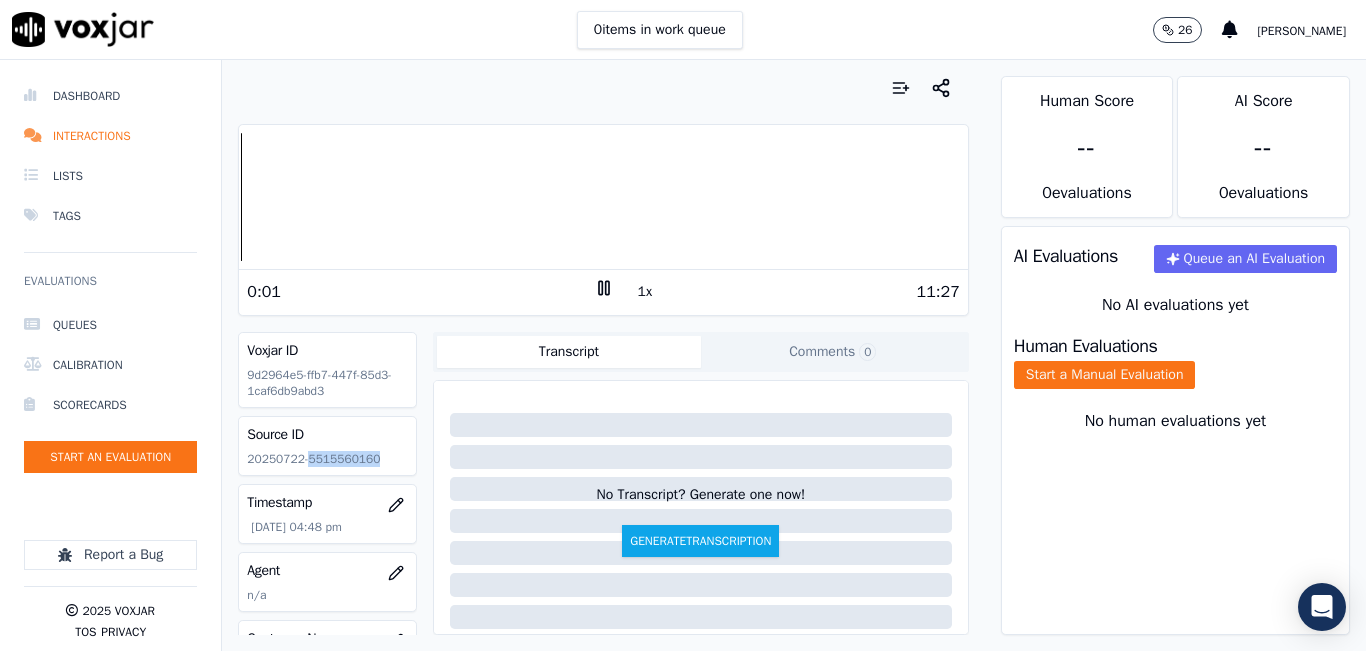click 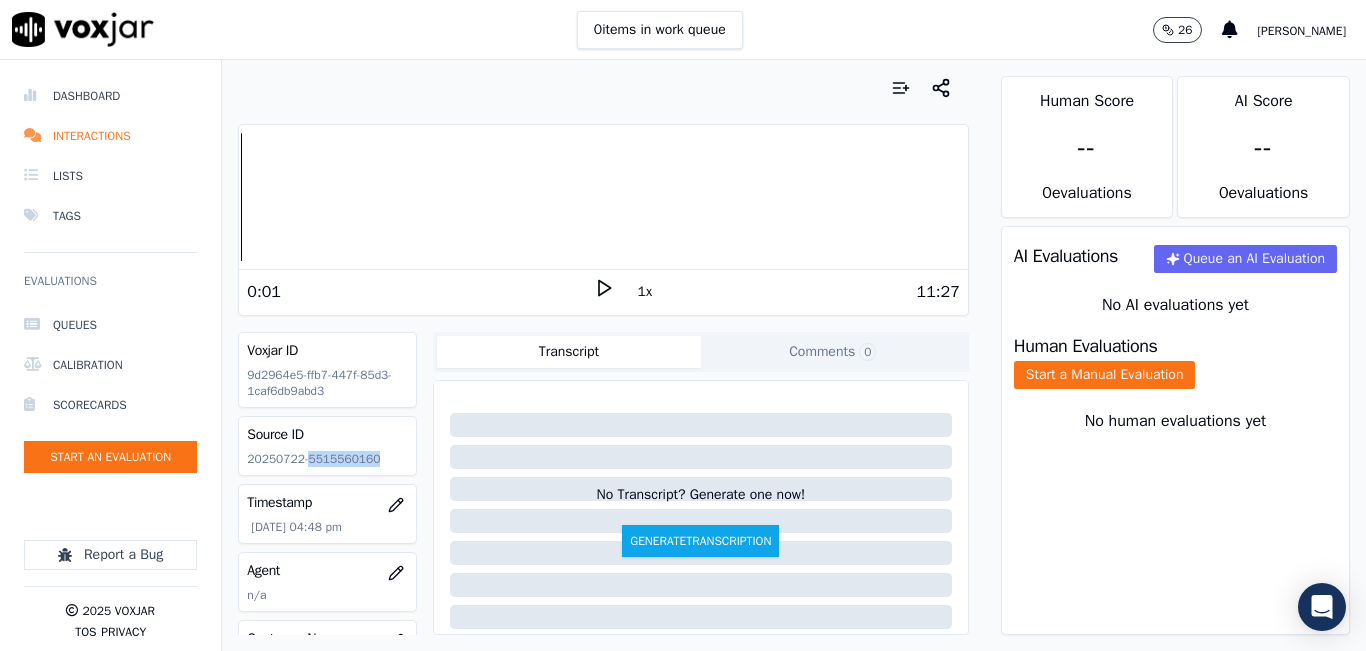 click on "20250722-5515560160" 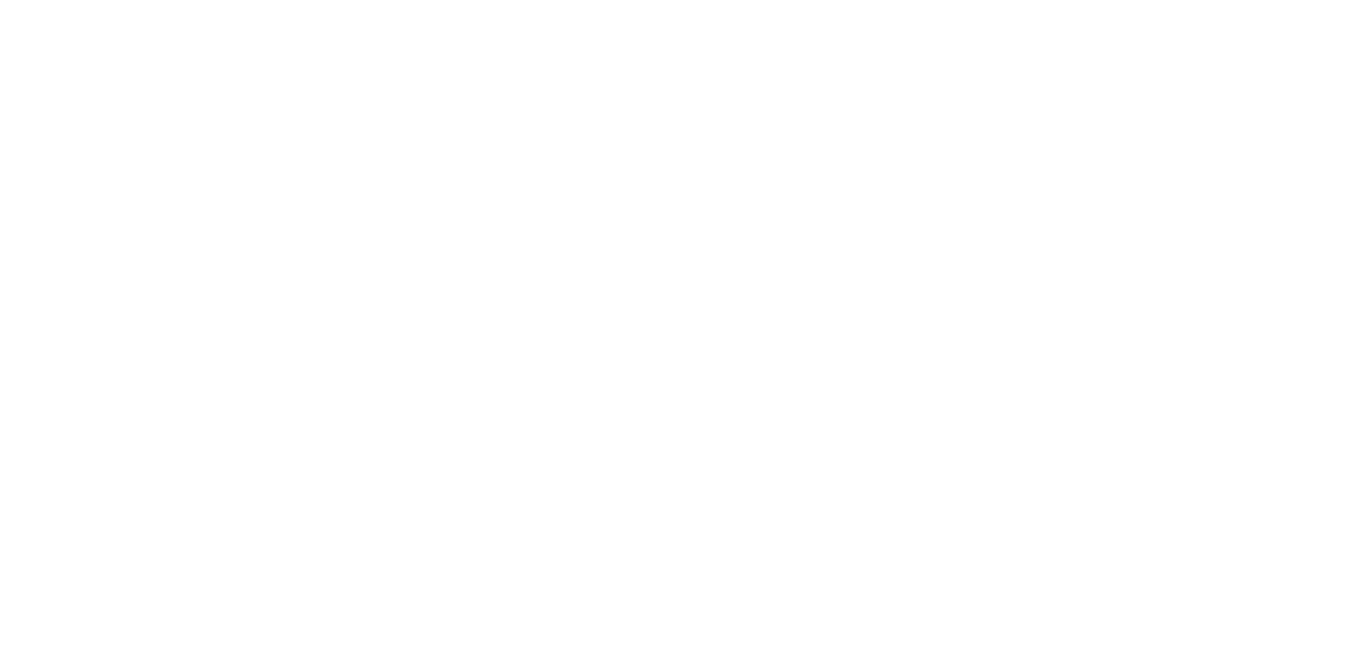 scroll, scrollTop: 0, scrollLeft: 0, axis: both 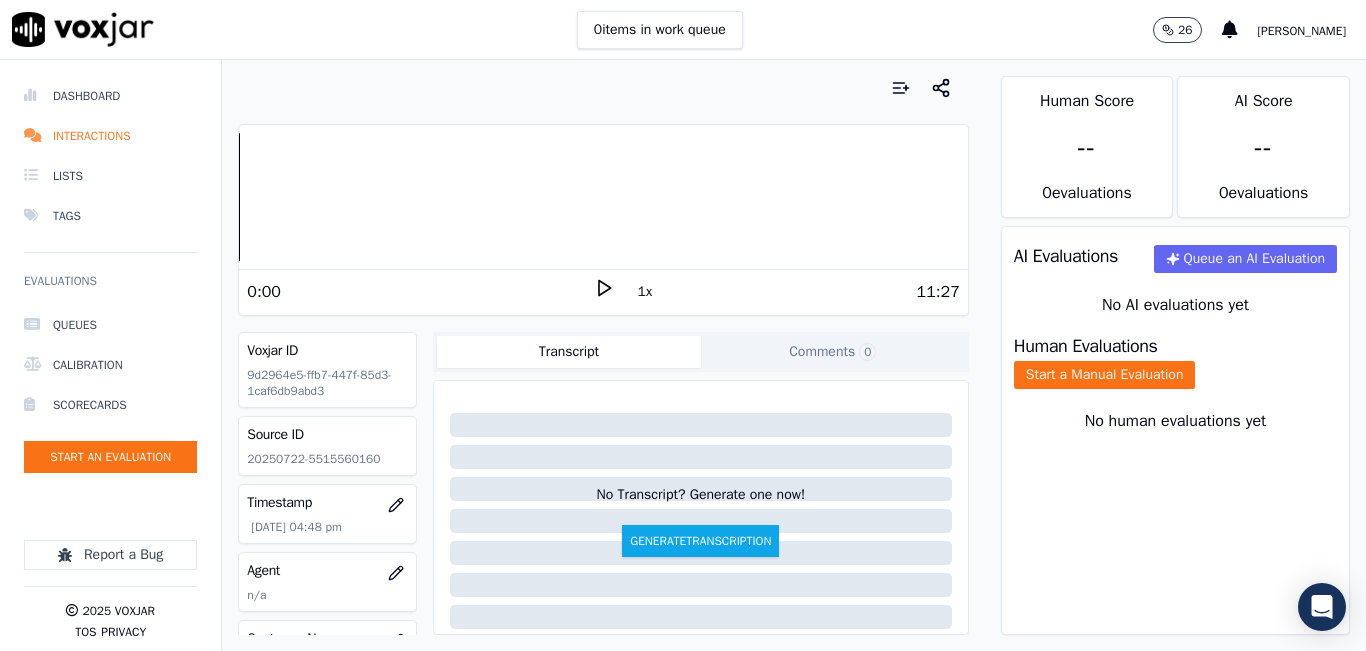 click 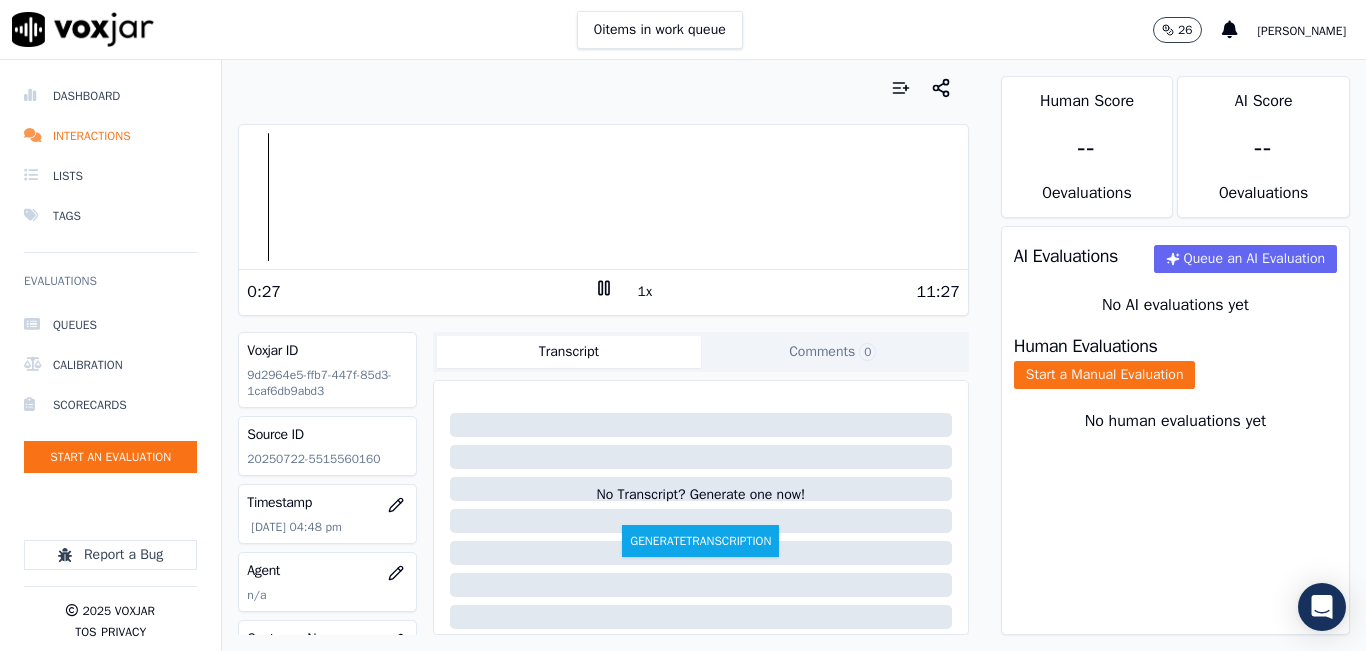 click 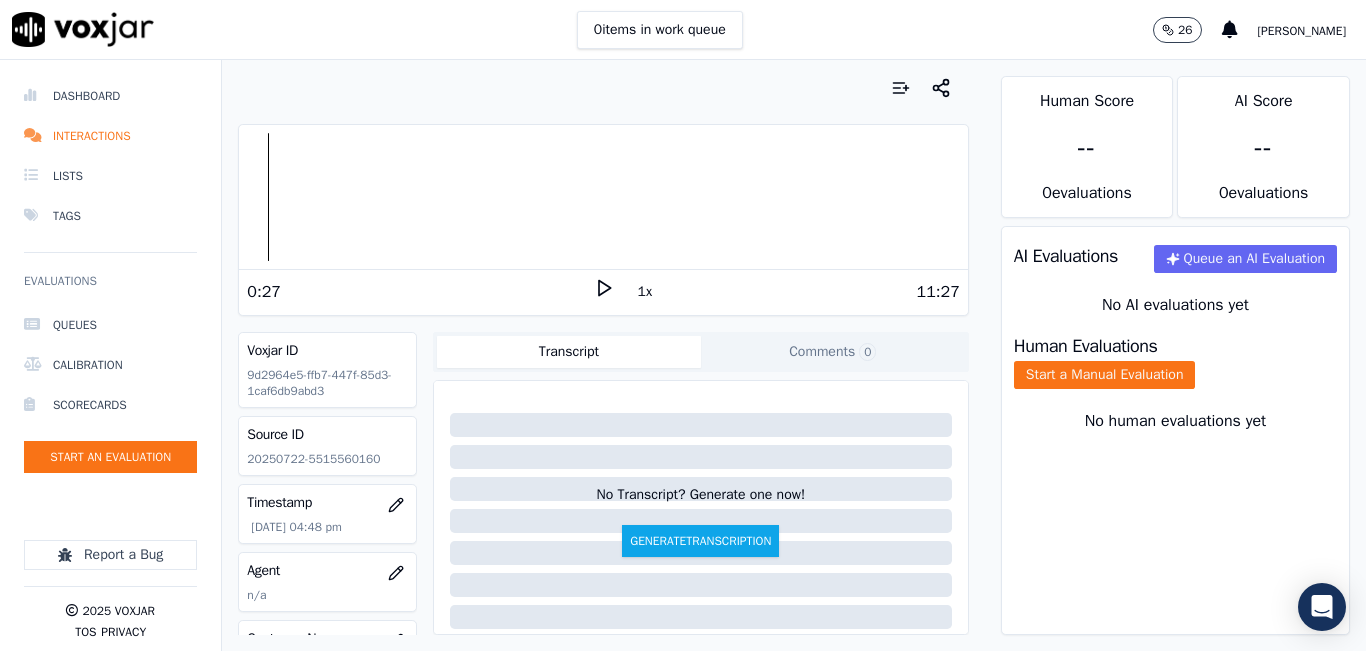 click 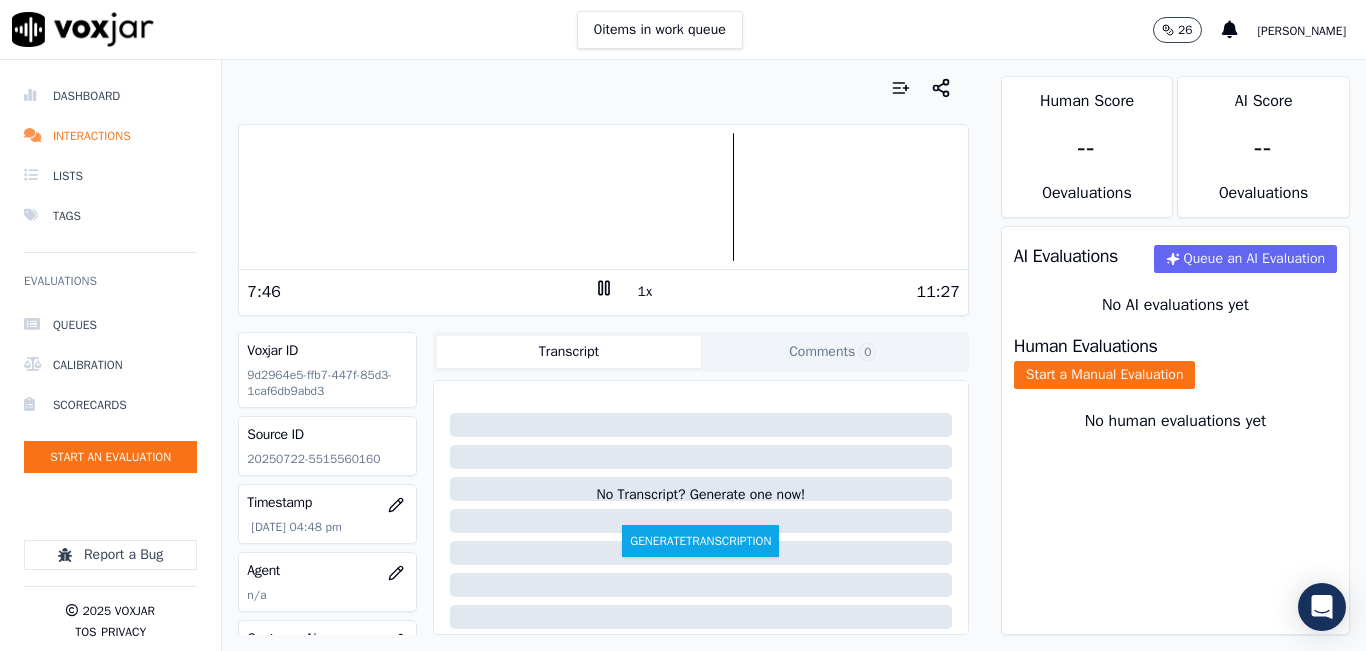 click 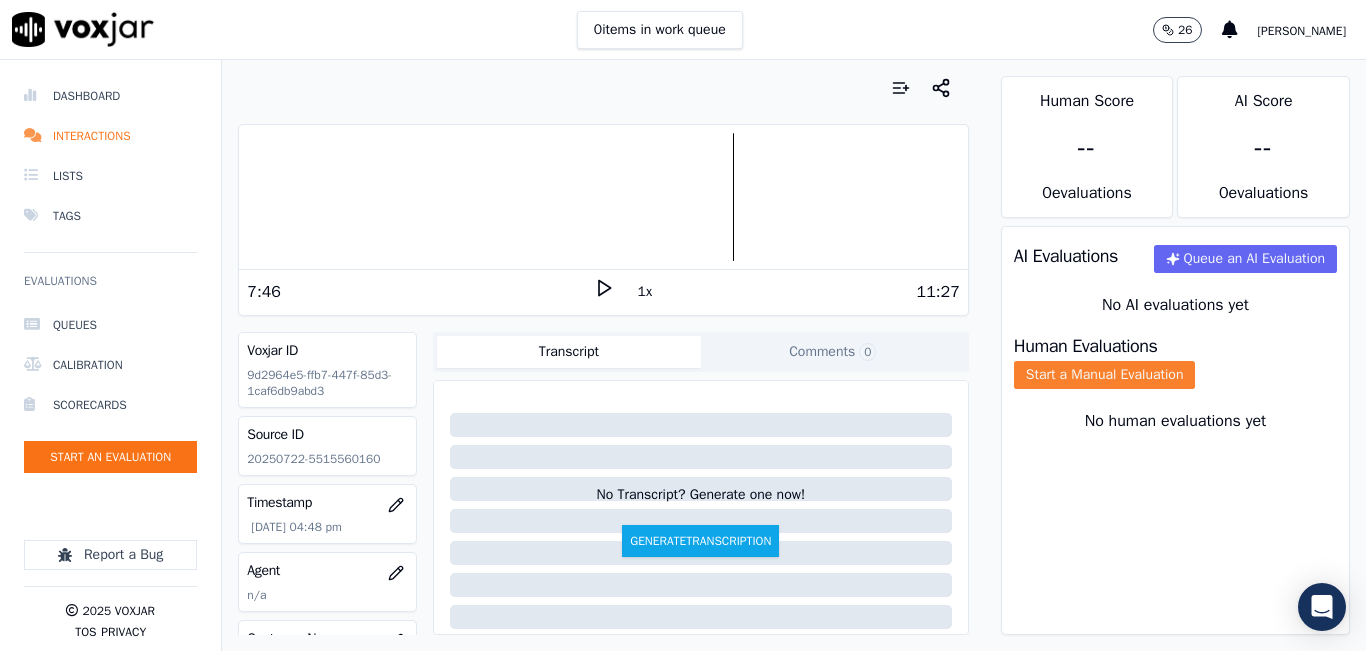 click on "Start a Manual Evaluation" 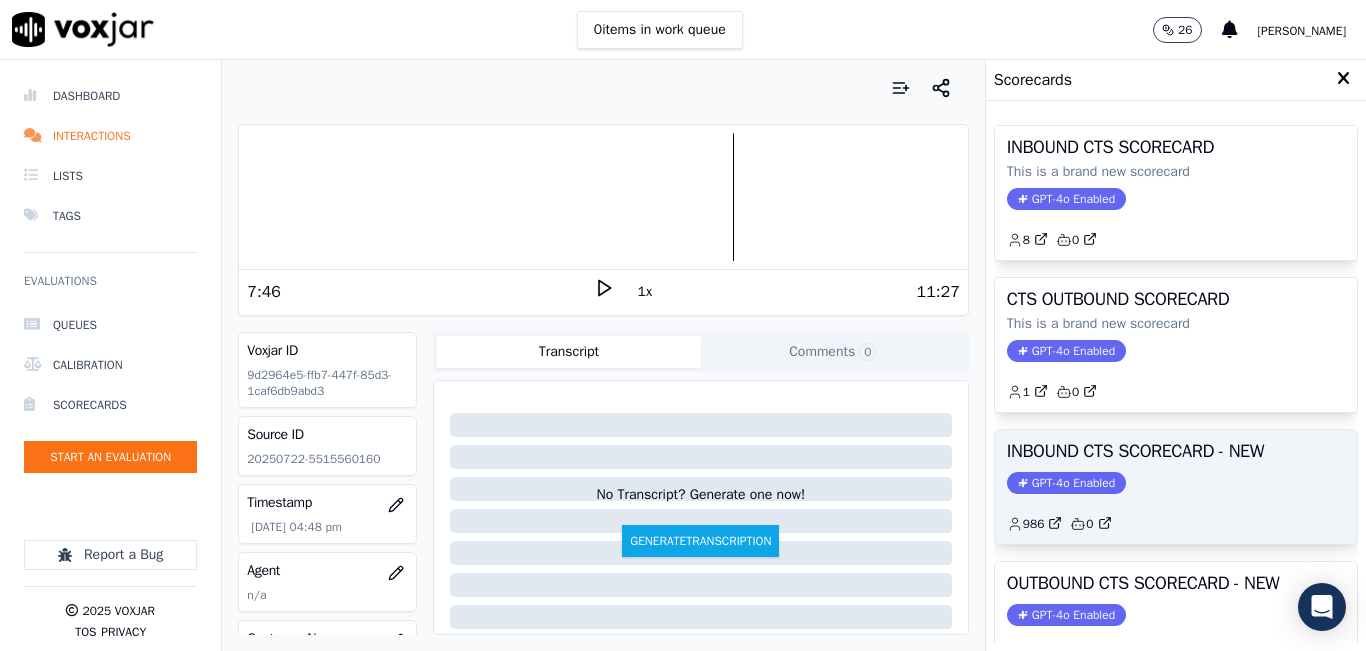 click on "GPT-4o Enabled" 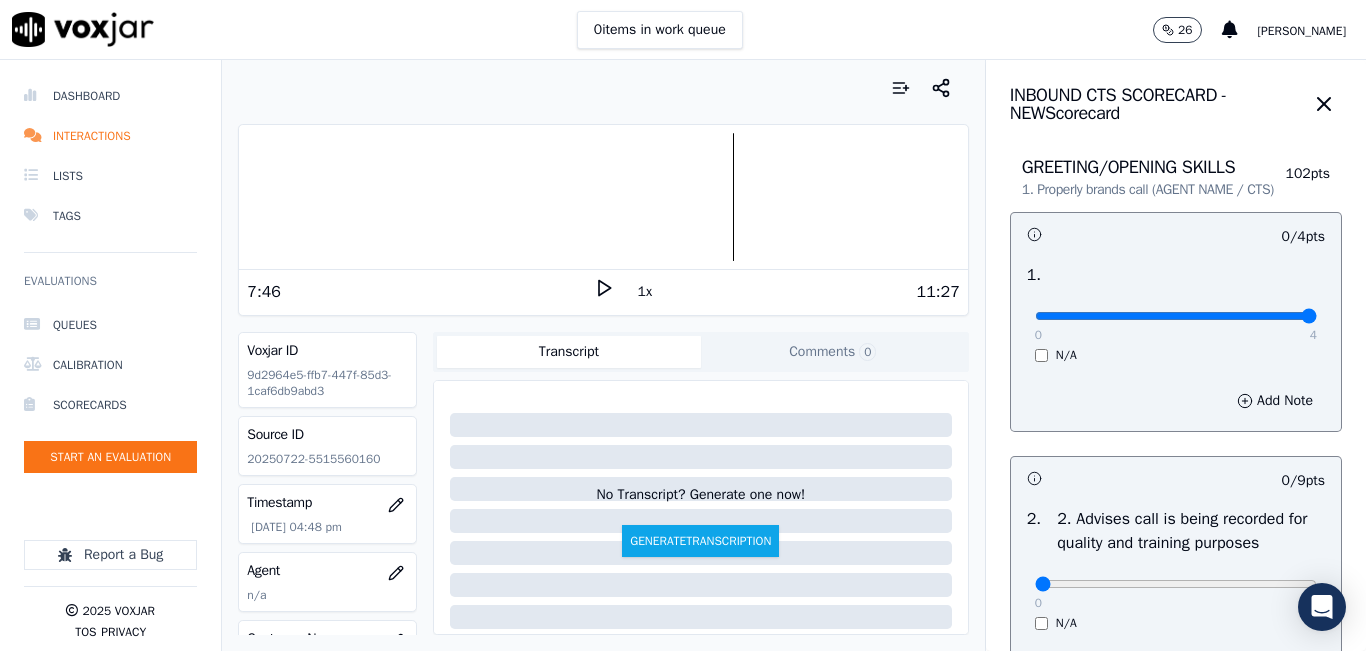 type on "4" 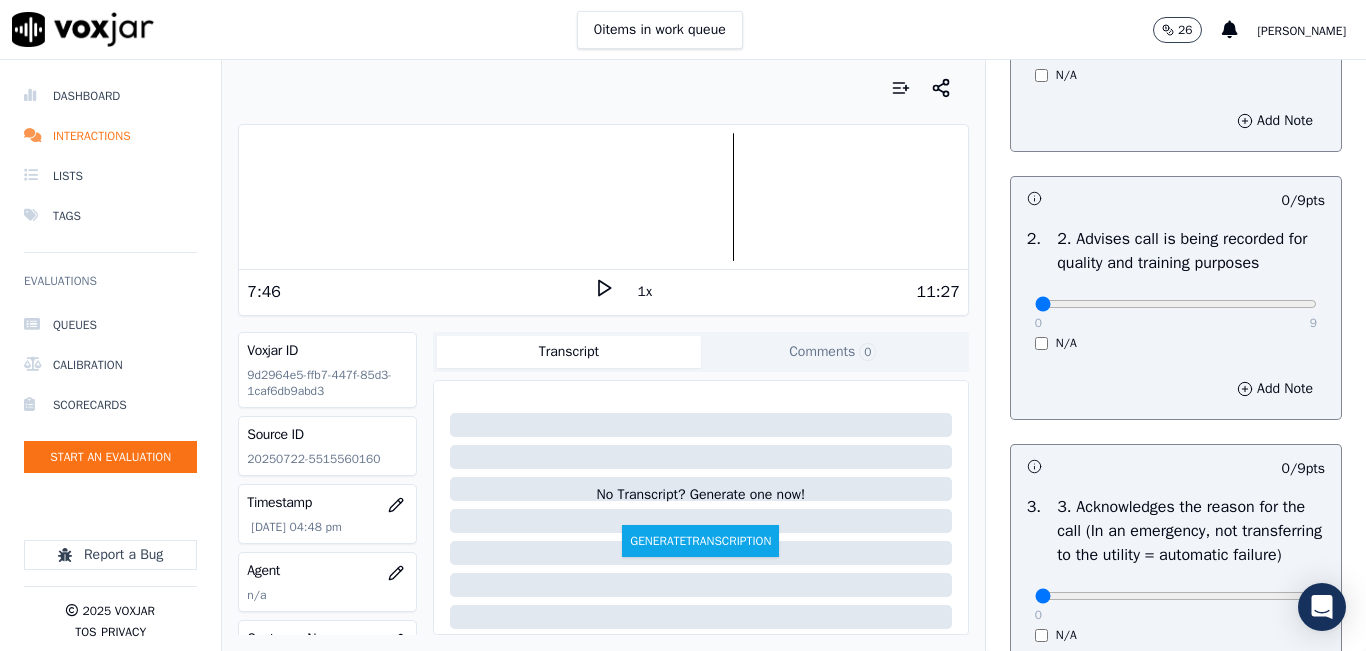 scroll, scrollTop: 400, scrollLeft: 0, axis: vertical 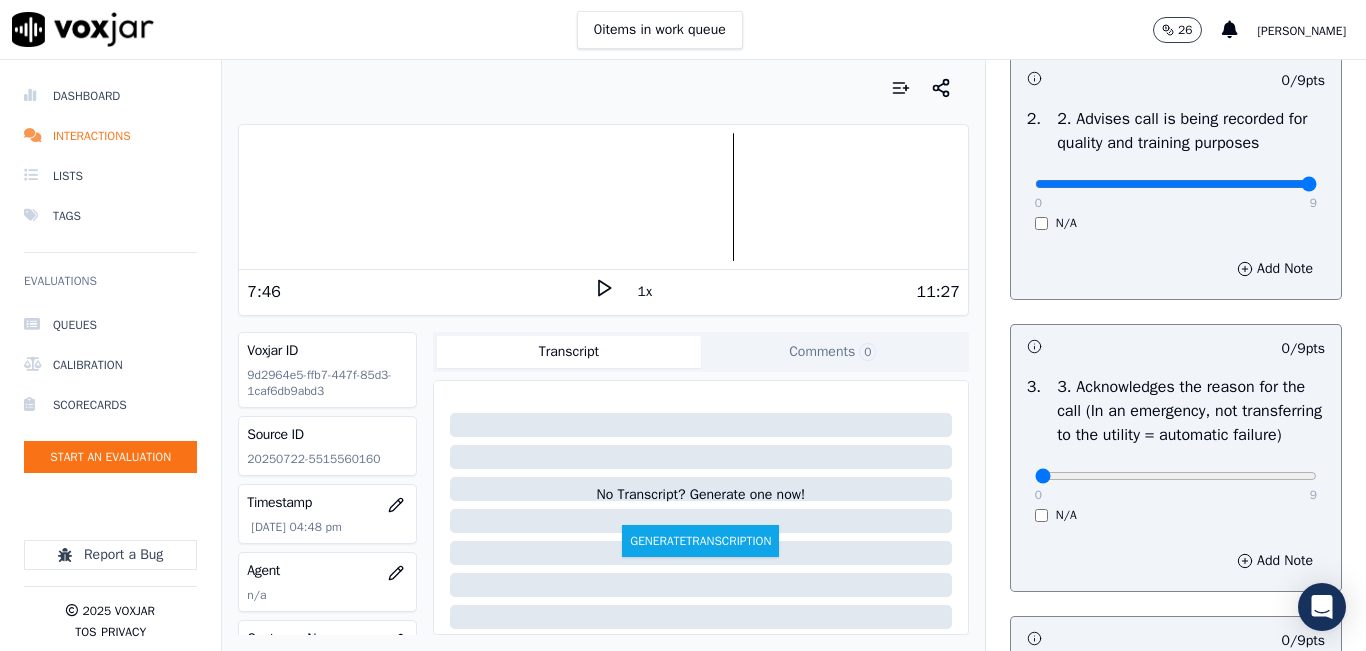 type on "9" 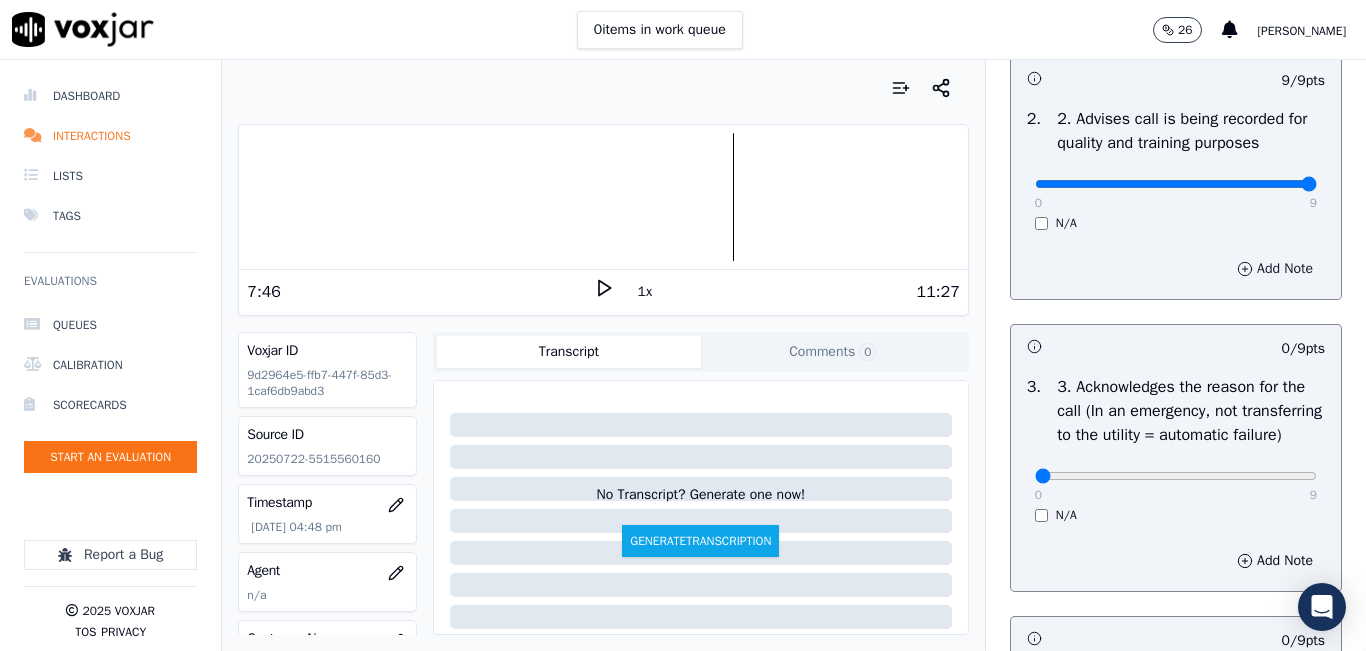 scroll, scrollTop: 600, scrollLeft: 0, axis: vertical 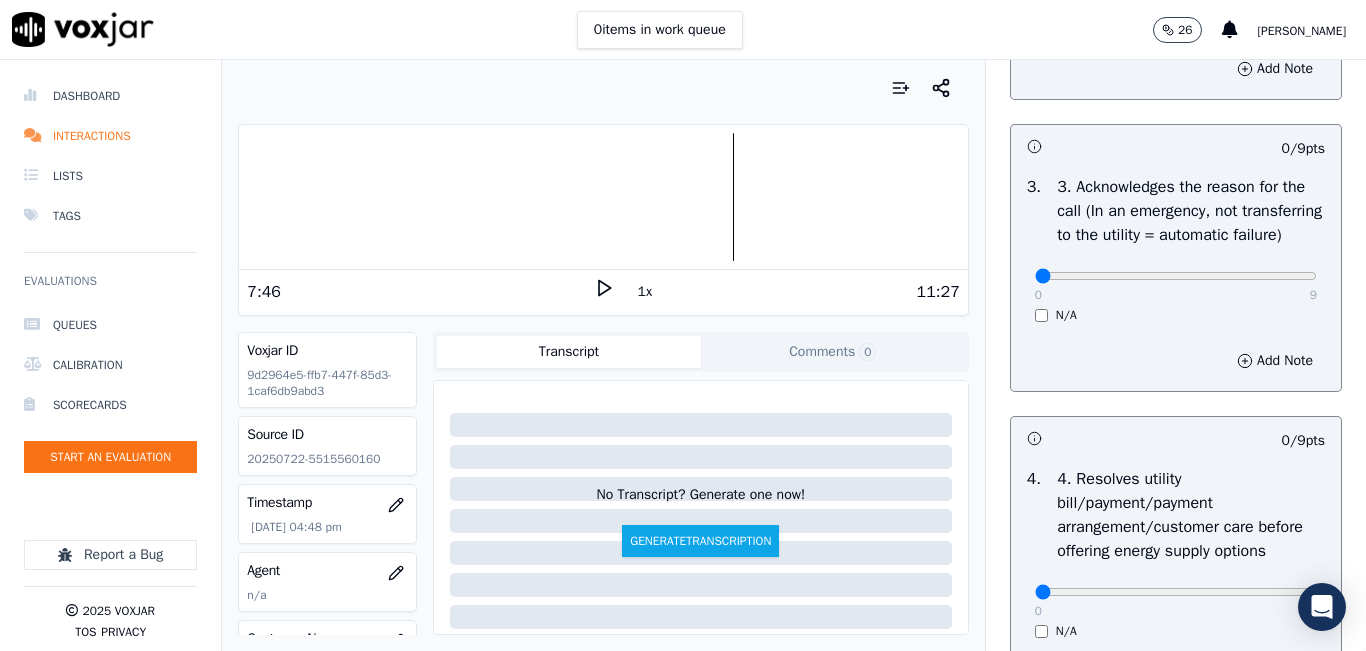 click on "0   9" at bounding box center [1176, 275] 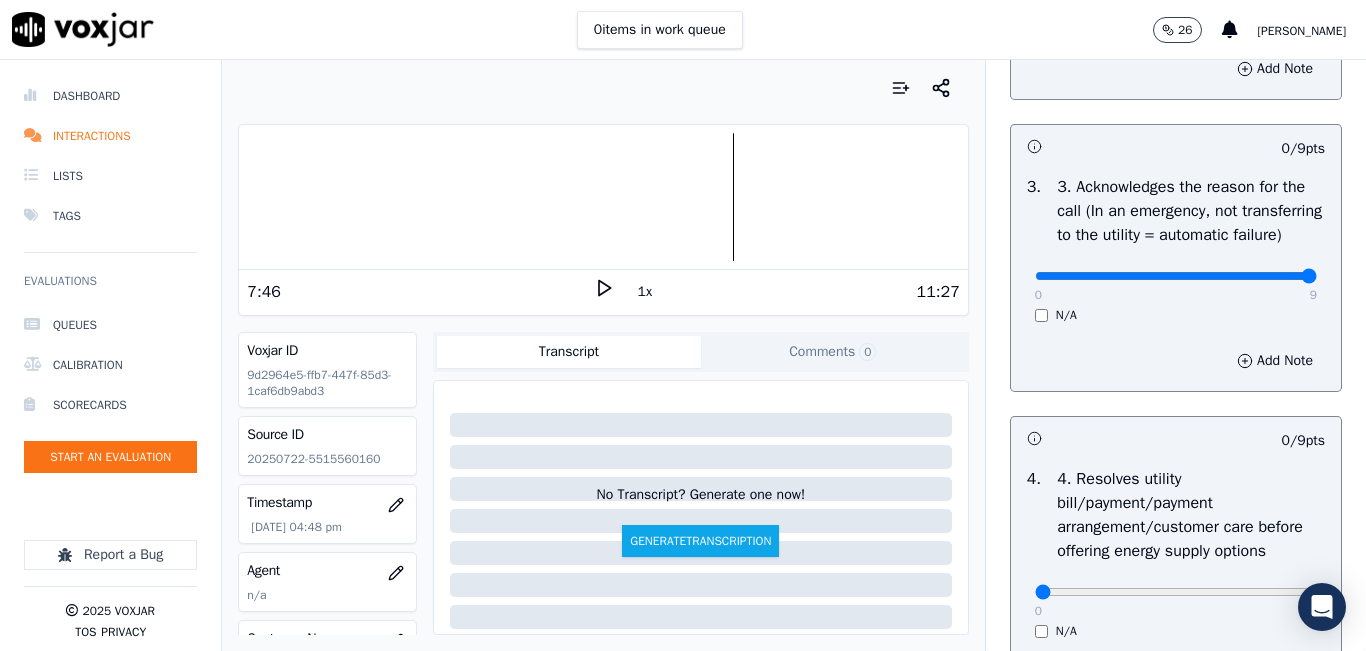 type on "9" 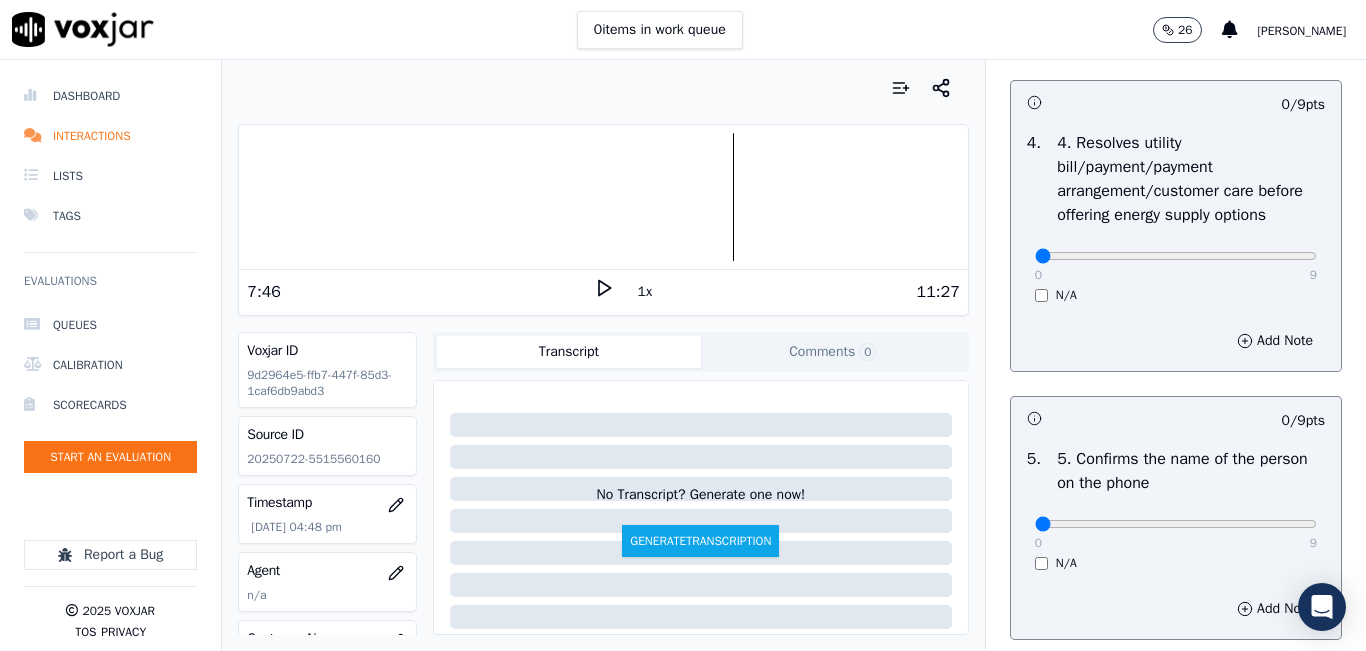scroll, scrollTop: 1000, scrollLeft: 0, axis: vertical 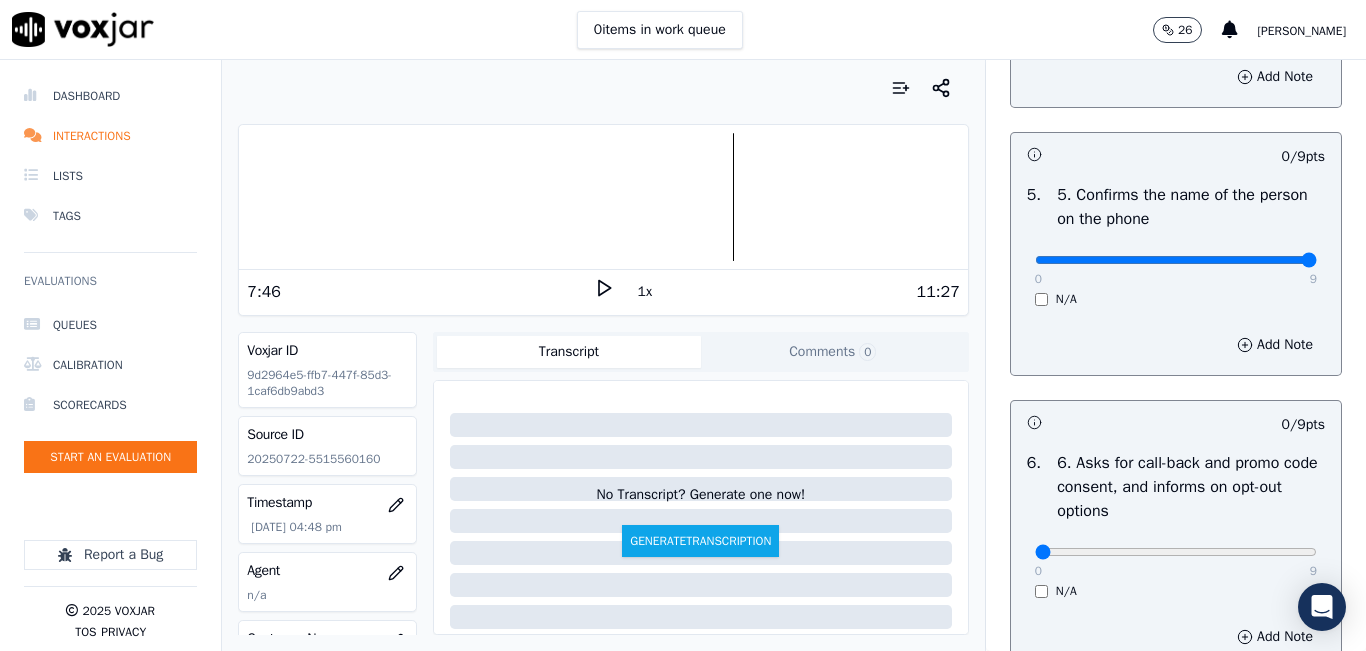 type on "9" 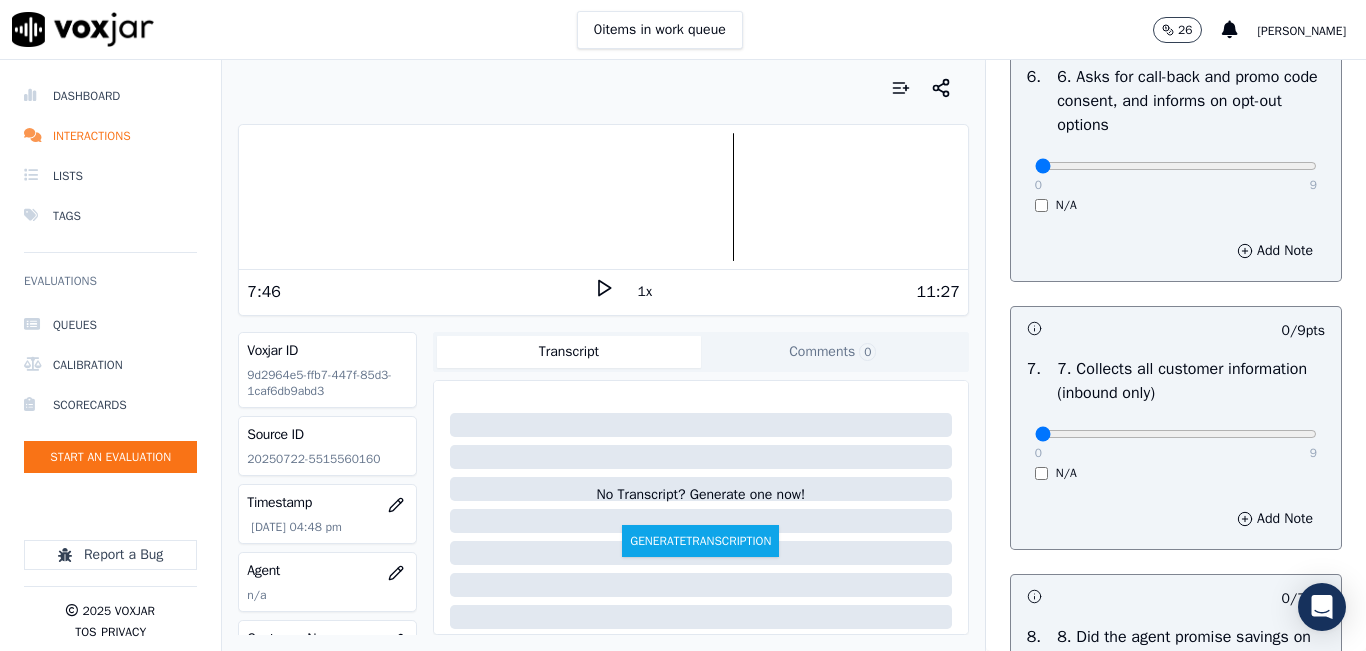 scroll, scrollTop: 1600, scrollLeft: 0, axis: vertical 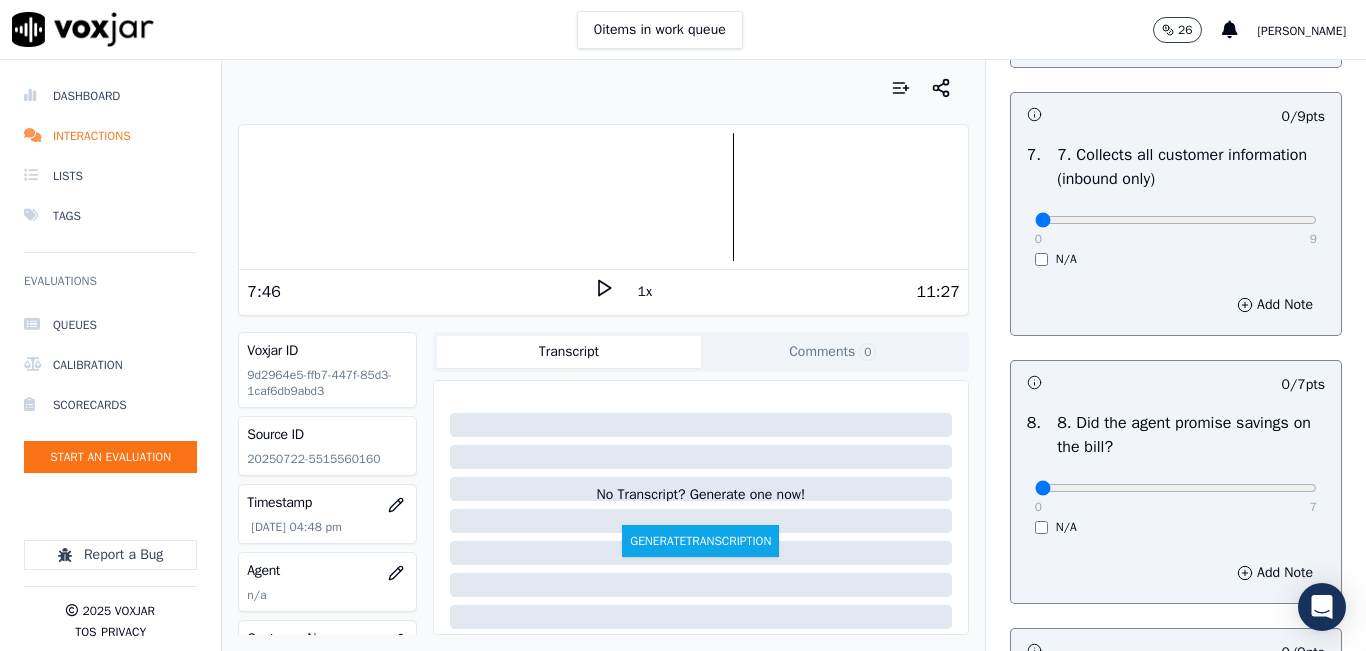 click on "0   9" at bounding box center (1176, 219) 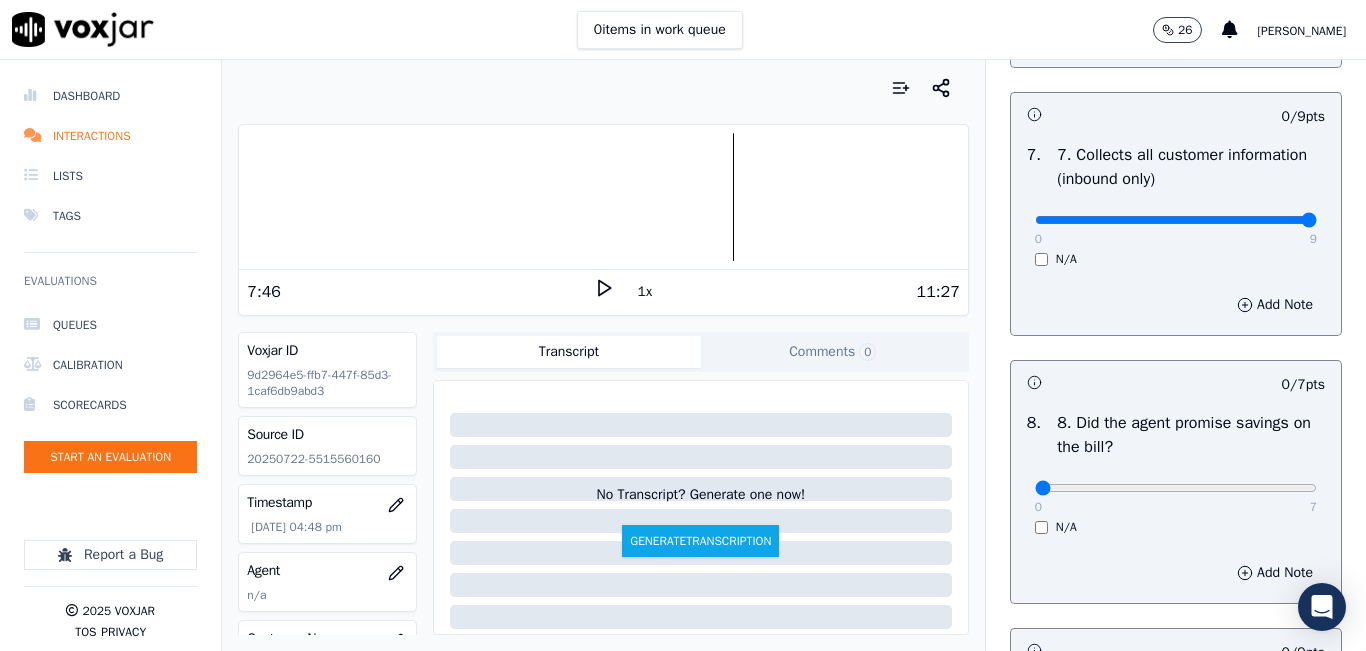 type on "9" 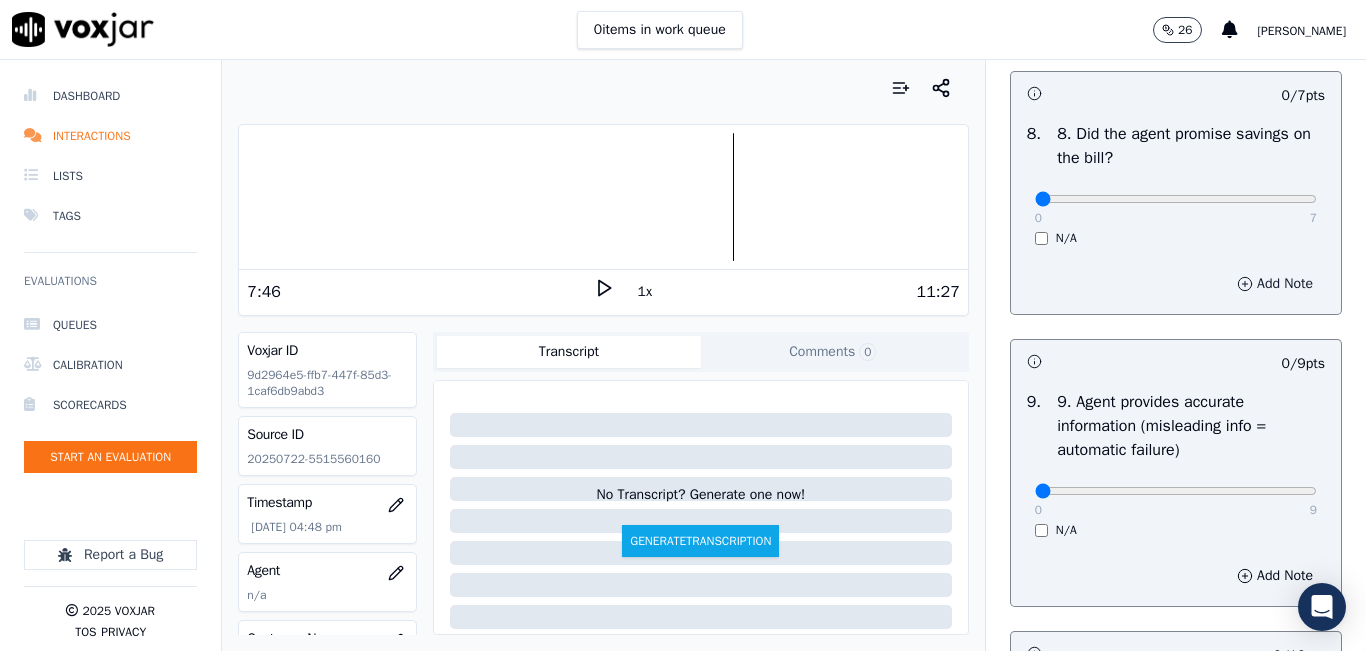 scroll, scrollTop: 2100, scrollLeft: 0, axis: vertical 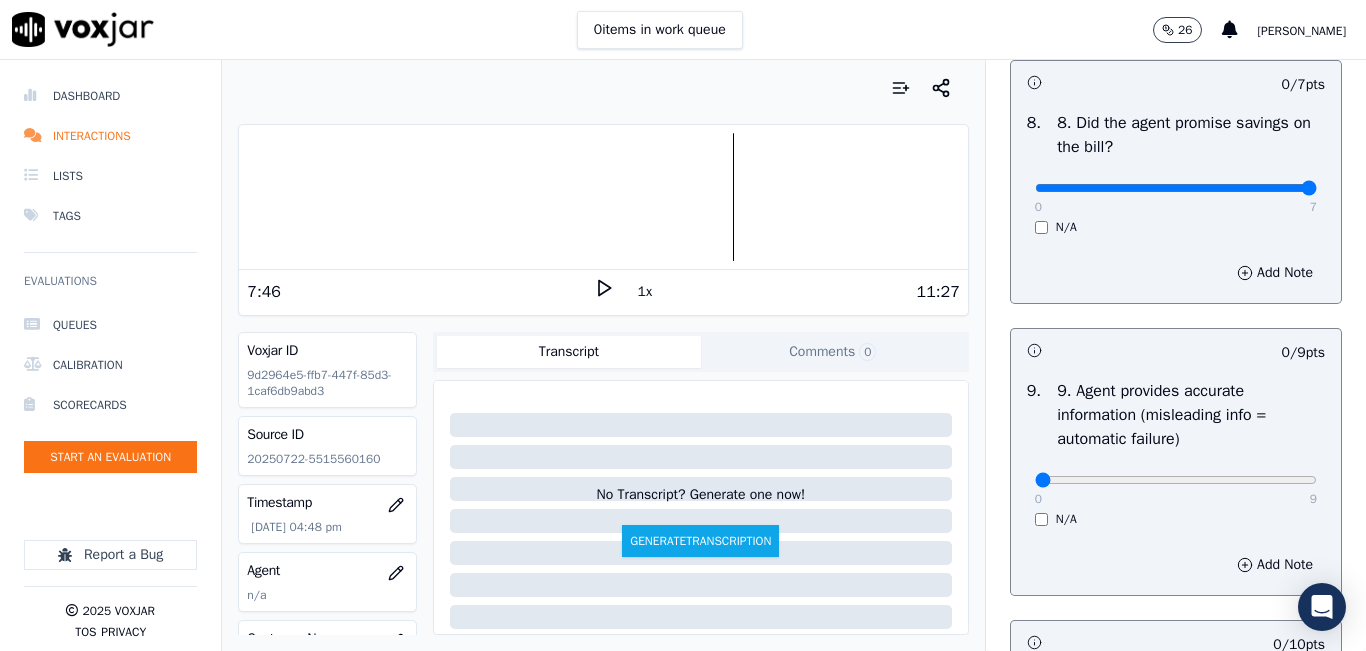 type on "7" 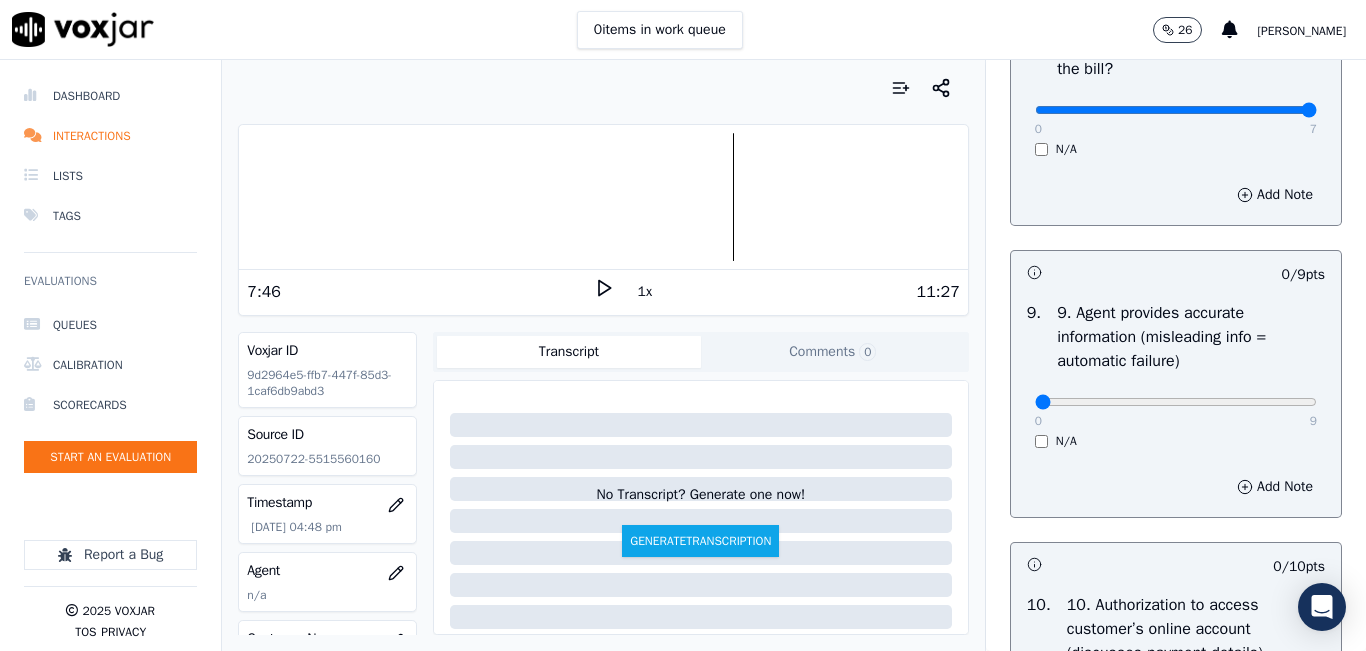 scroll, scrollTop: 2400, scrollLeft: 0, axis: vertical 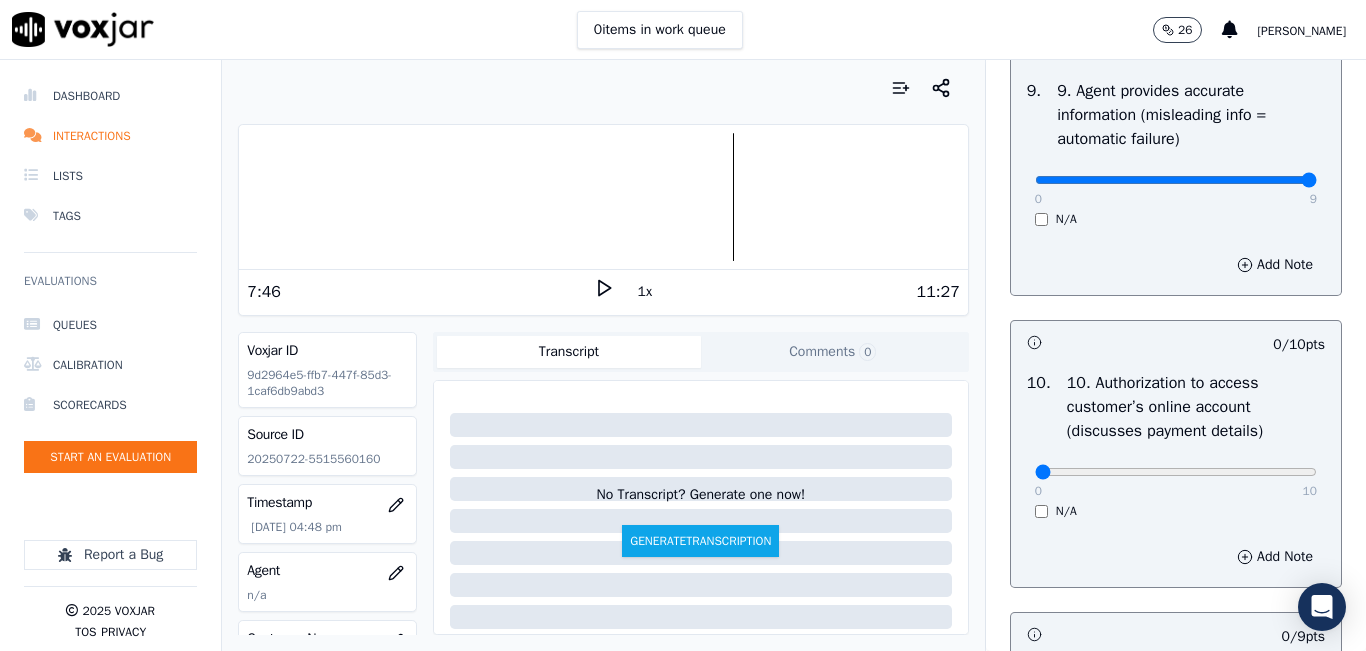 type on "9" 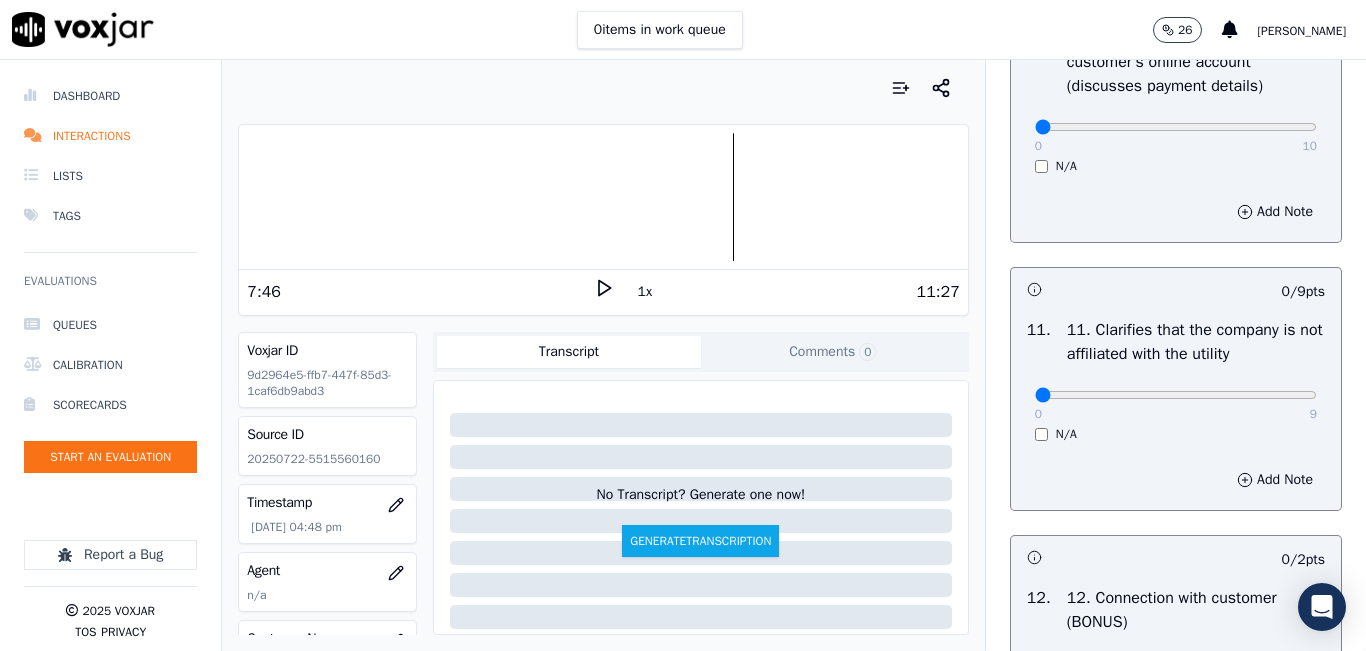 scroll, scrollTop: 2800, scrollLeft: 0, axis: vertical 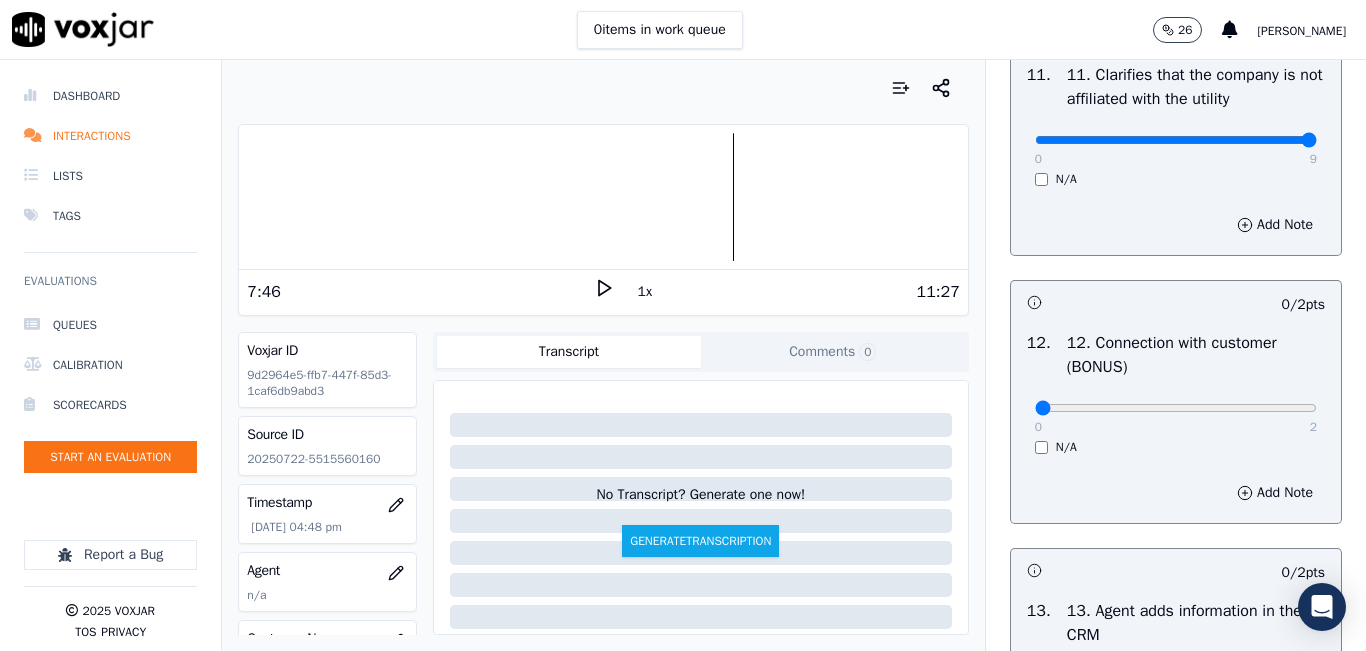 type on "9" 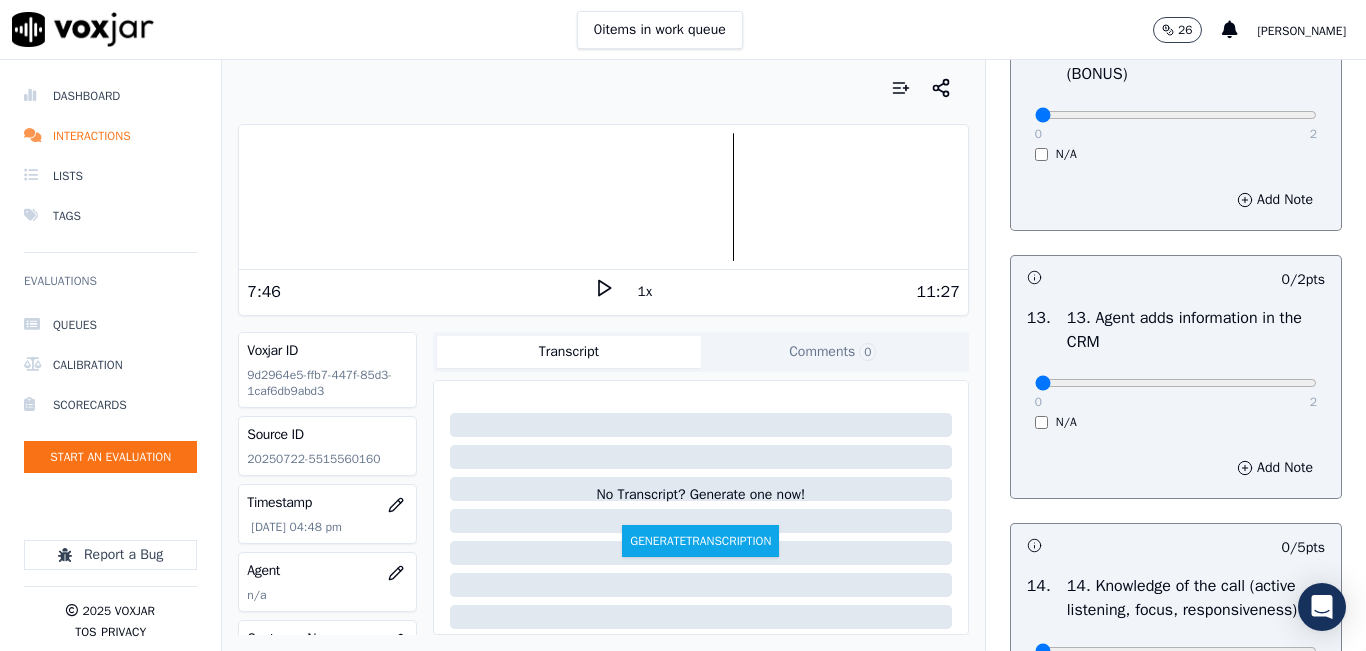 scroll, scrollTop: 3300, scrollLeft: 0, axis: vertical 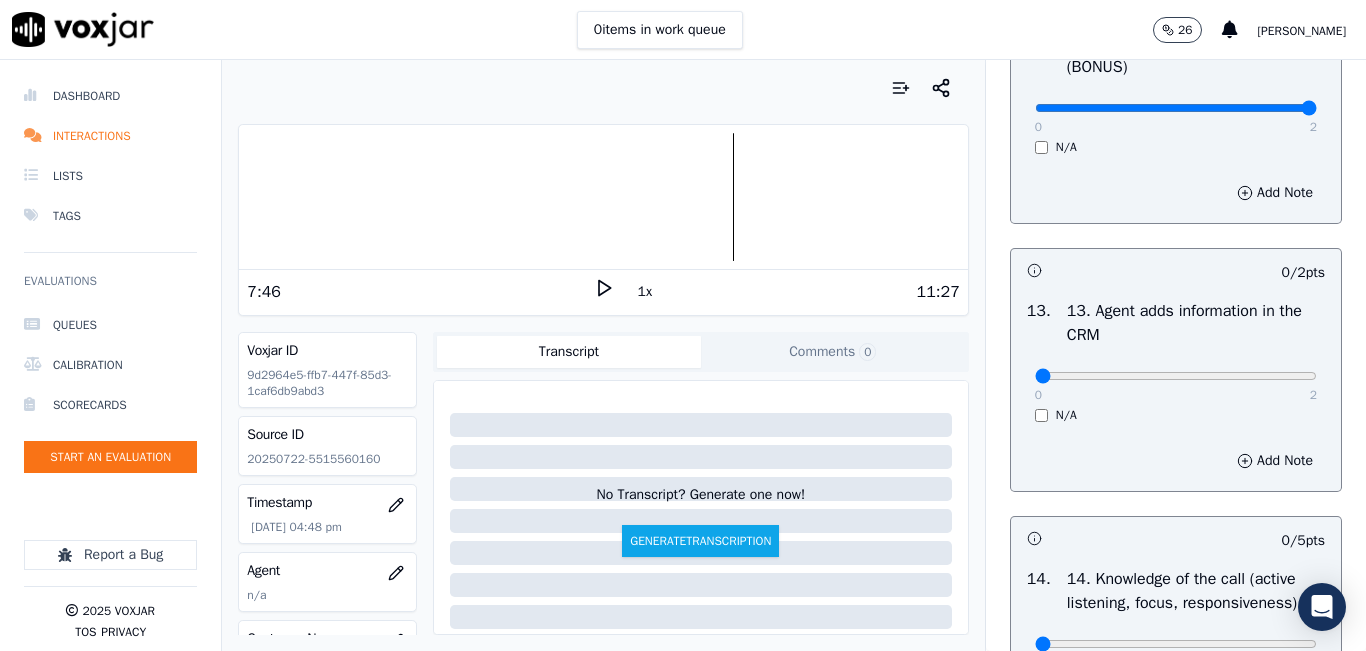 type on "2" 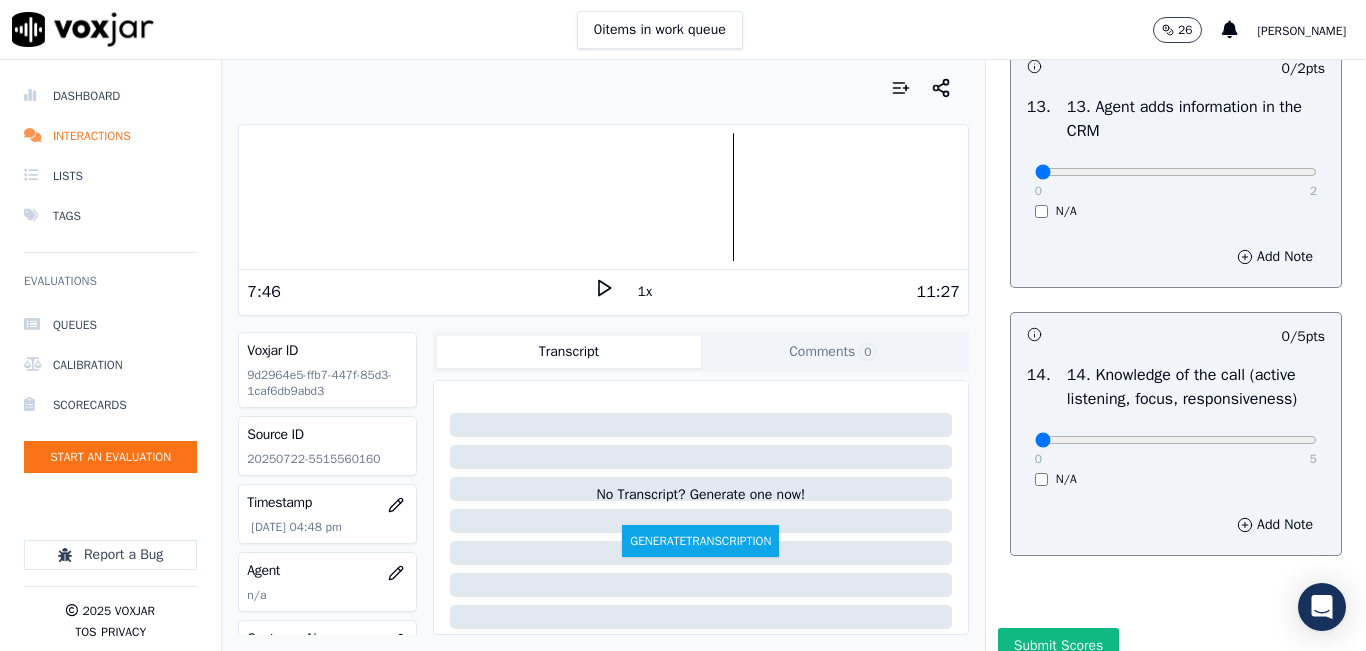 scroll, scrollTop: 3600, scrollLeft: 0, axis: vertical 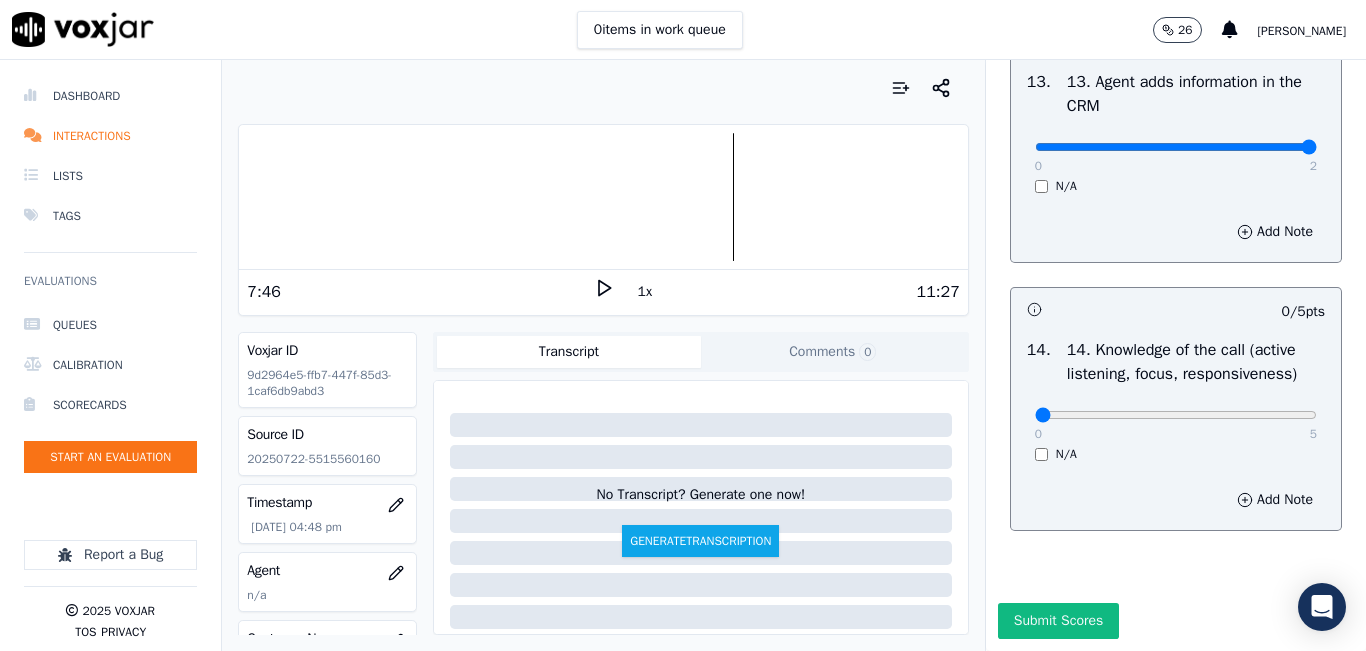 type on "2" 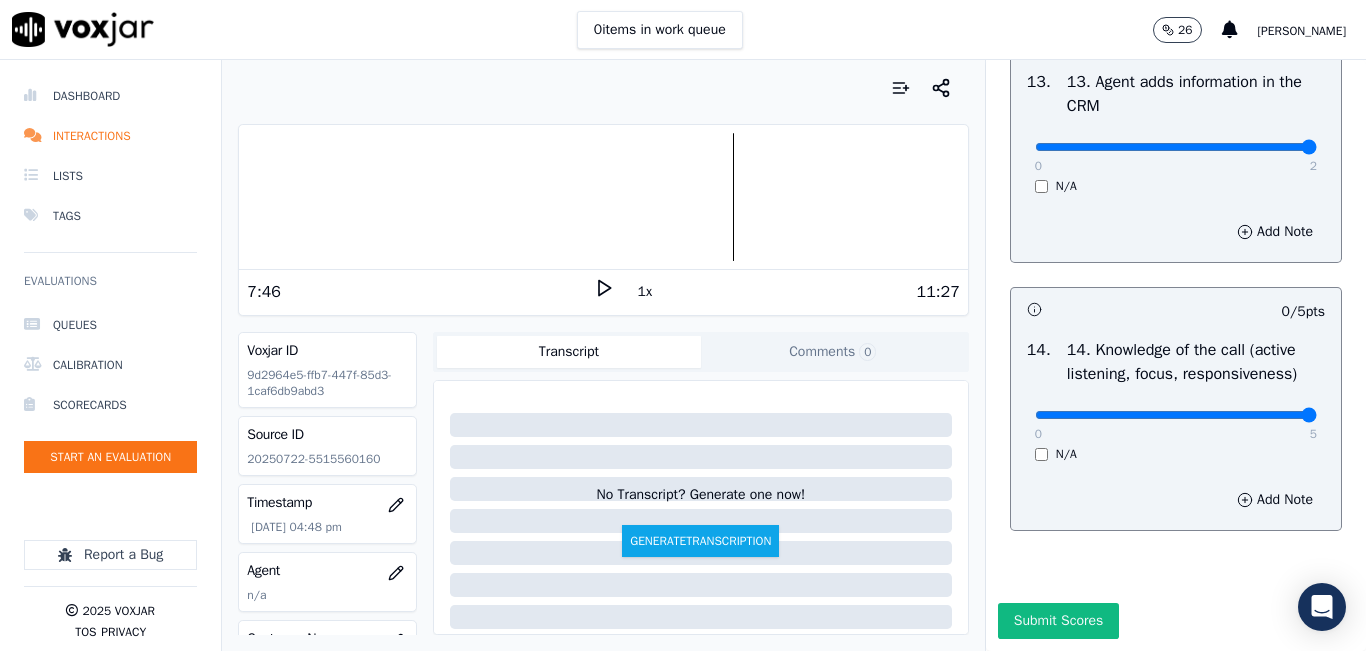 type on "5" 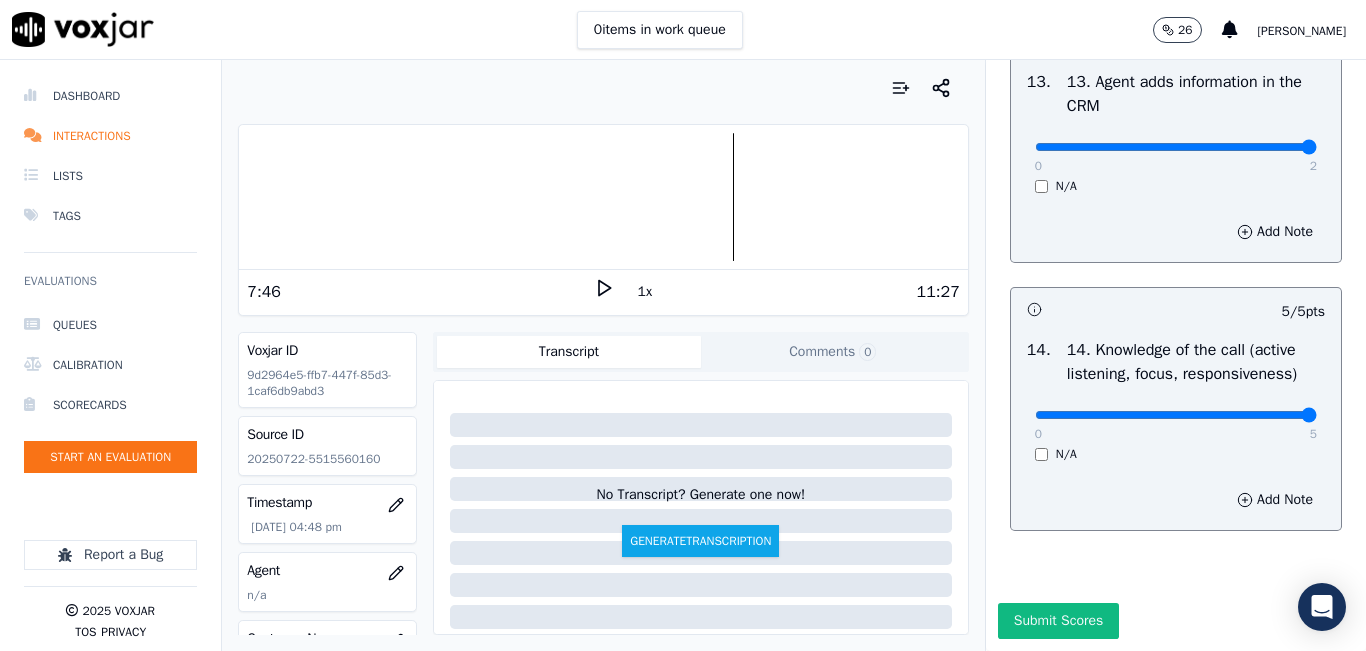 drag, startPoint x: 998, startPoint y: 569, endPoint x: 995, endPoint y: 550, distance: 19.235384 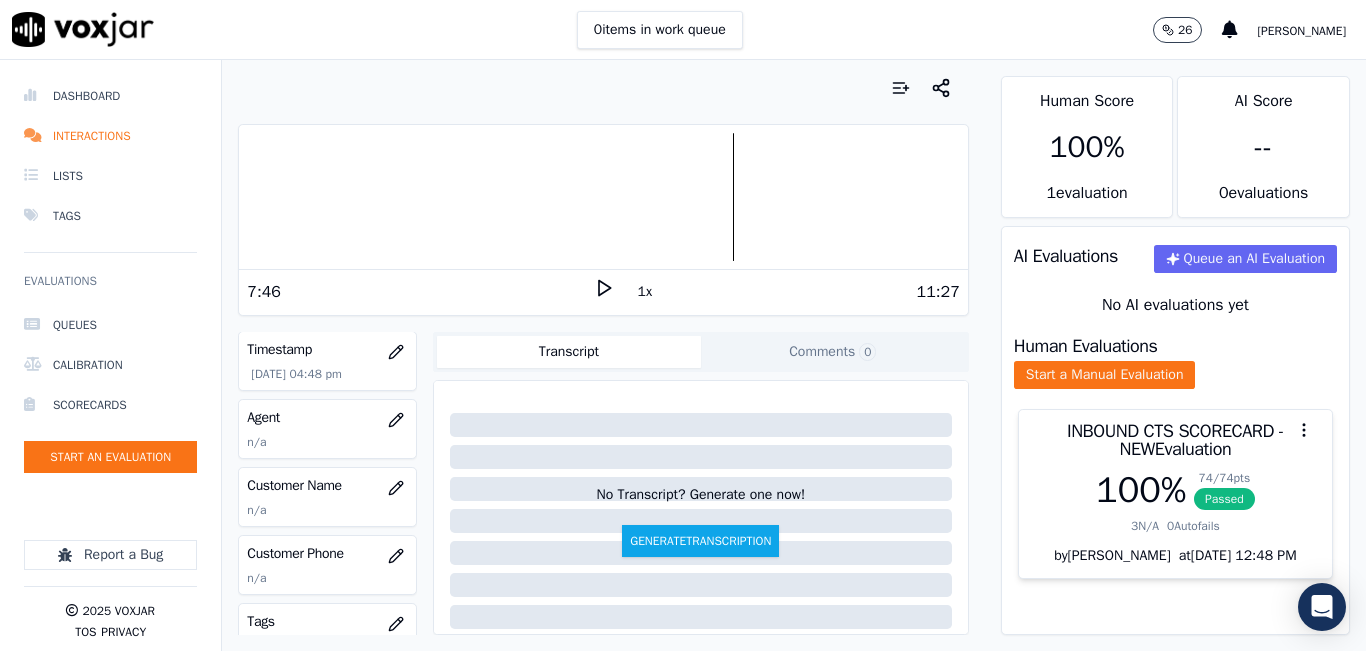scroll, scrollTop: 200, scrollLeft: 0, axis: vertical 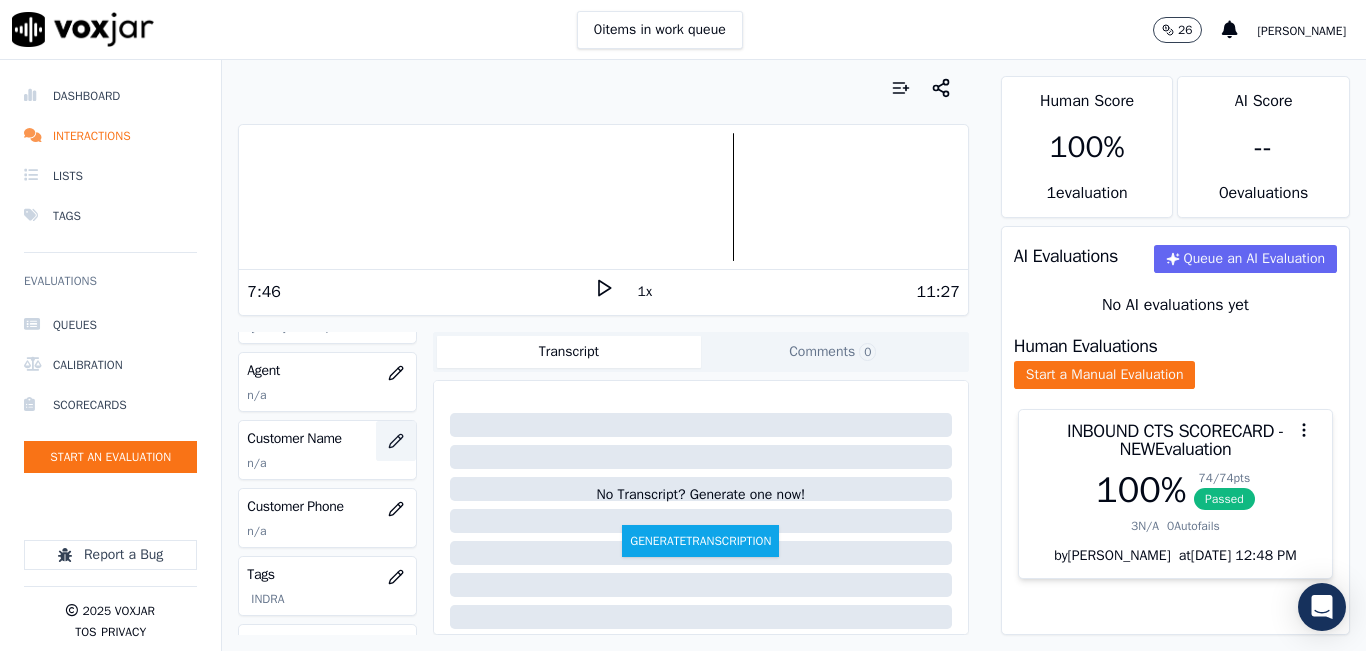 click 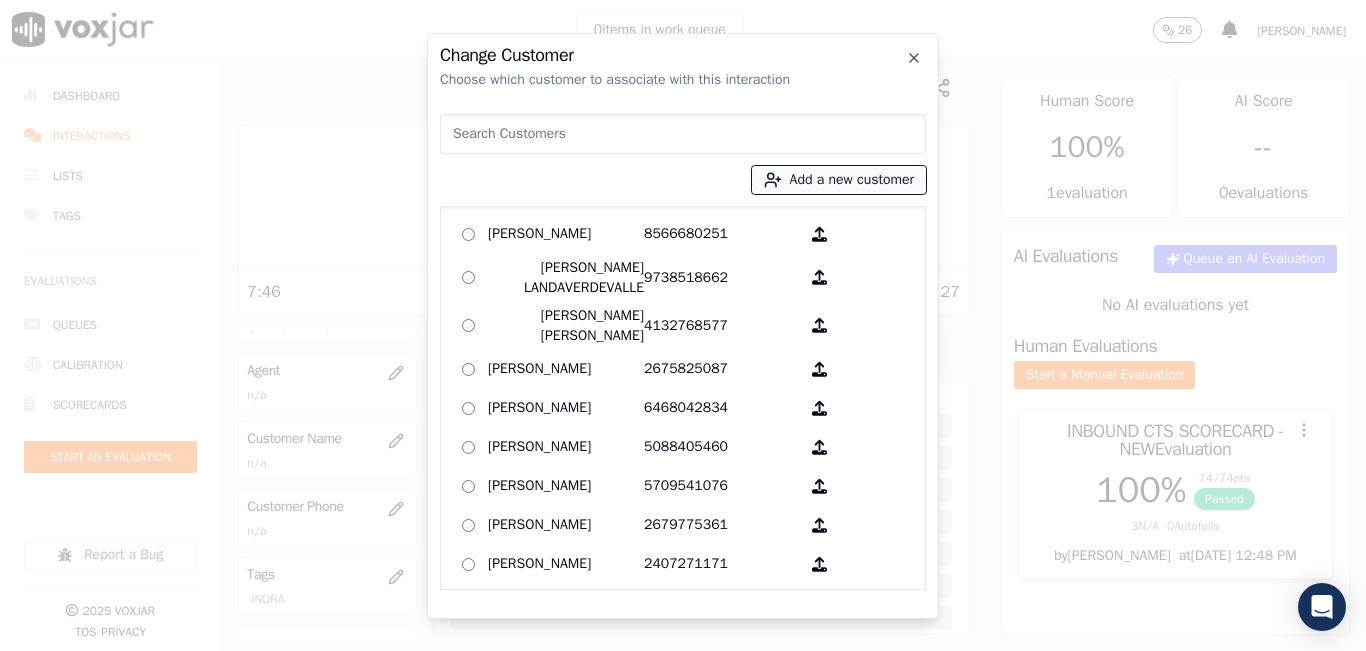 click on "Add a new customer" at bounding box center (839, 180) 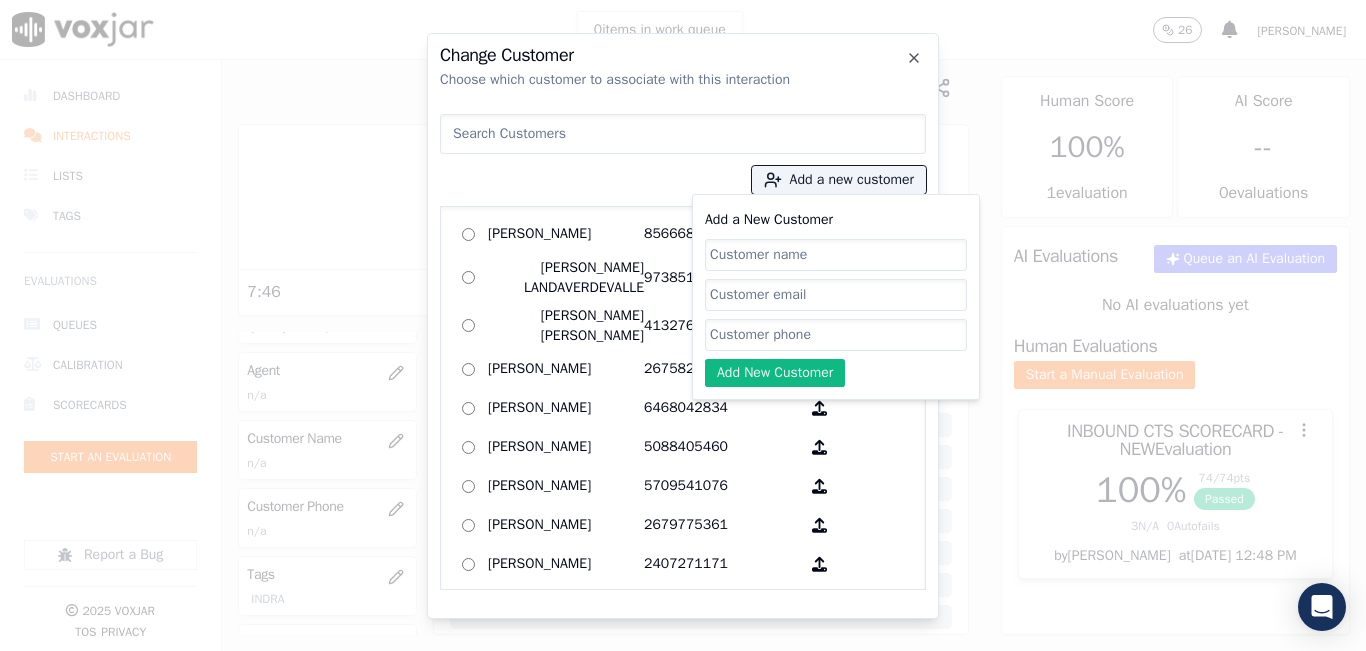 click on "Add a New Customer" 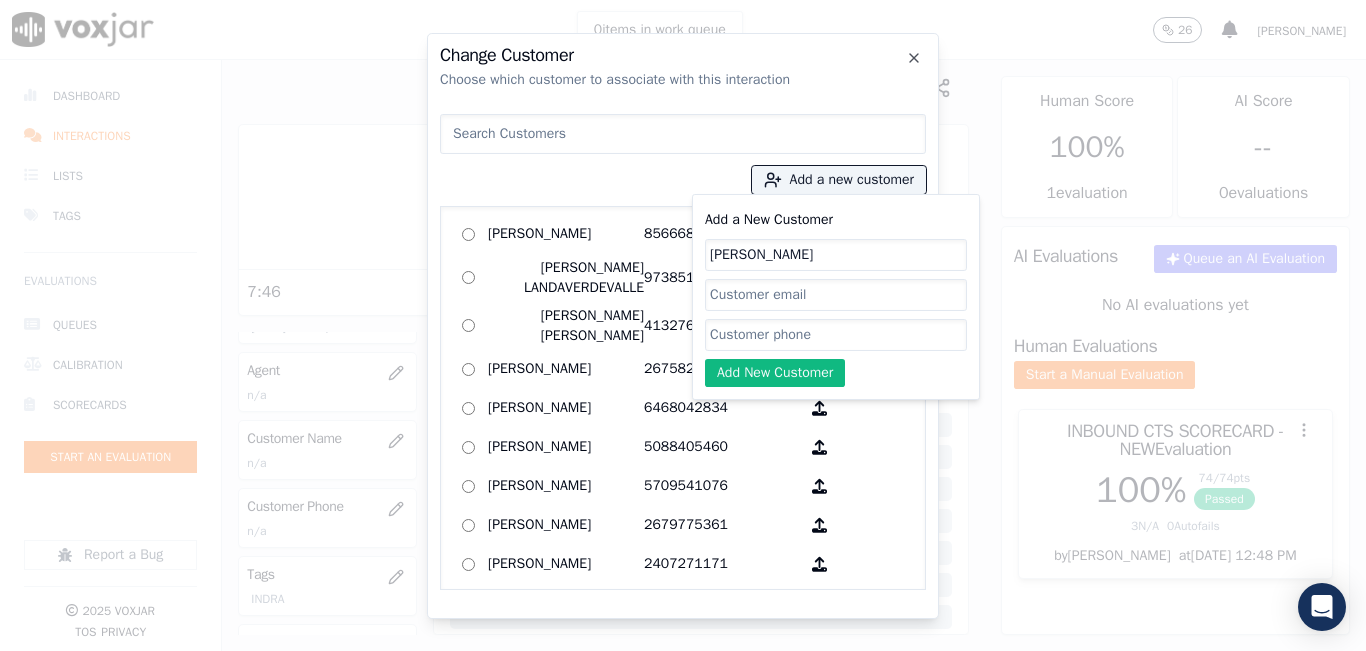 type on "[PERSON_NAME]" 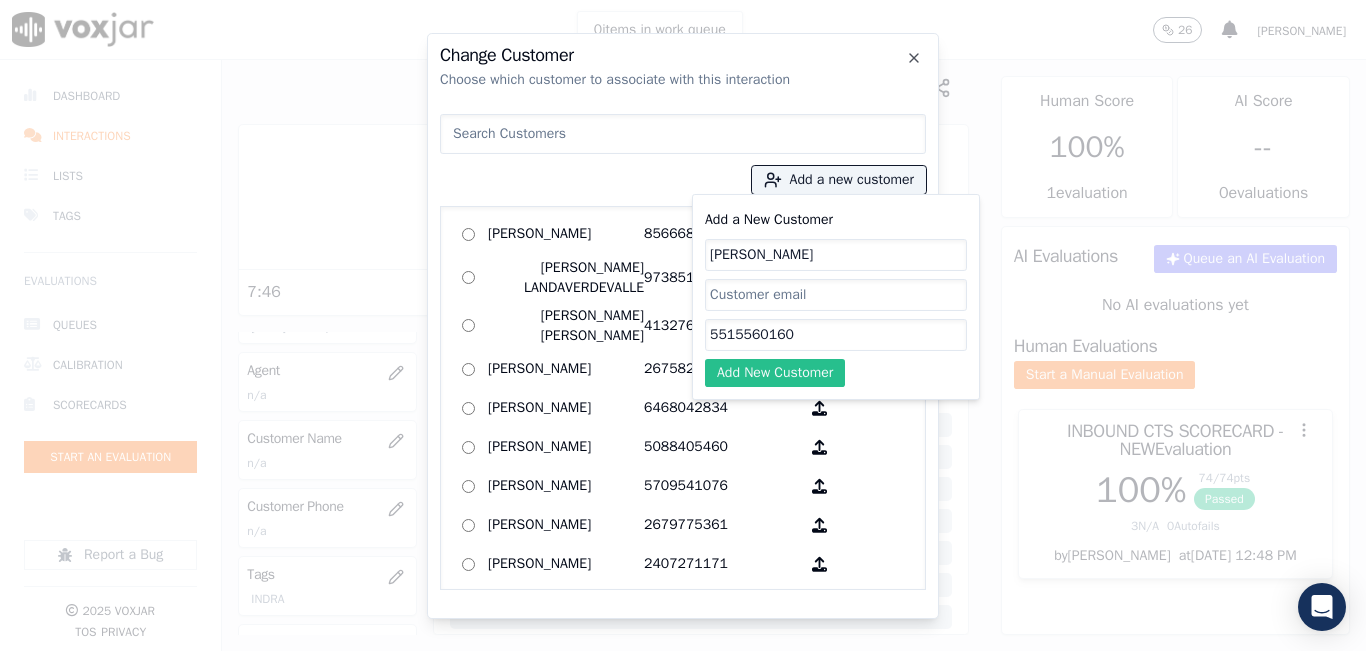 type on "5515560160" 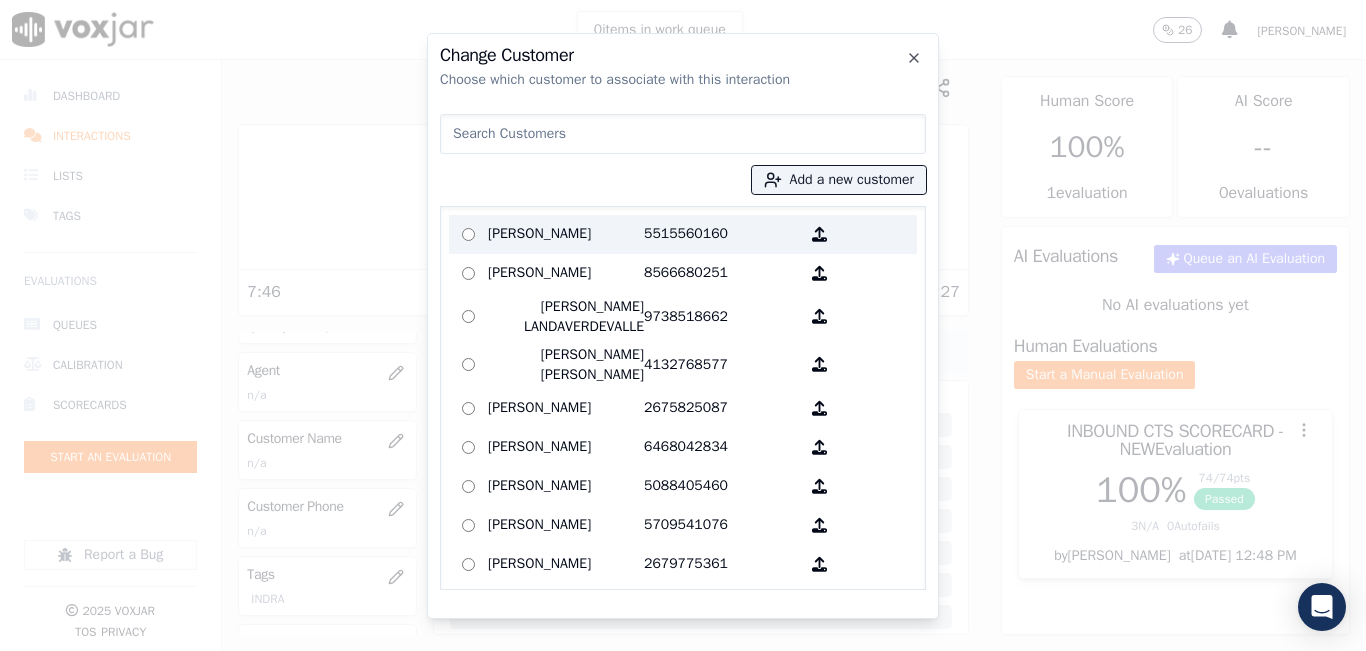 click on "[PERSON_NAME]" at bounding box center (566, 234) 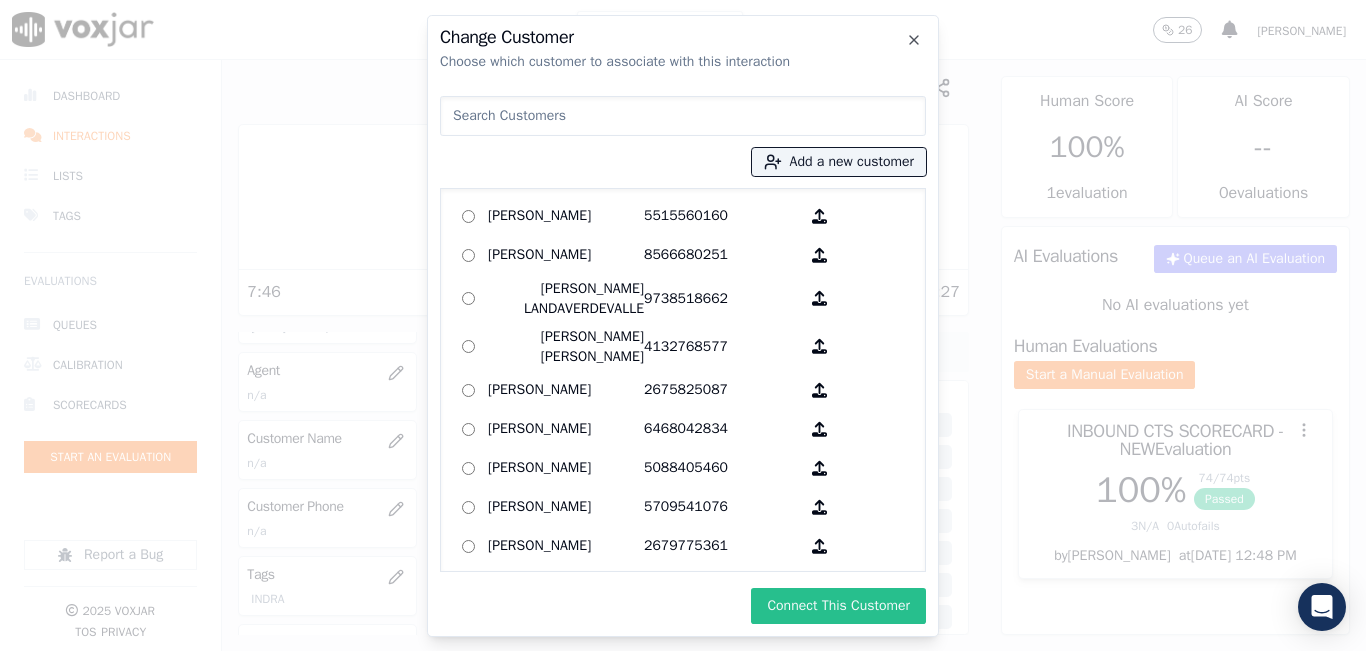 click on "Connect This Customer" at bounding box center (838, 606) 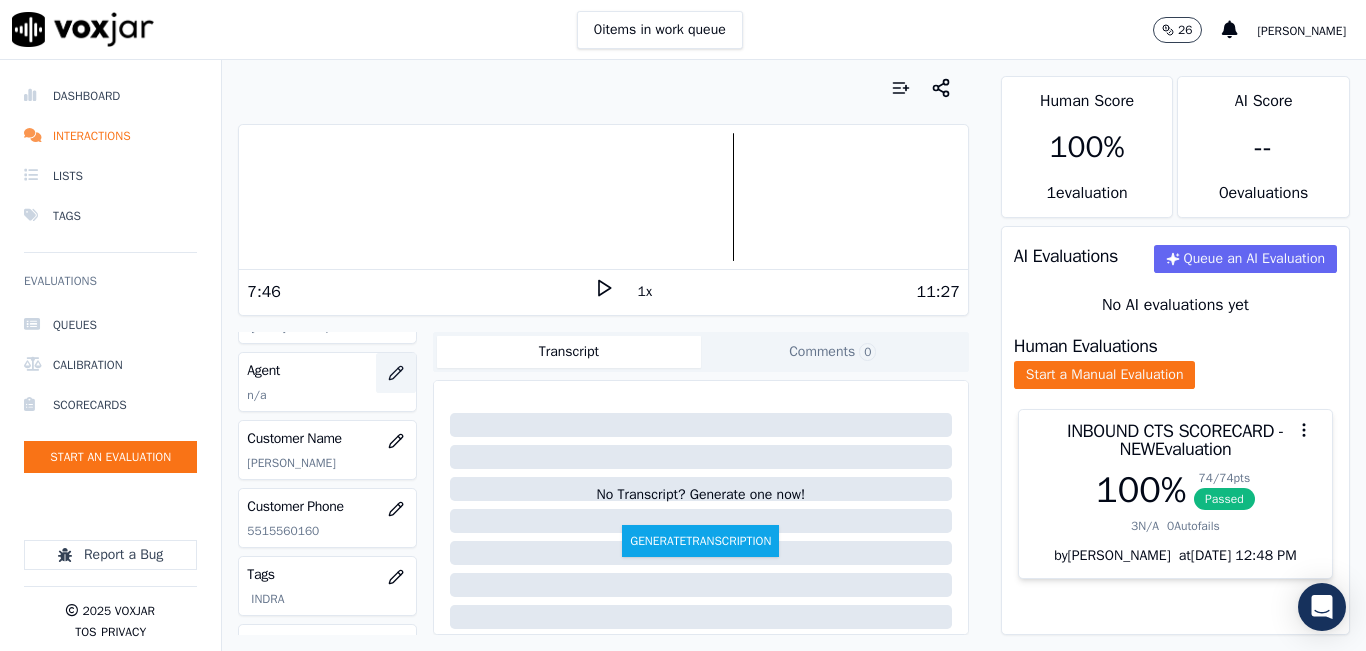 click at bounding box center [396, 373] 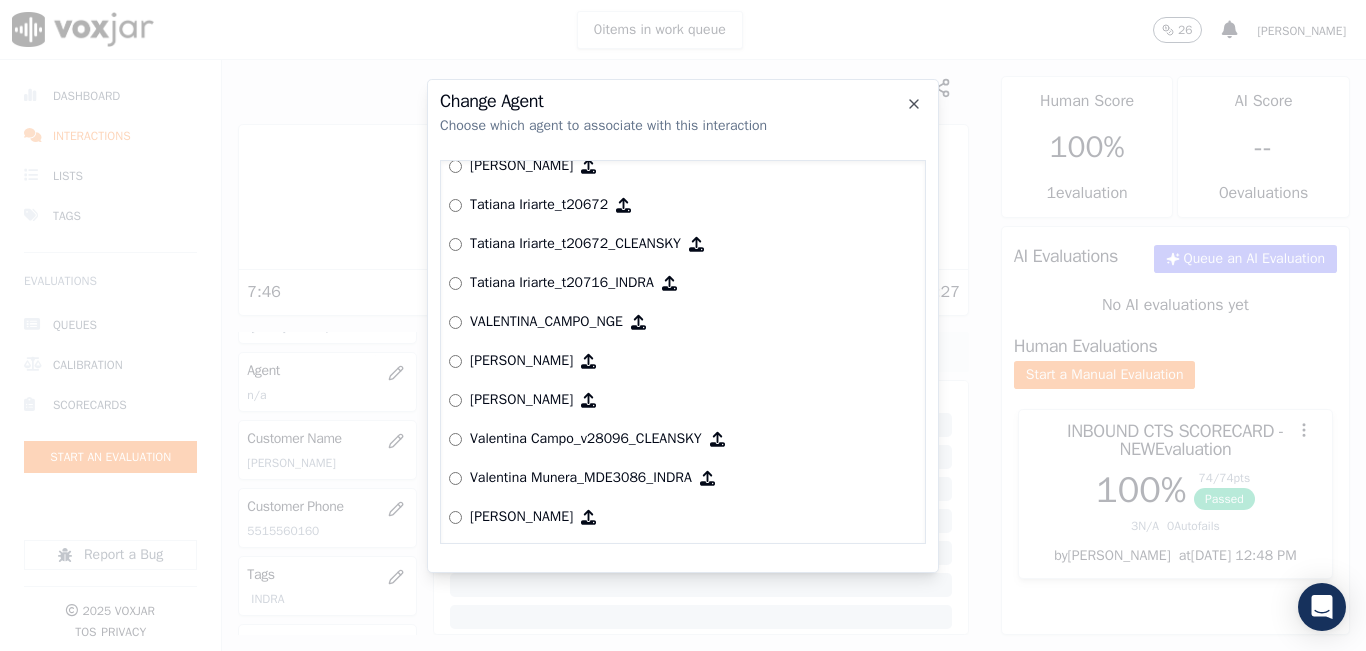 scroll, scrollTop: 8724, scrollLeft: 0, axis: vertical 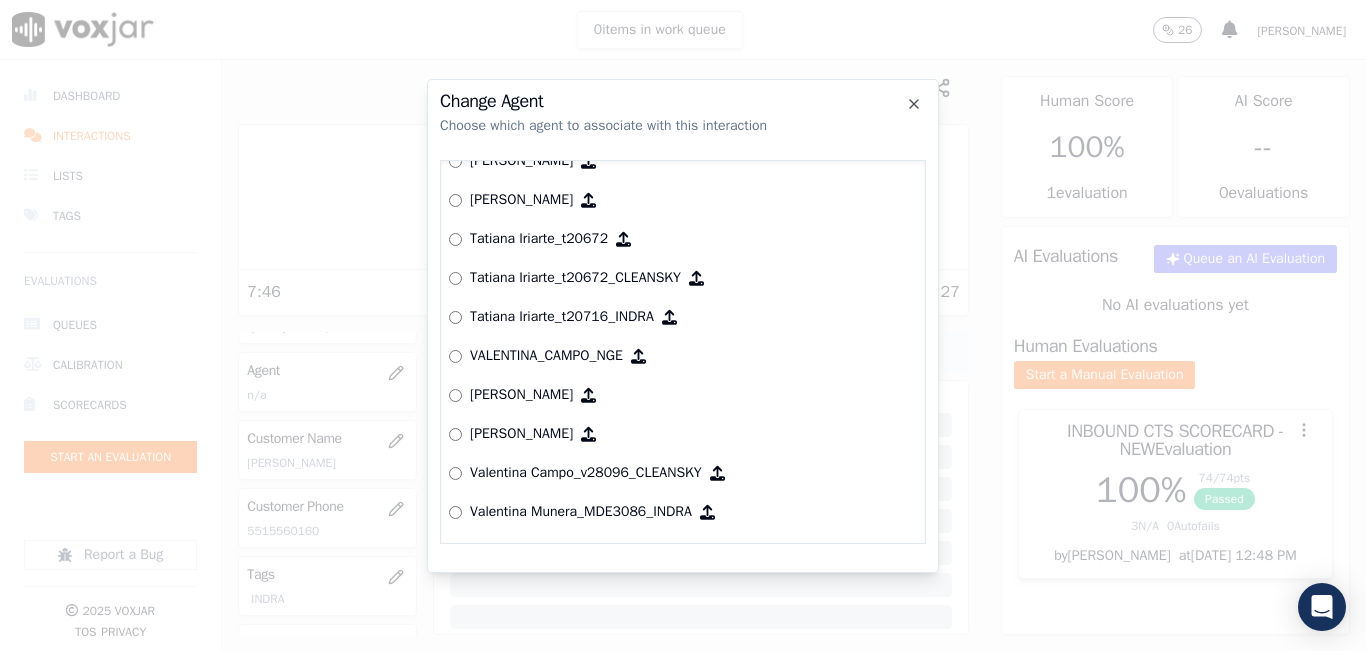 click on "Tatiana Iriarte_t20716_INDRA" at bounding box center (683, 317) 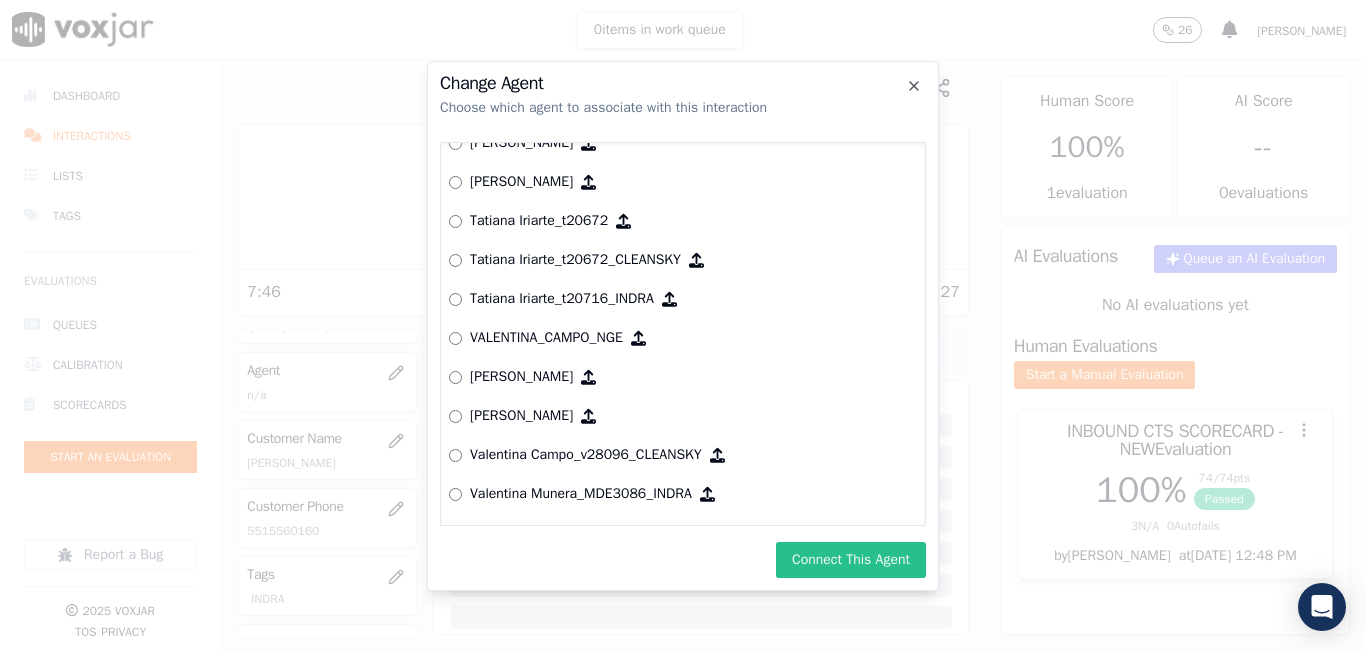 click on "Connect This Agent" at bounding box center (851, 560) 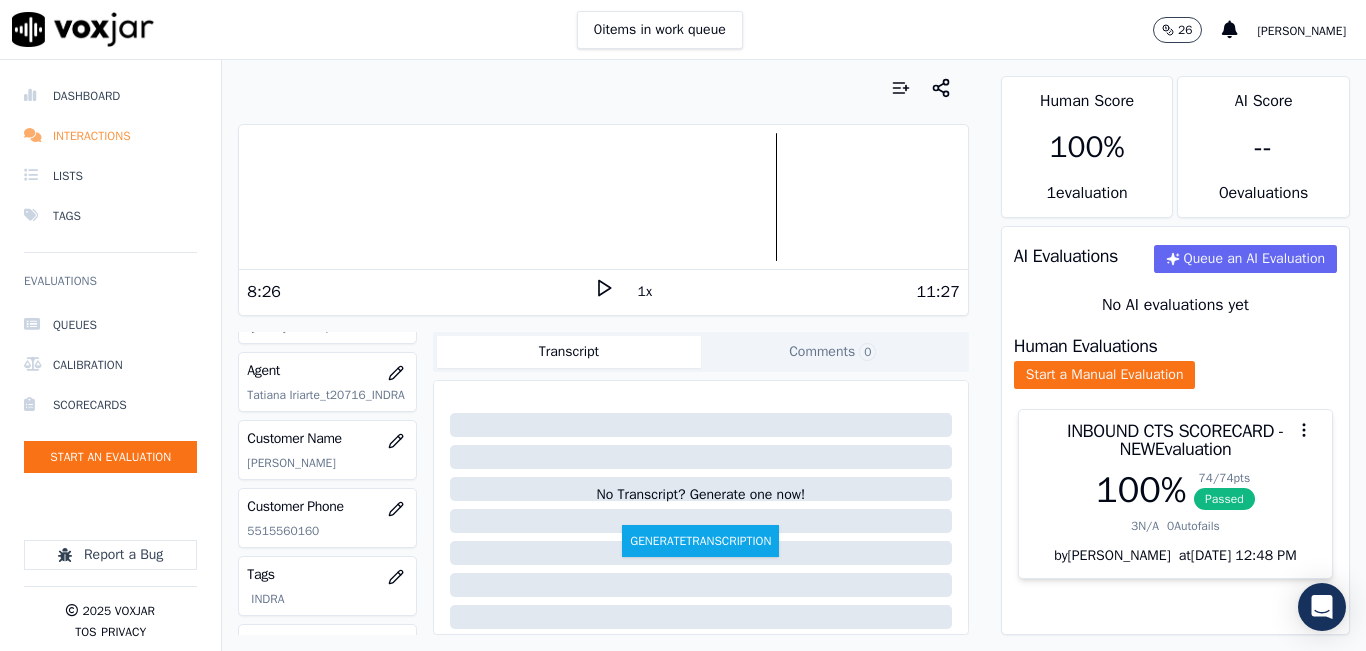 click on "Interactions" at bounding box center (110, 136) 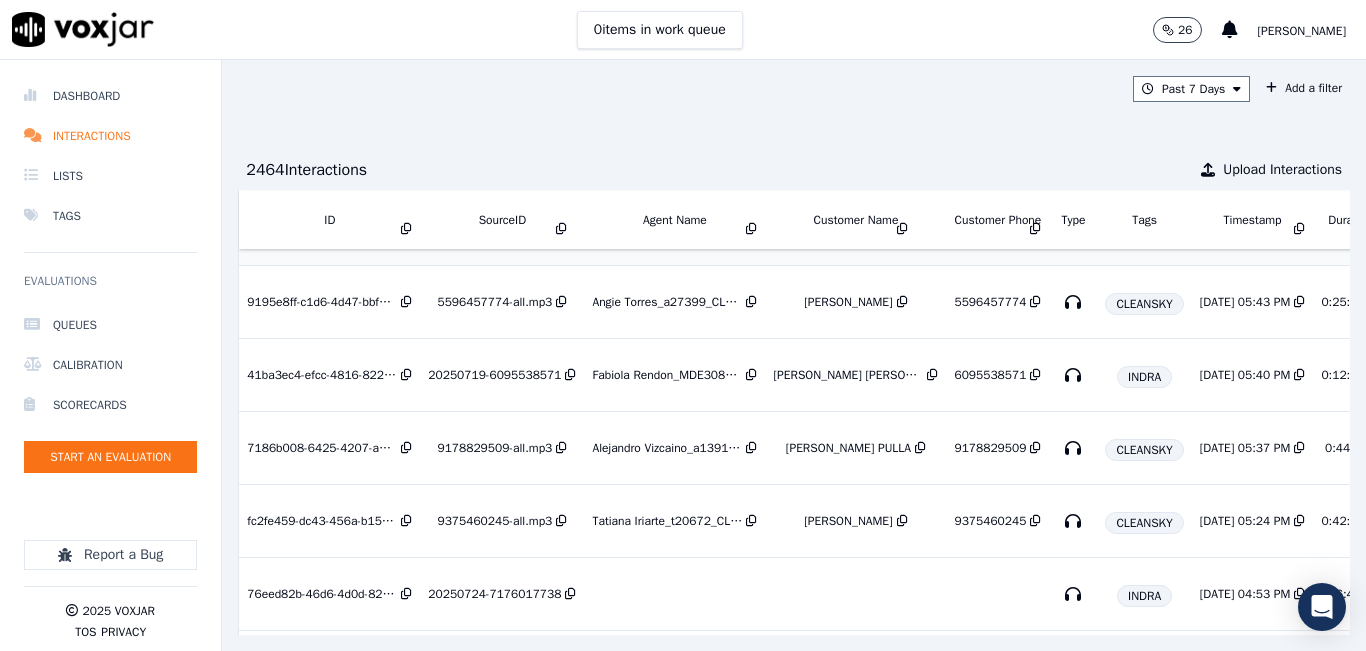 scroll, scrollTop: 0, scrollLeft: 0, axis: both 